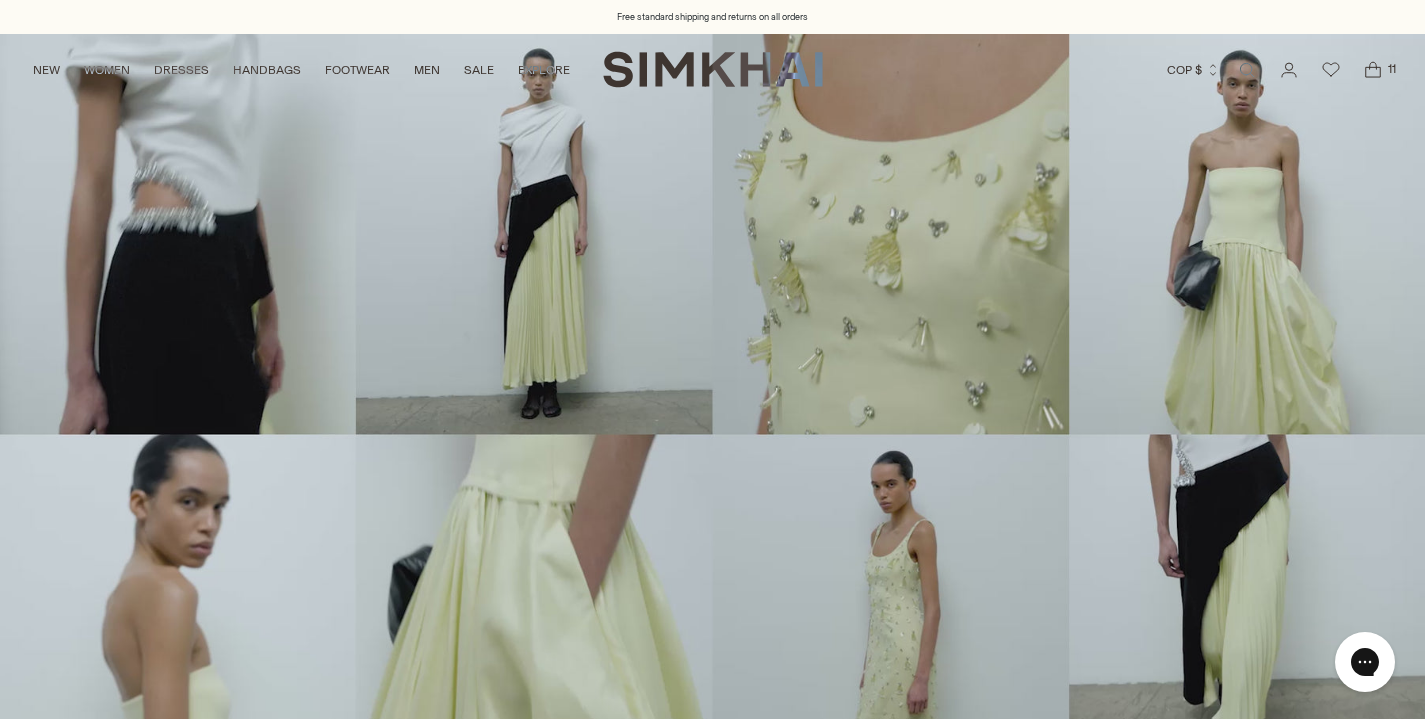 scroll, scrollTop: 0, scrollLeft: 0, axis: both 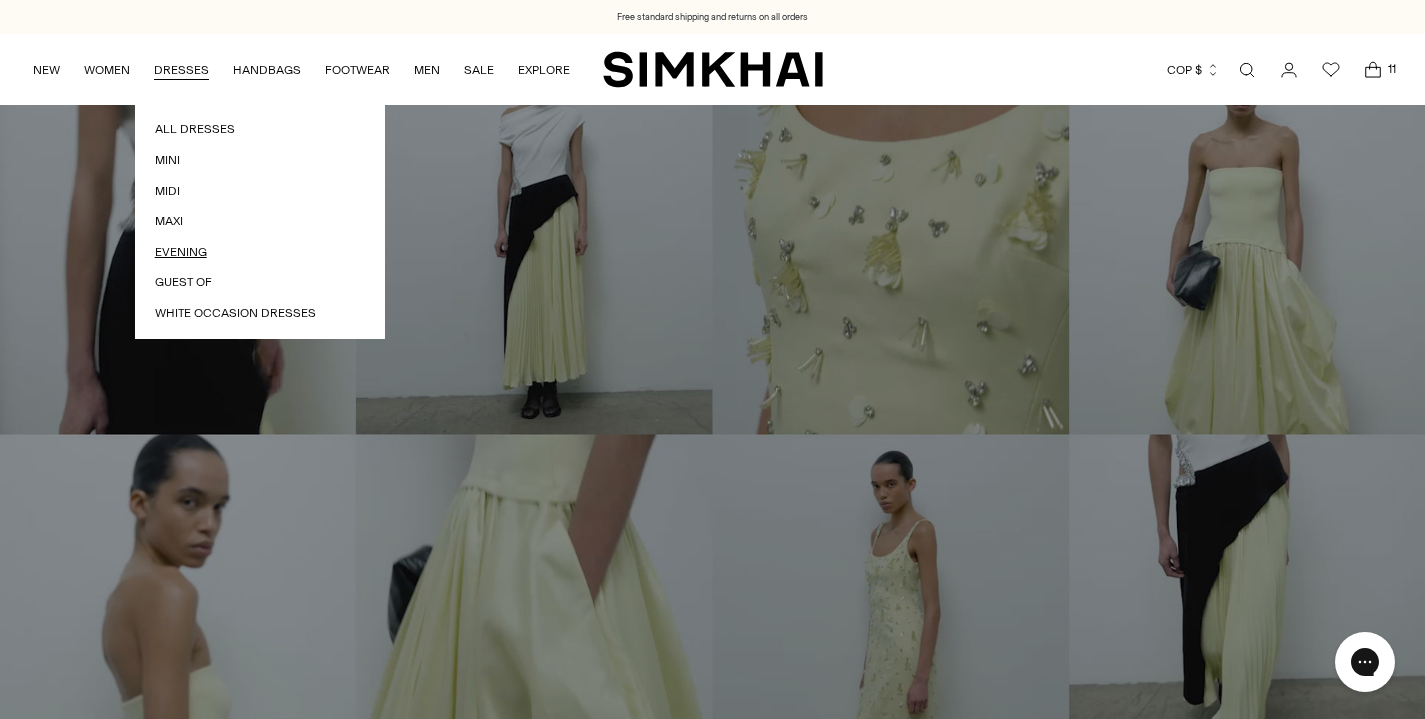 click on "Evening" at bounding box center [260, 252] 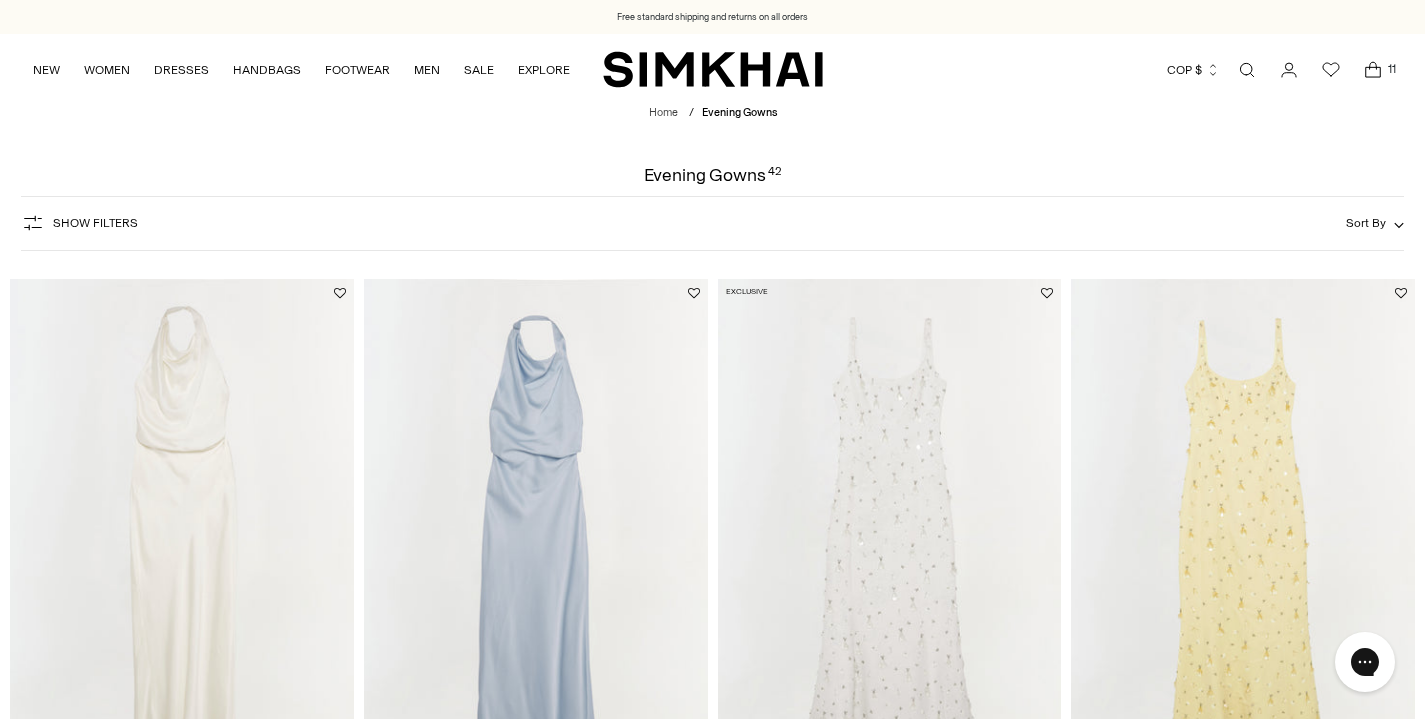 scroll, scrollTop: 0, scrollLeft: 0, axis: both 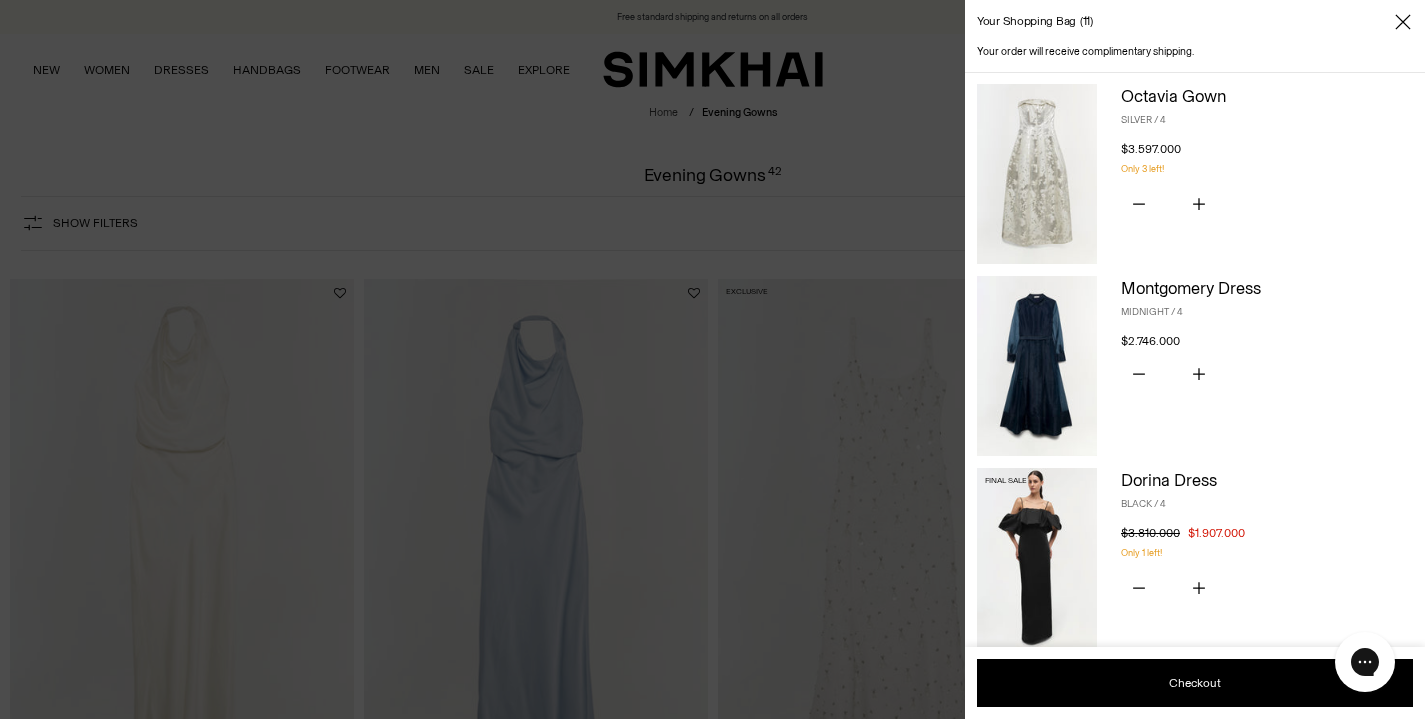 click at bounding box center [1037, 366] 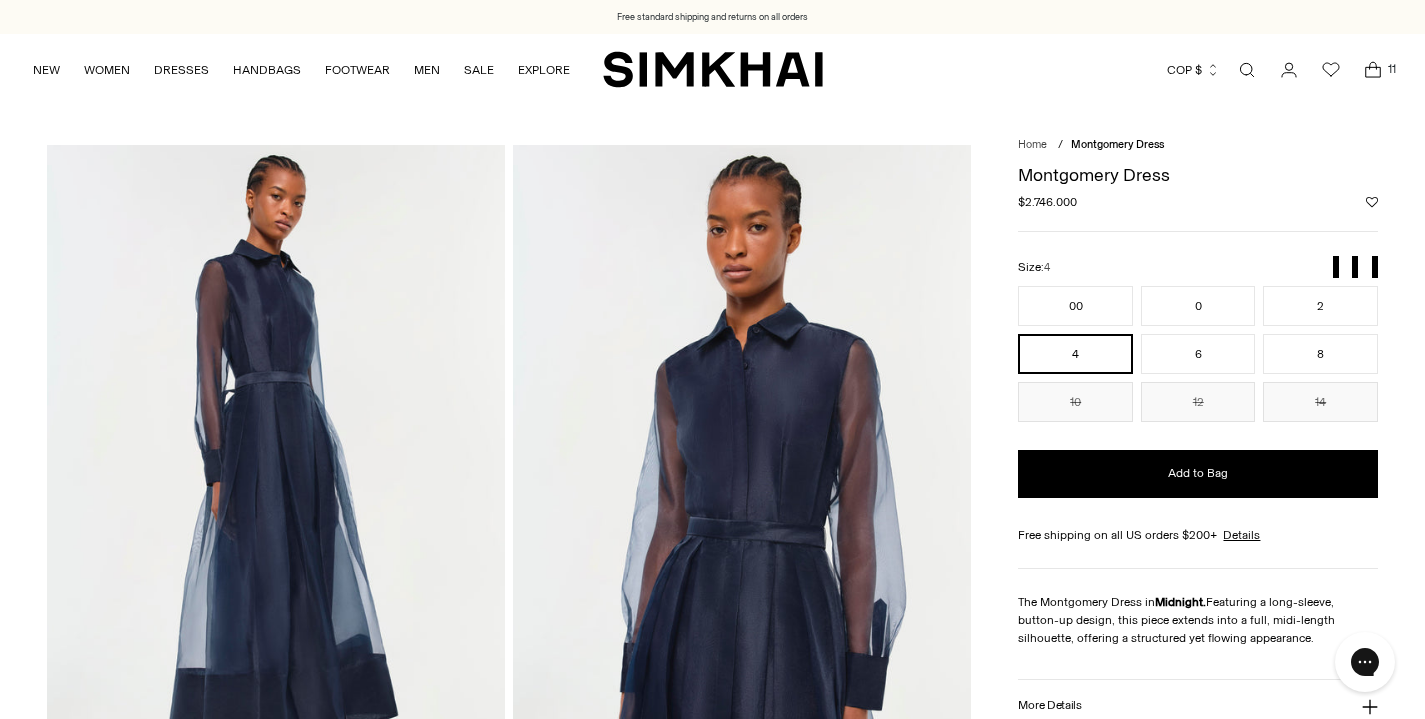 scroll, scrollTop: 0, scrollLeft: 0, axis: both 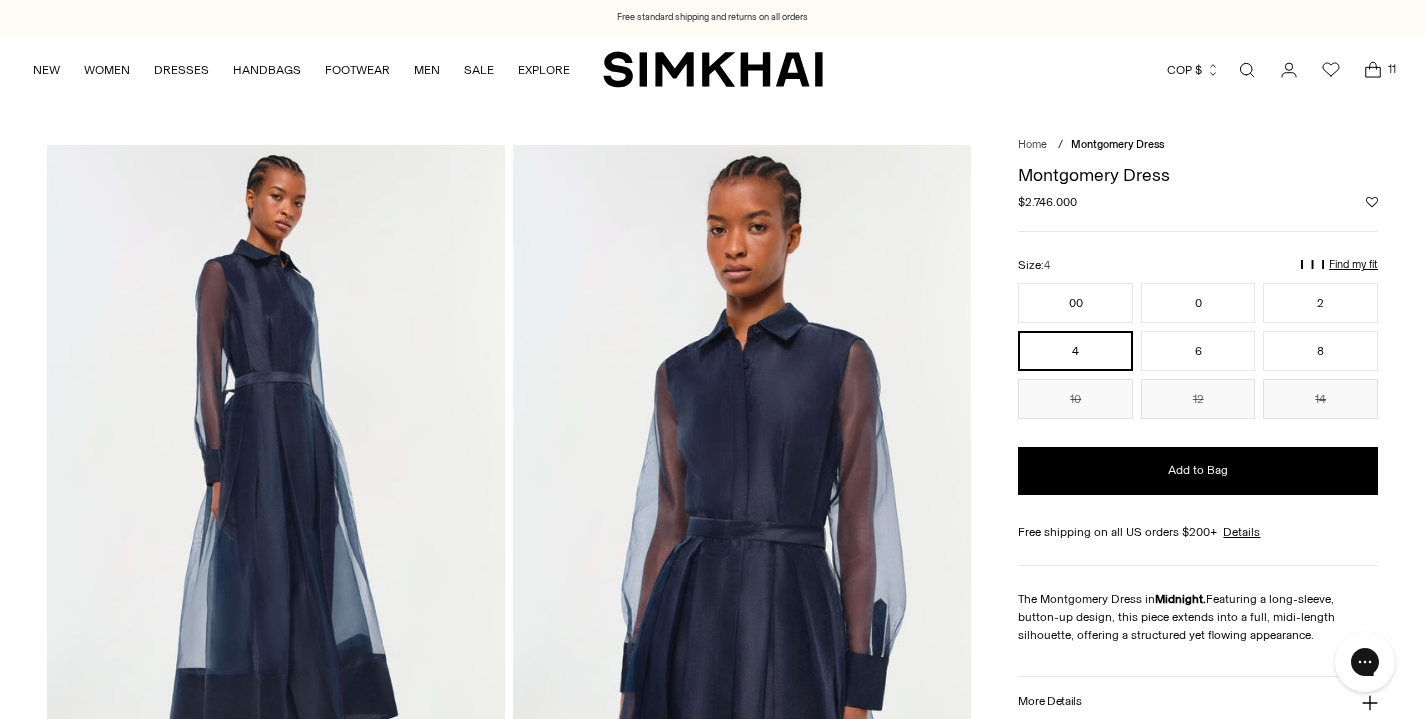 click 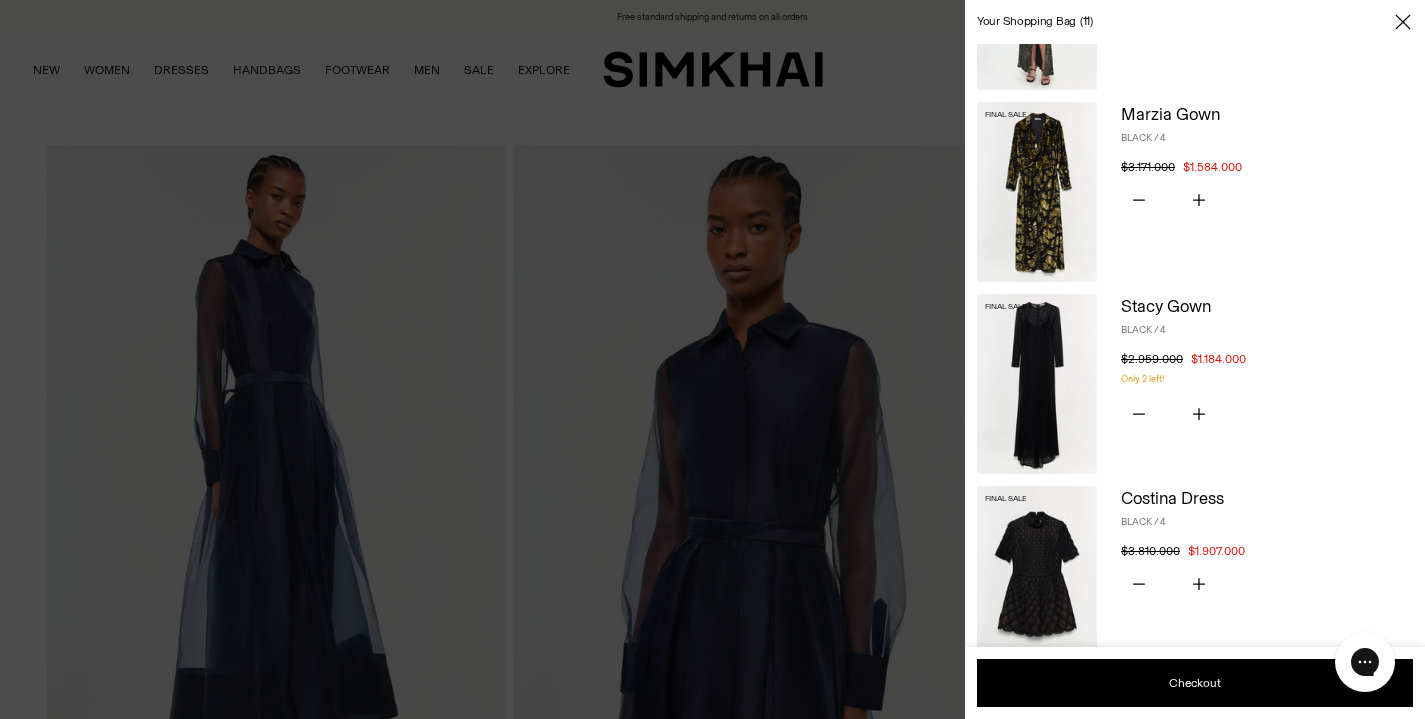 scroll, scrollTop: 1331, scrollLeft: 0, axis: vertical 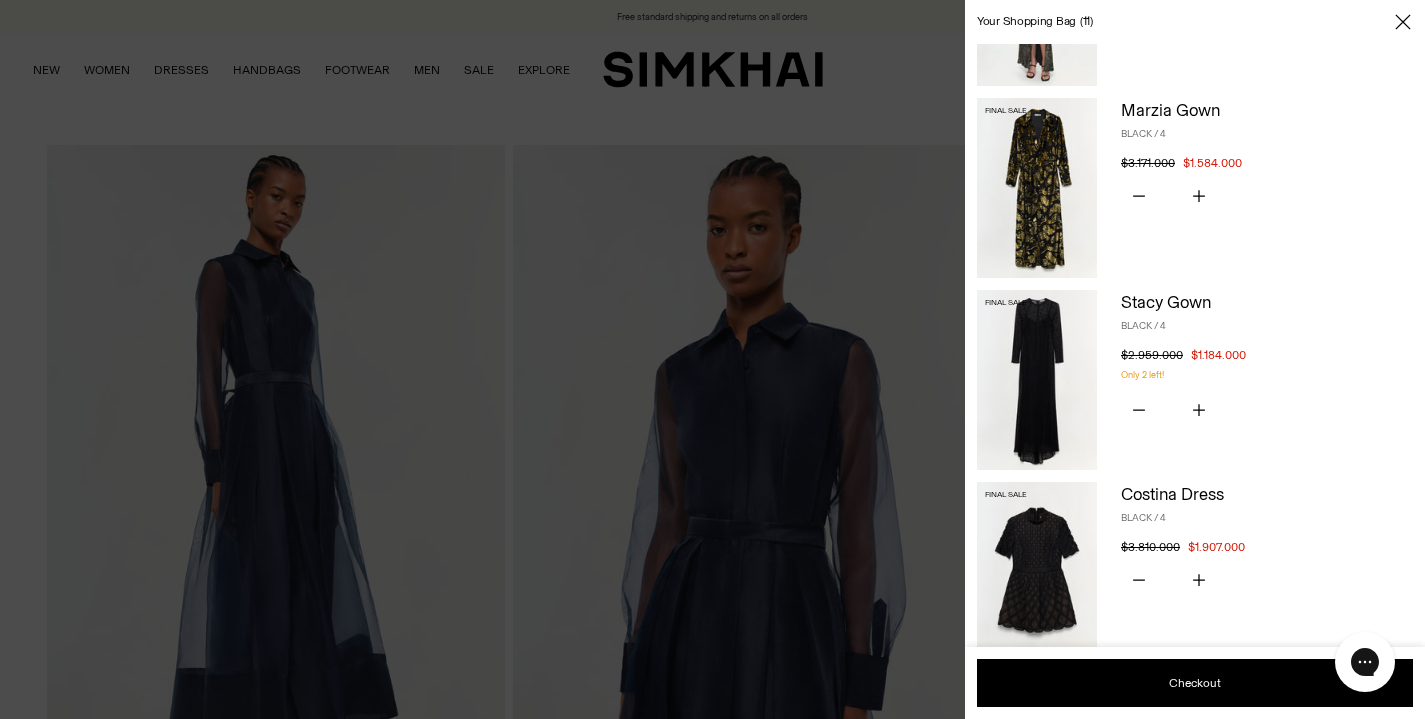 click at bounding box center (1037, 380) 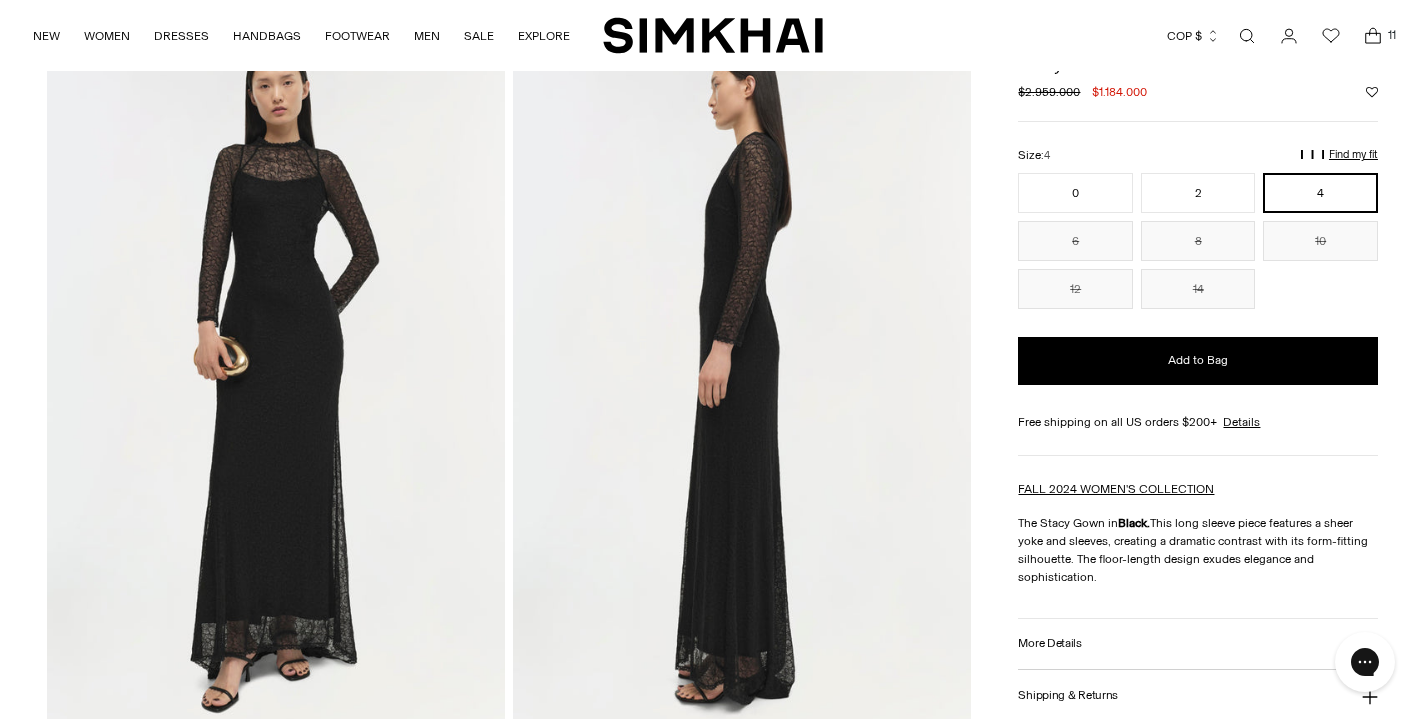 scroll, scrollTop: 163, scrollLeft: 0, axis: vertical 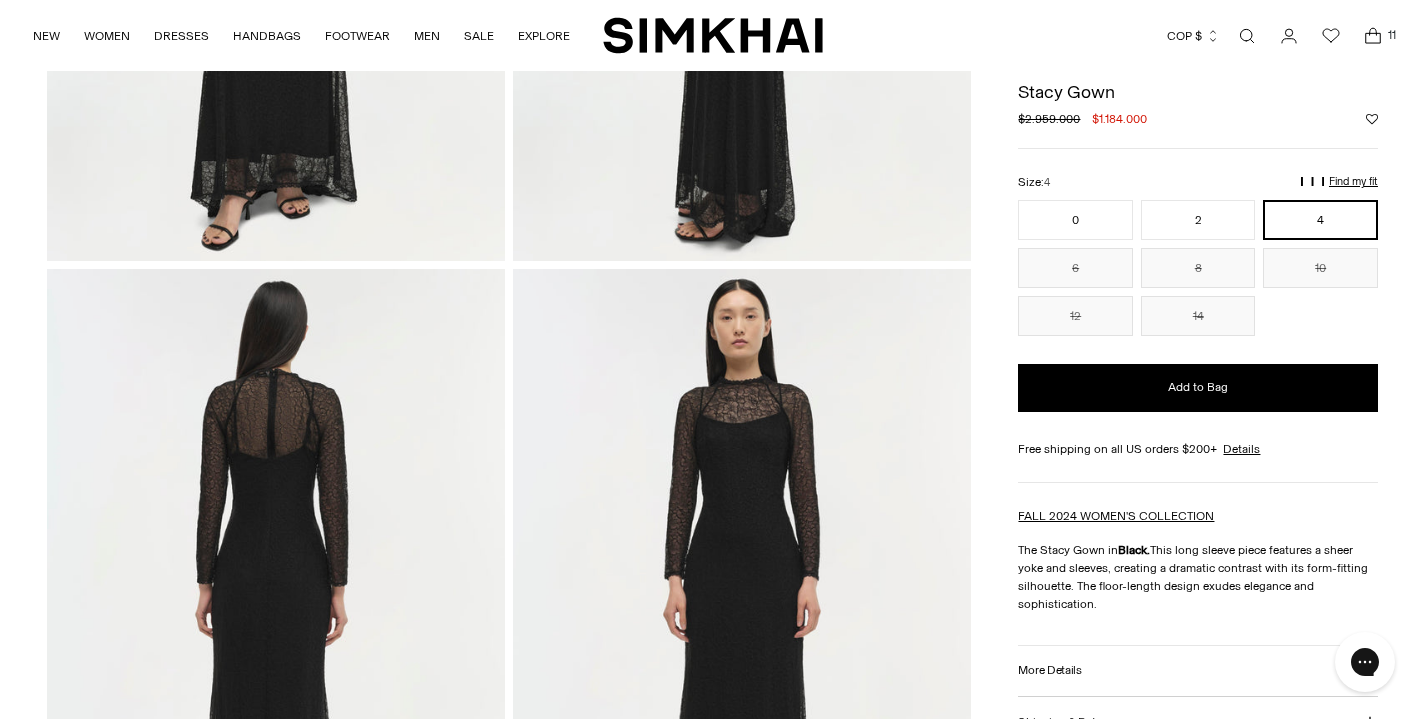 click 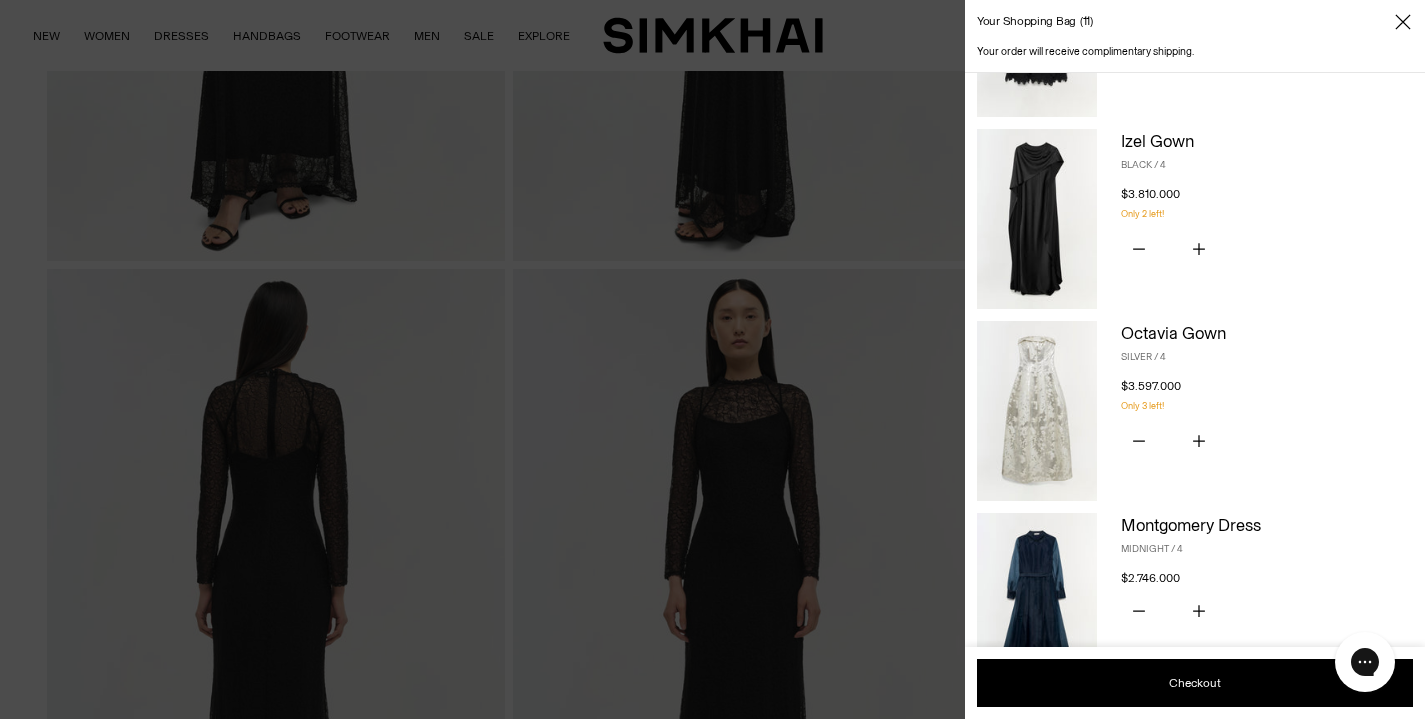 scroll, scrollTop: 344, scrollLeft: 0, axis: vertical 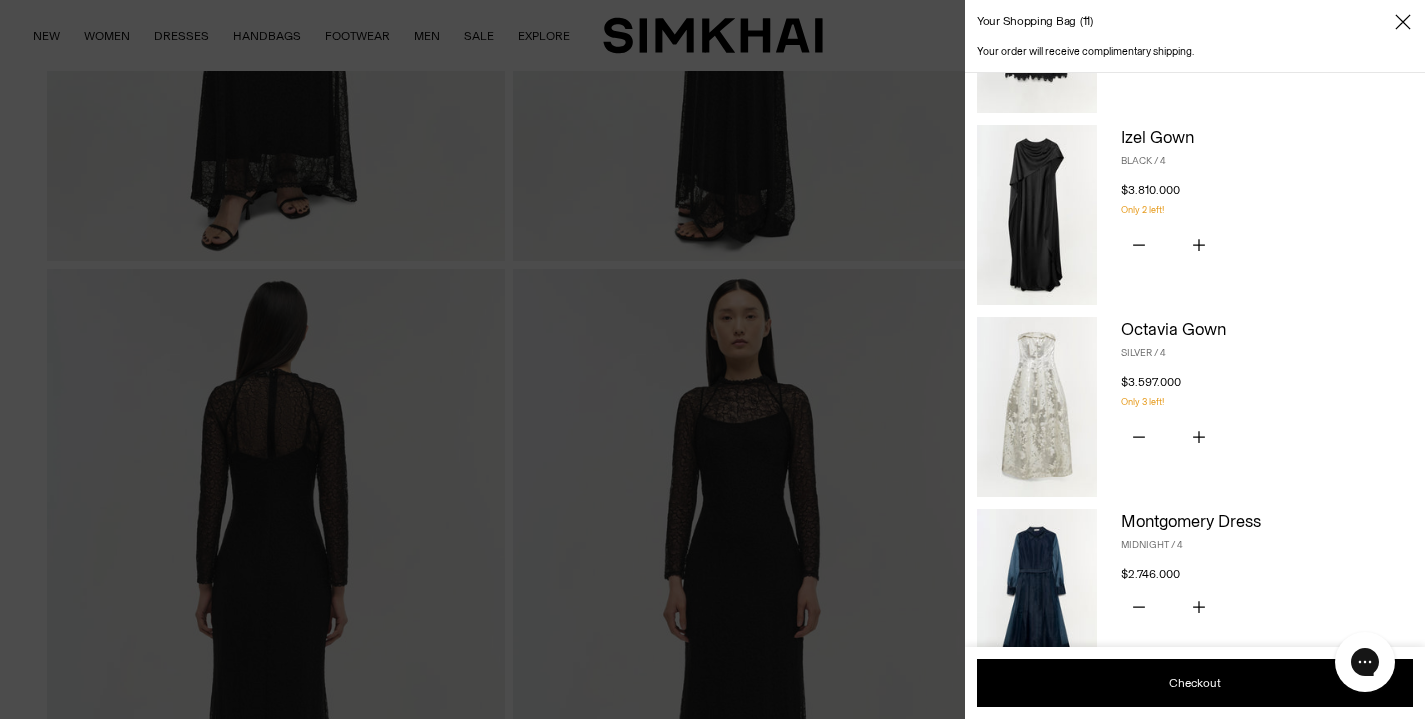 click at bounding box center [1037, 407] 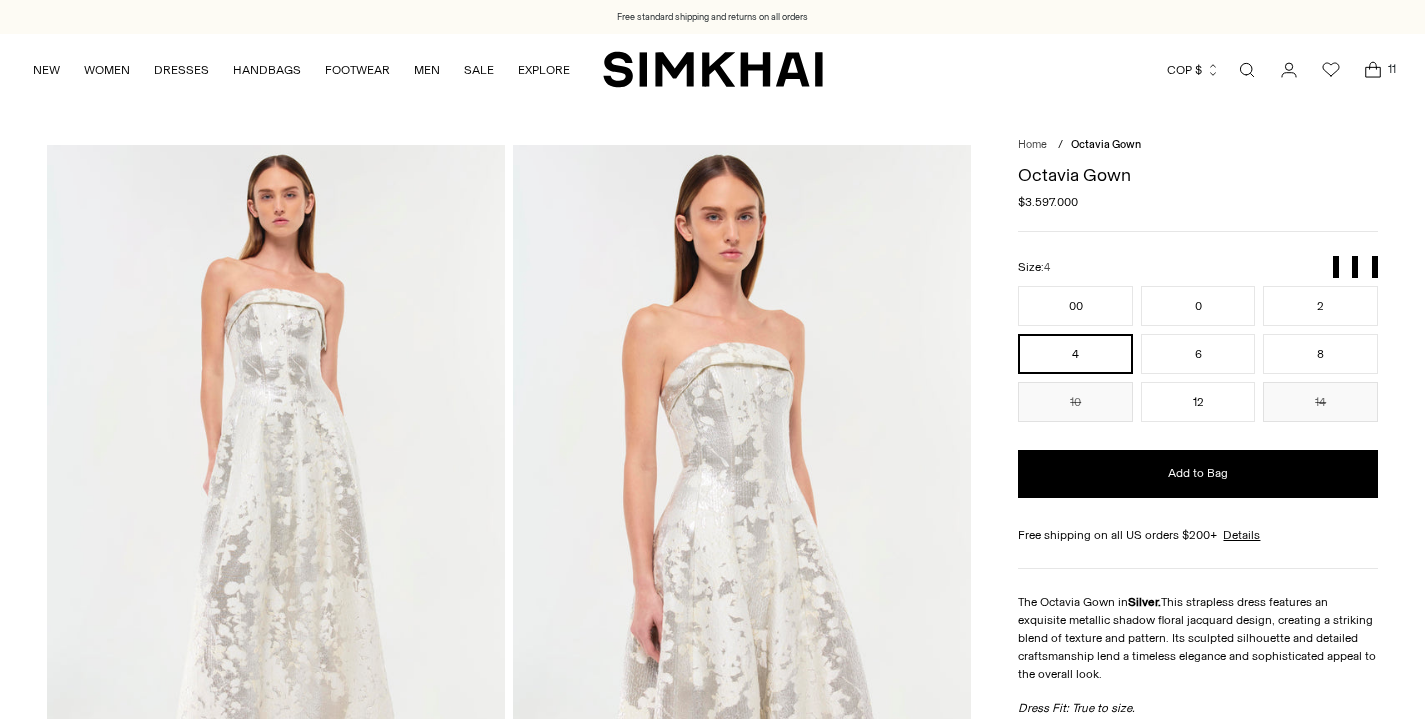 scroll, scrollTop: 0, scrollLeft: 0, axis: both 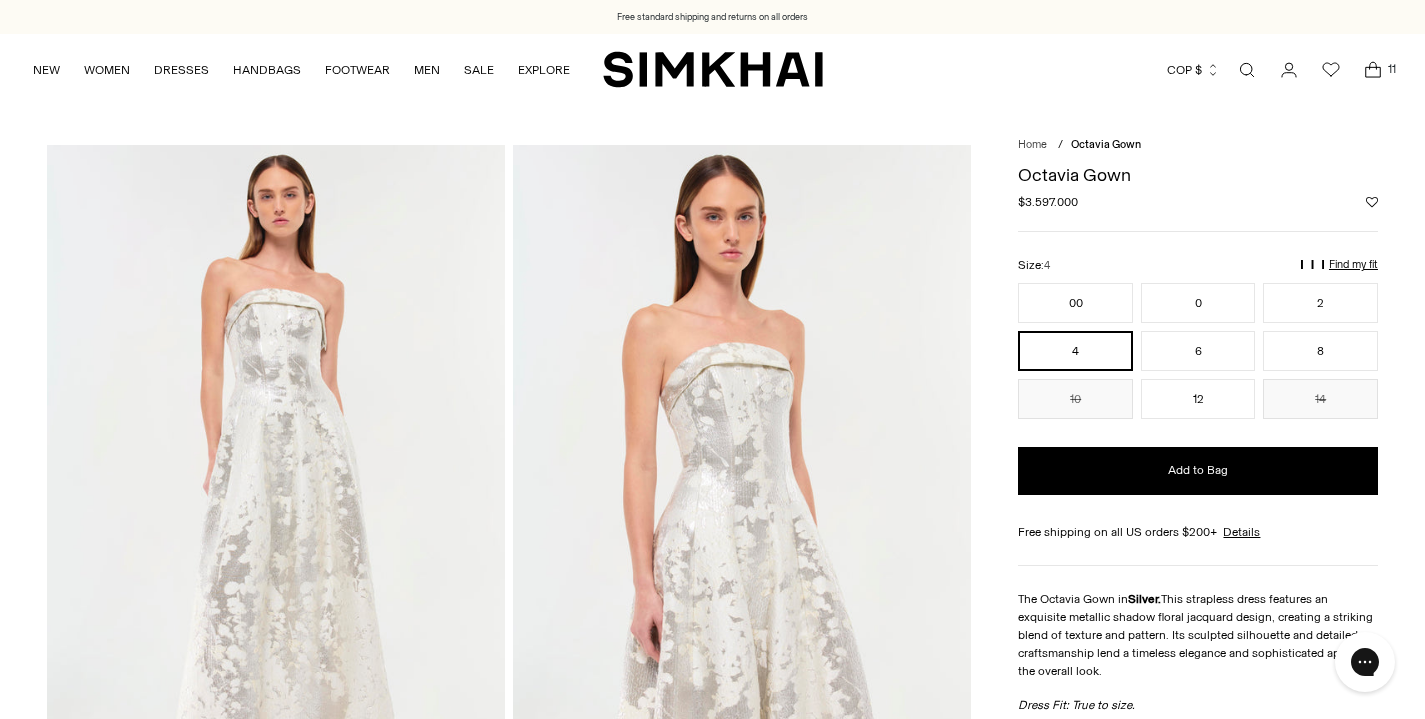 click 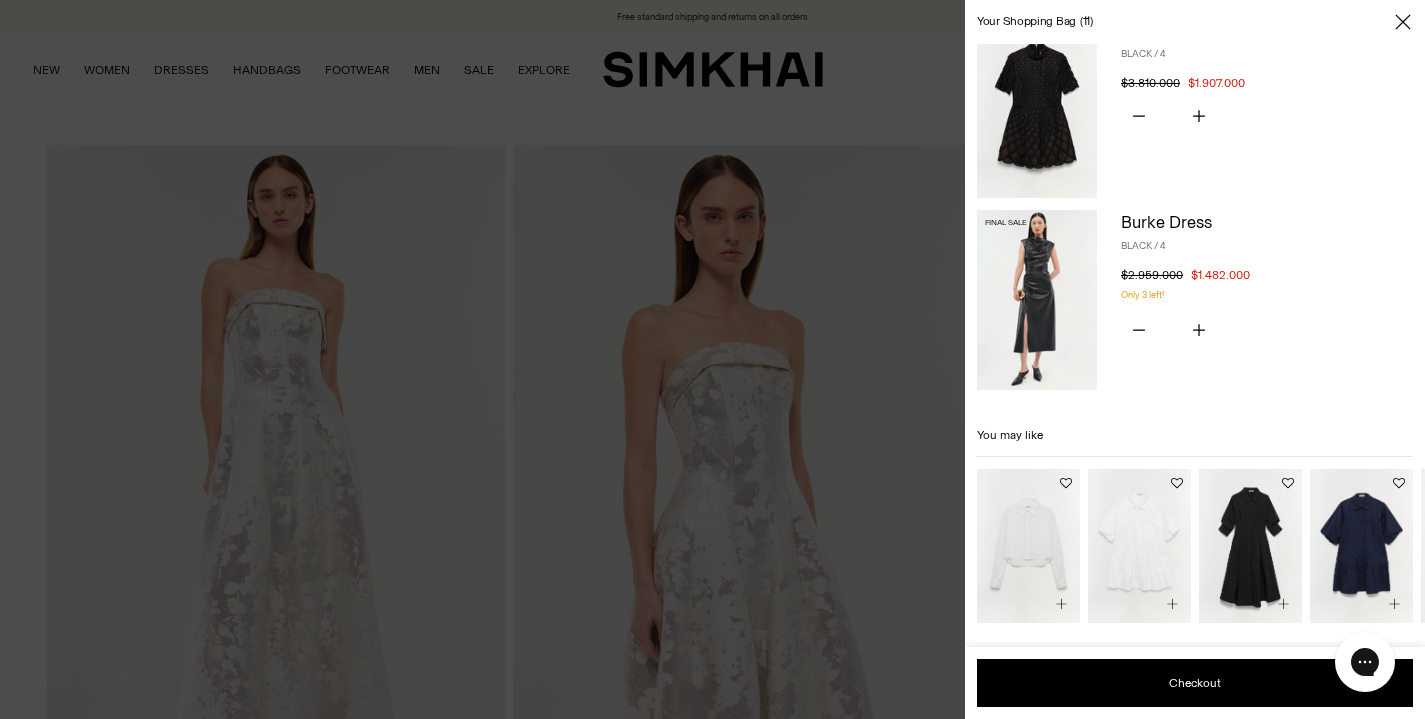 scroll, scrollTop: 1795, scrollLeft: 0, axis: vertical 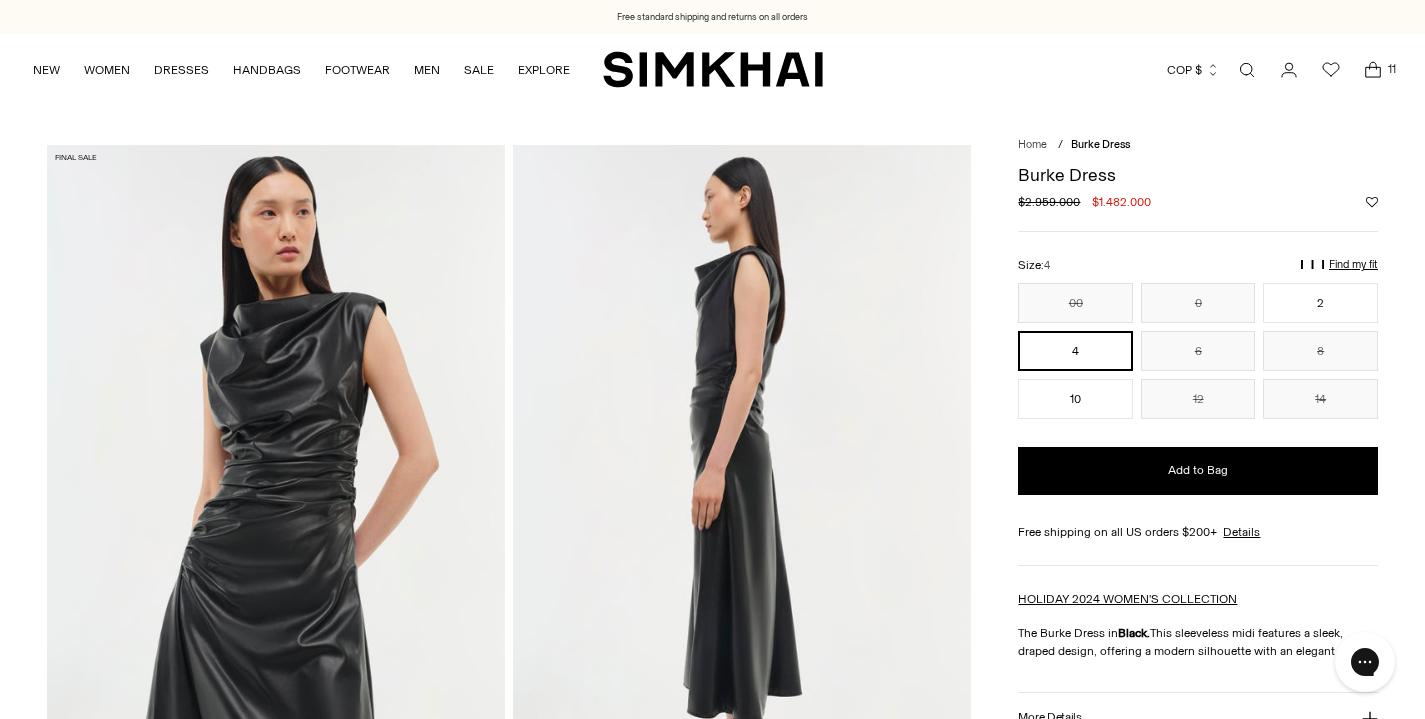 click 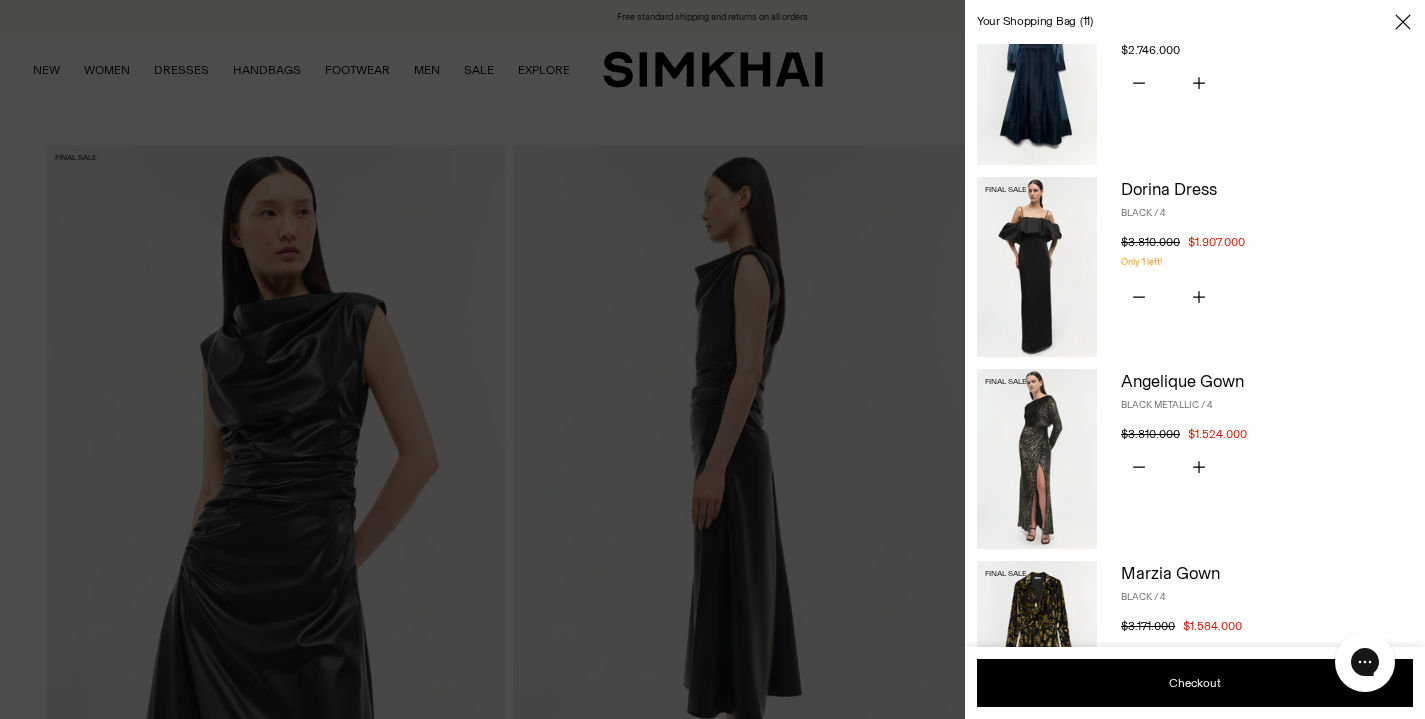 scroll, scrollTop: 870, scrollLeft: 0, axis: vertical 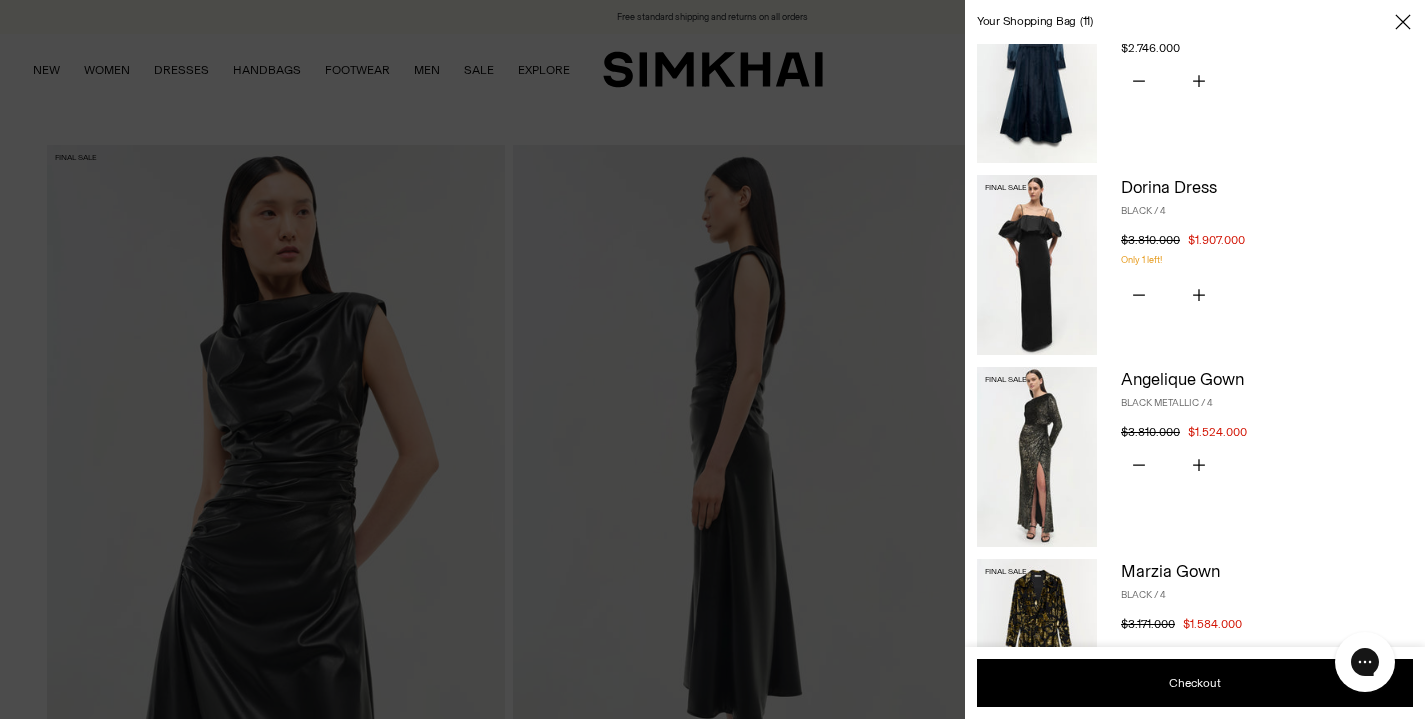 click at bounding box center (1037, 457) 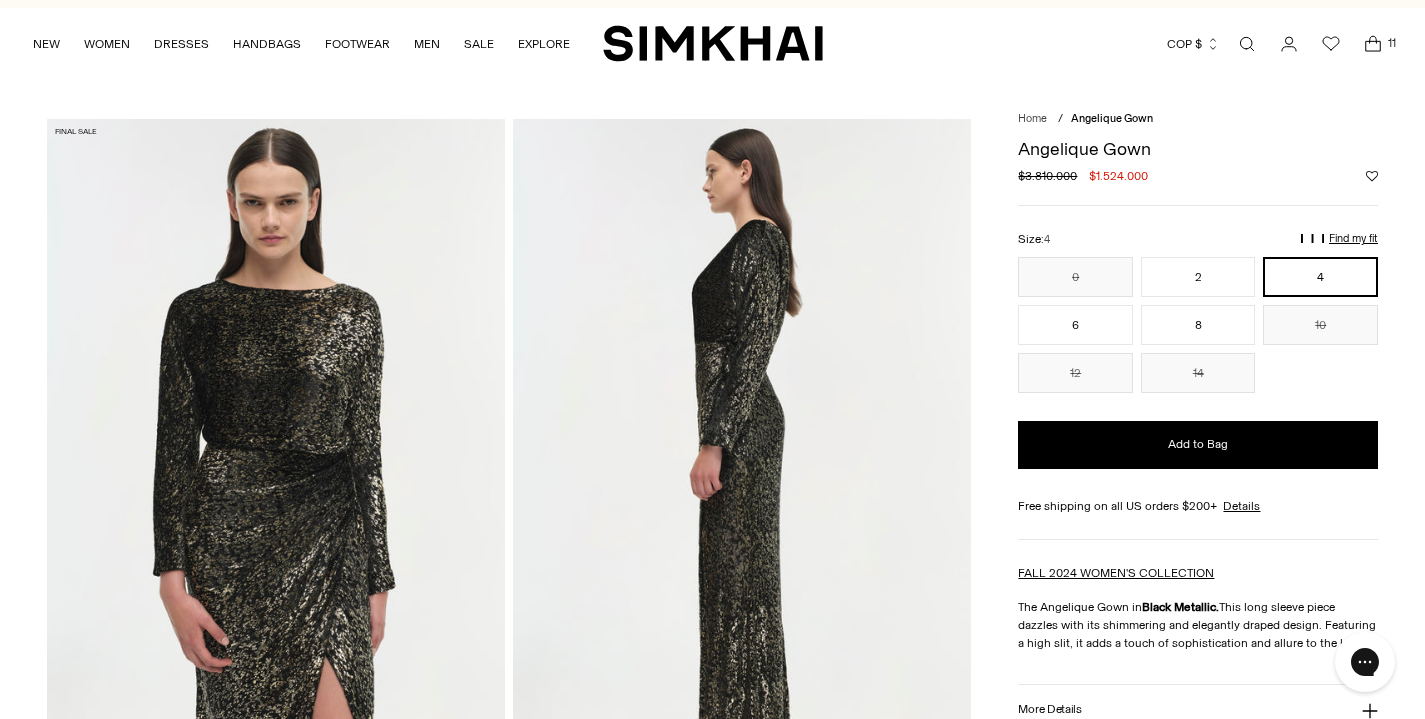 scroll, scrollTop: 0, scrollLeft: 0, axis: both 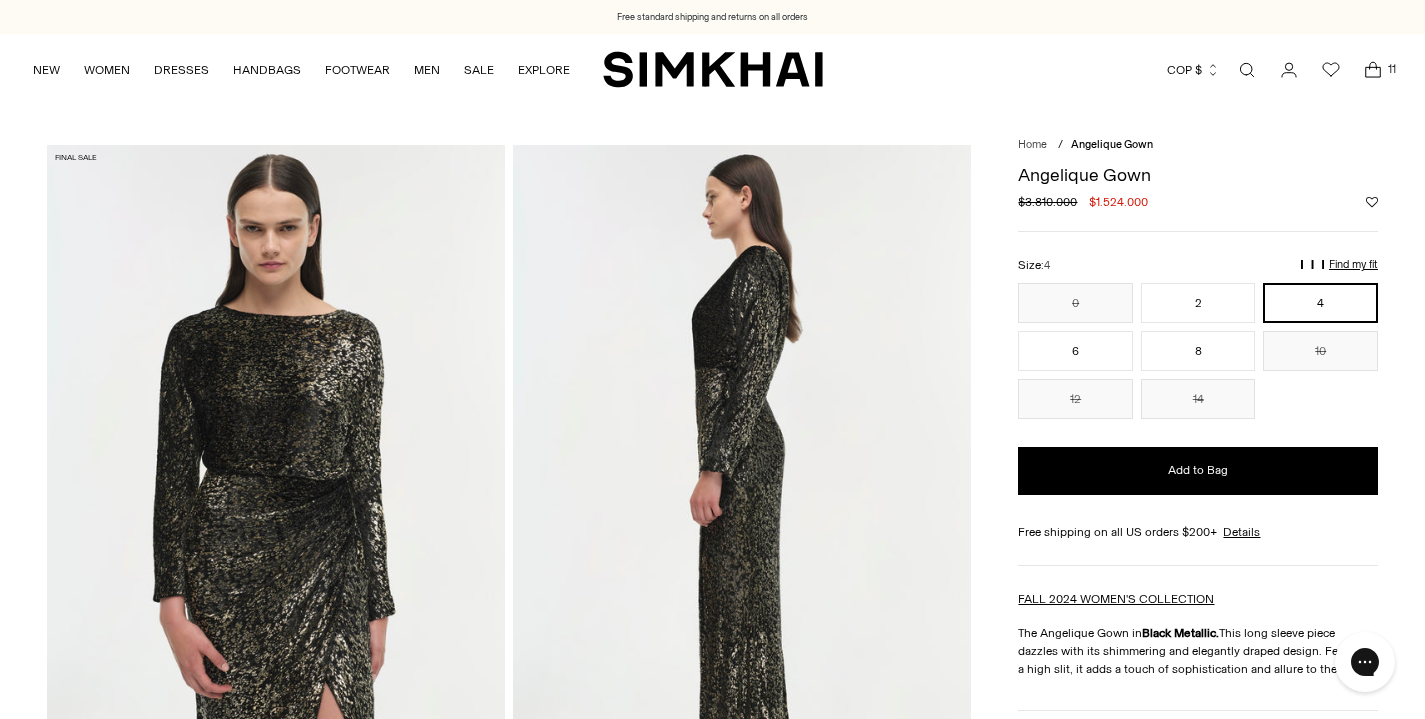 click 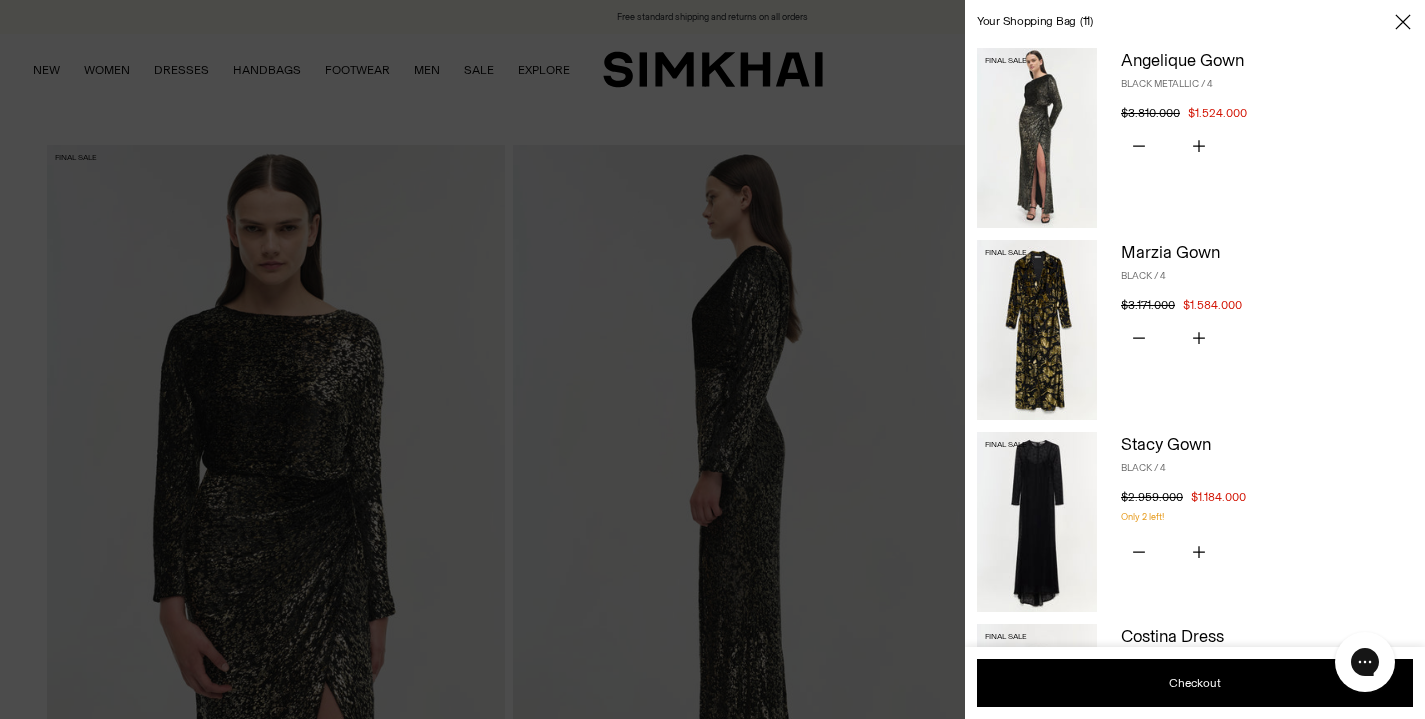scroll, scrollTop: 1190, scrollLeft: 0, axis: vertical 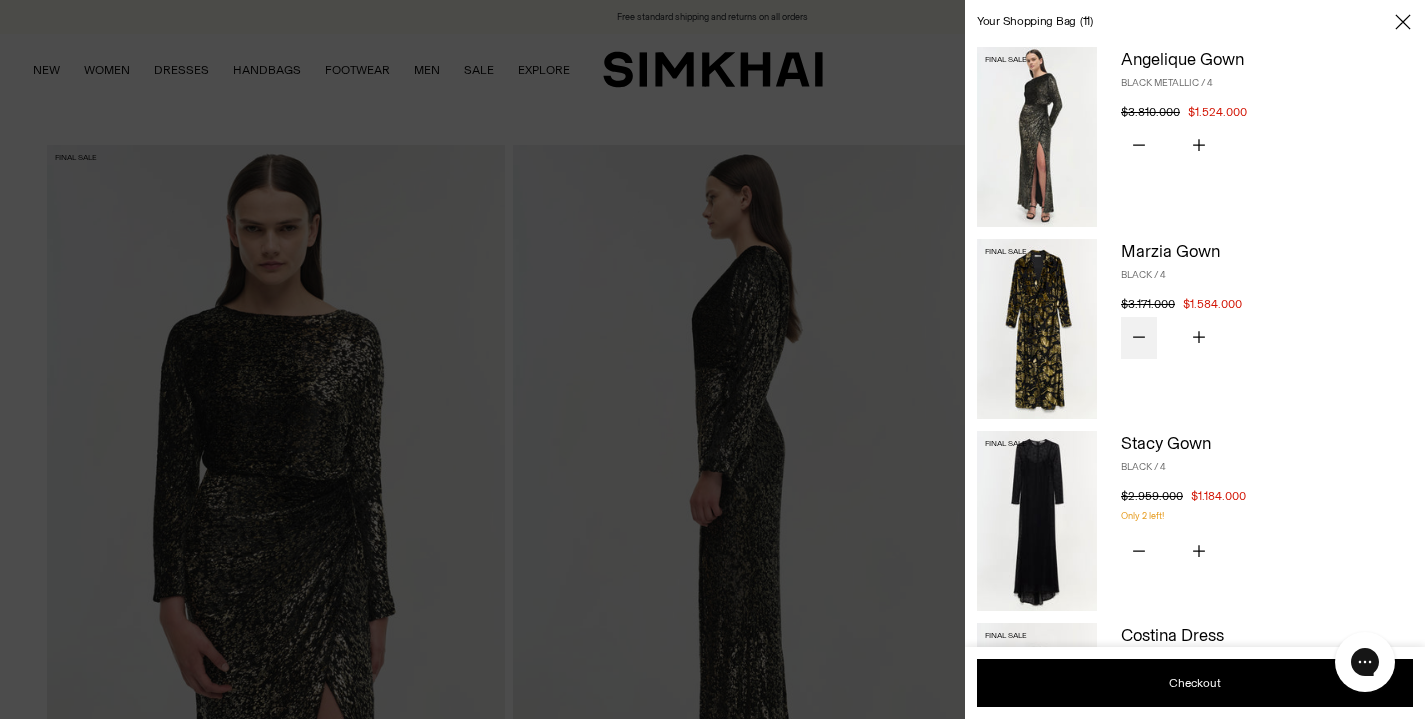 click 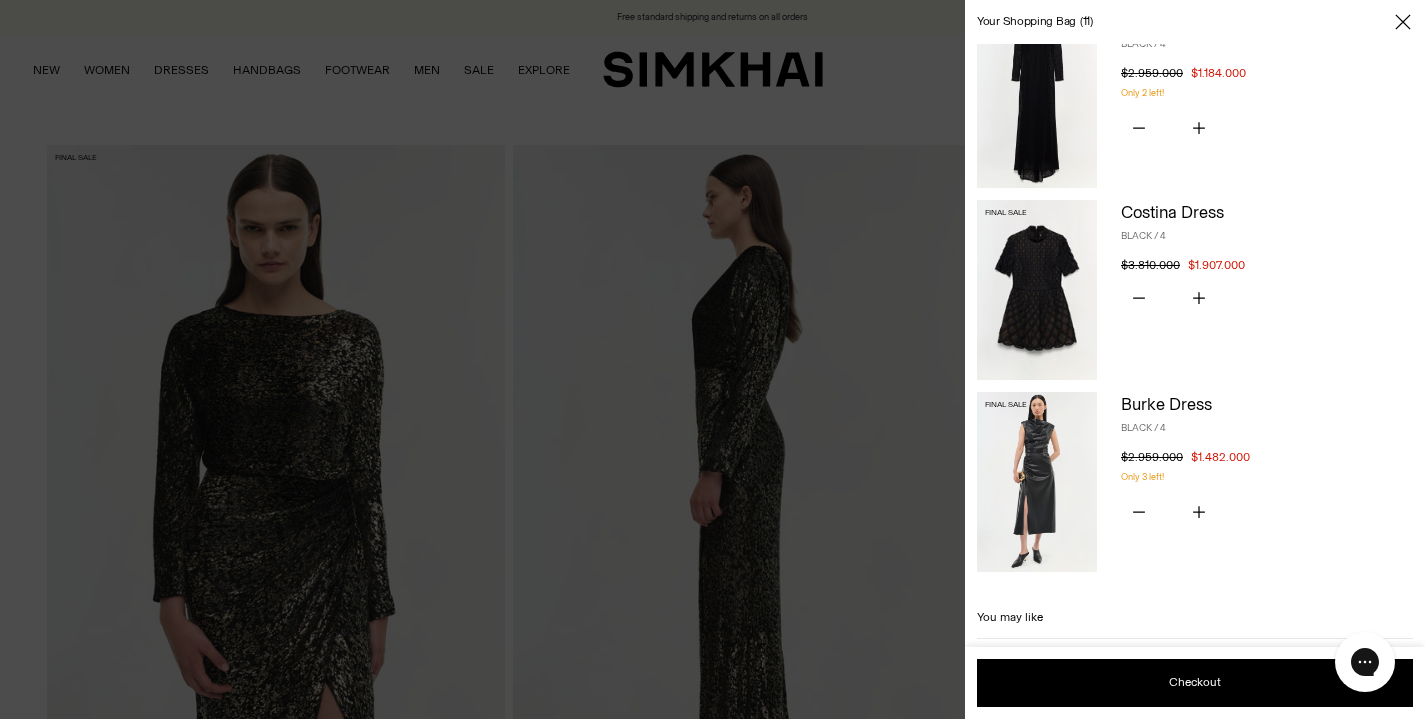 scroll, scrollTop: 1426, scrollLeft: 0, axis: vertical 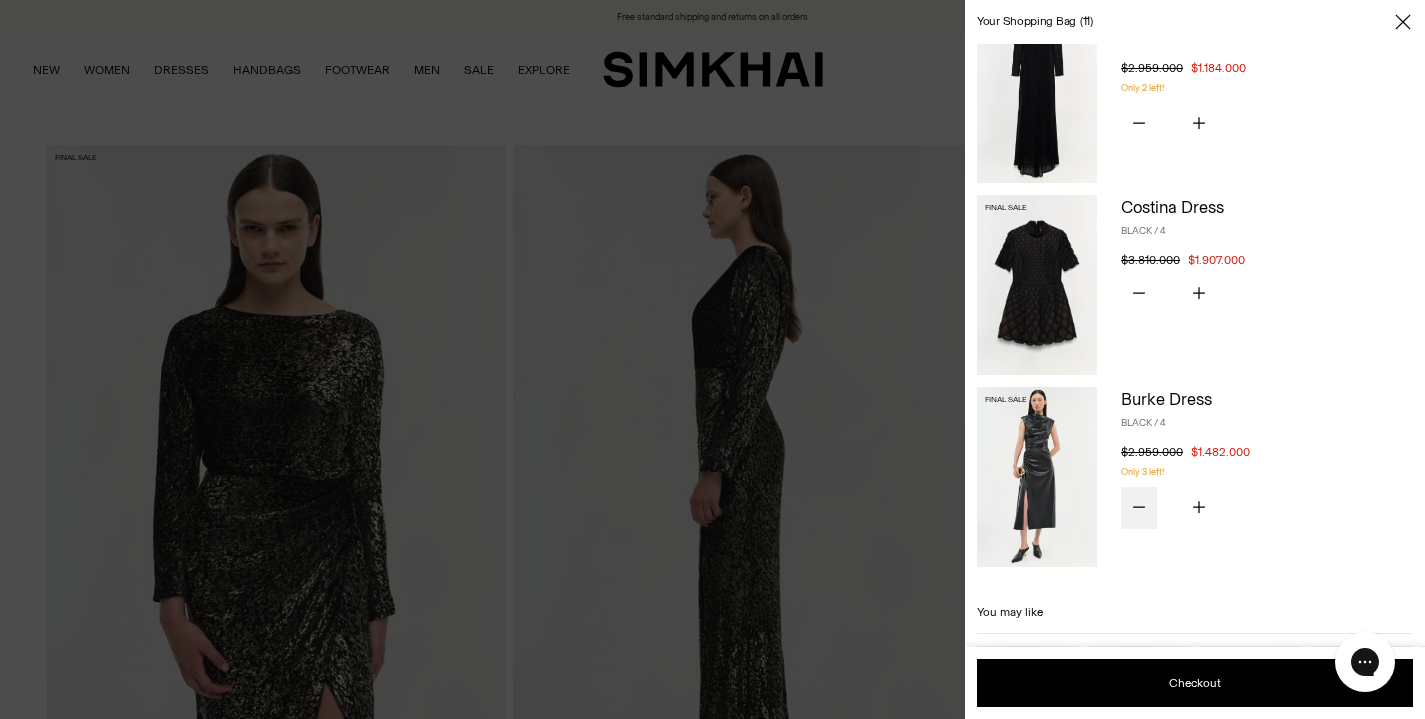 click 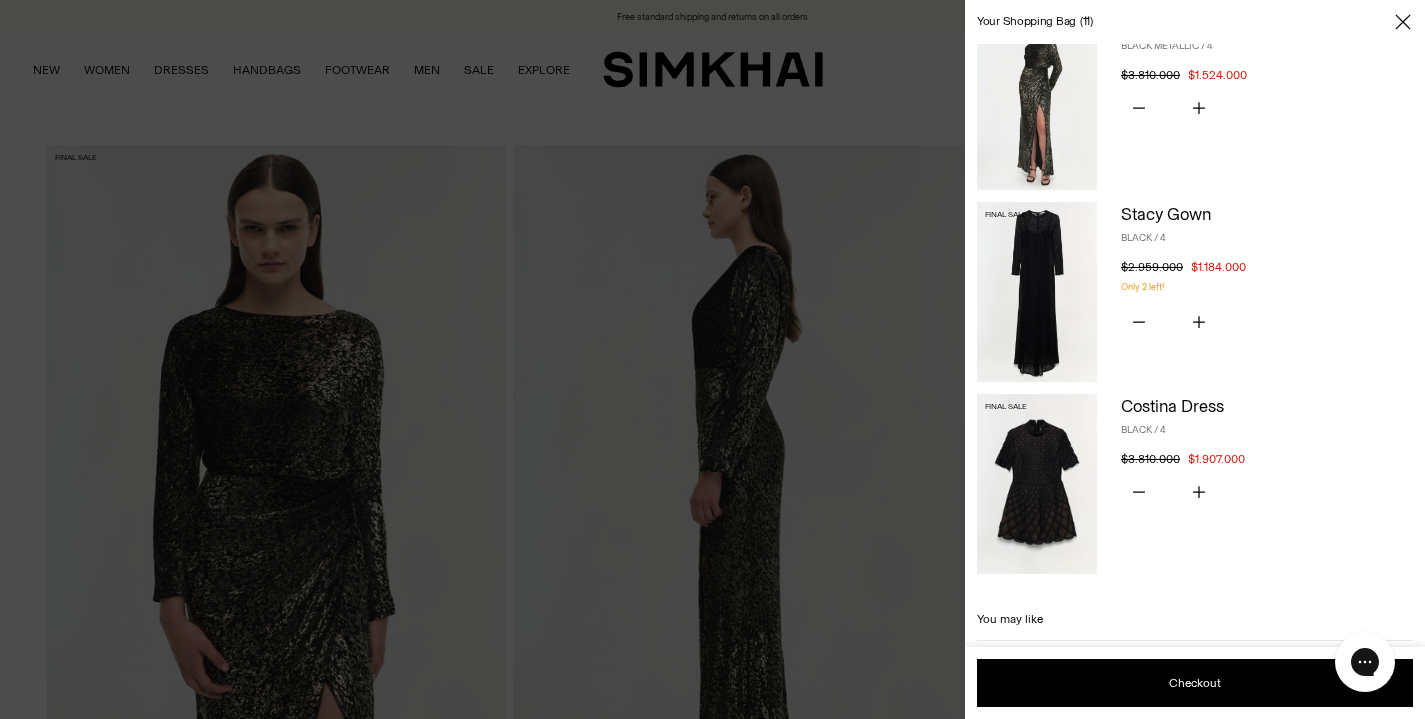 scroll, scrollTop: 1222, scrollLeft: 0, axis: vertical 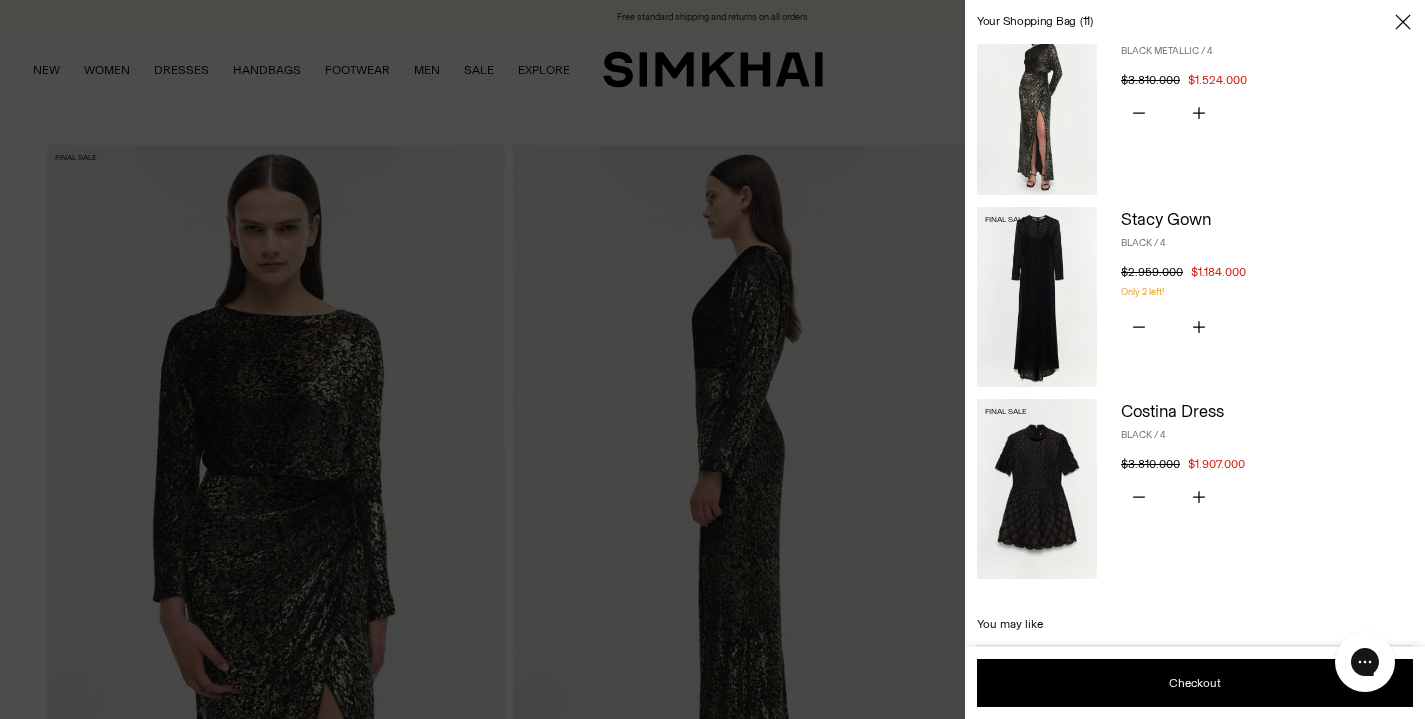 click at bounding box center [1037, 489] 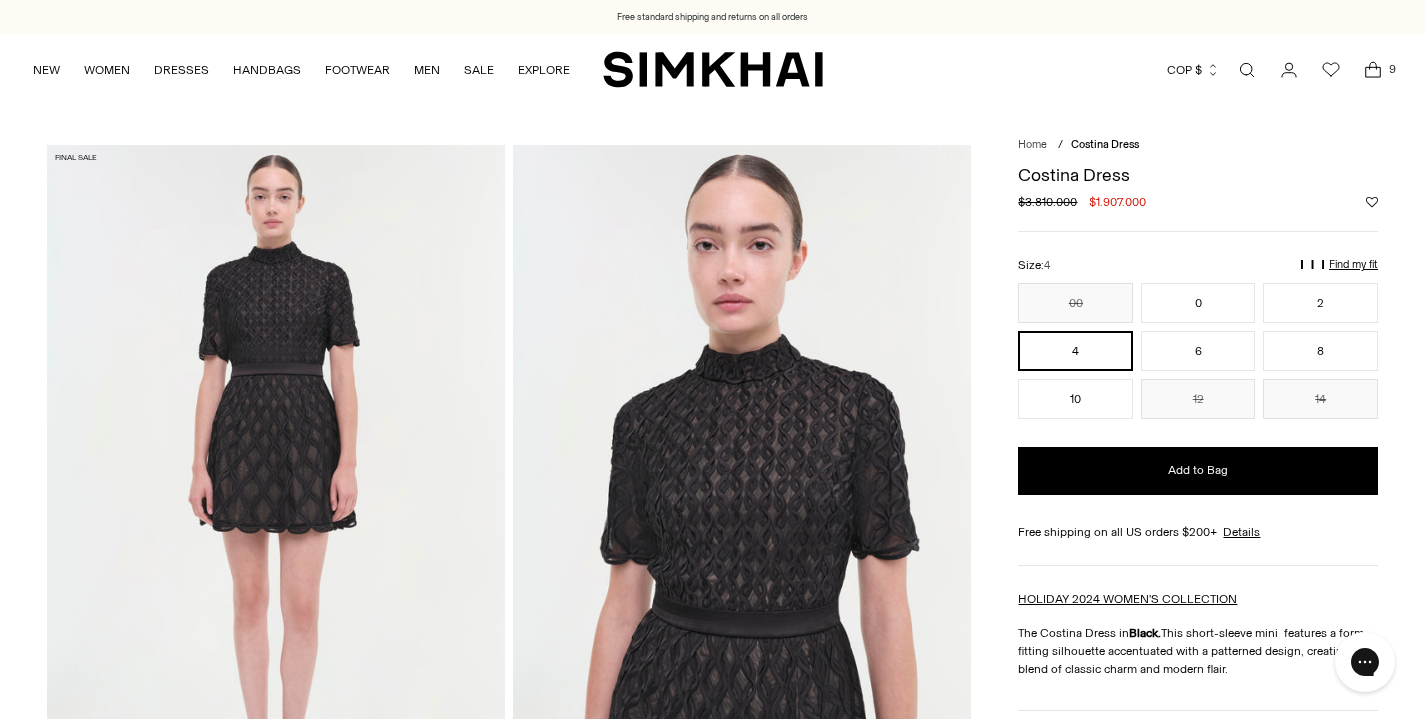 scroll, scrollTop: 0, scrollLeft: 0, axis: both 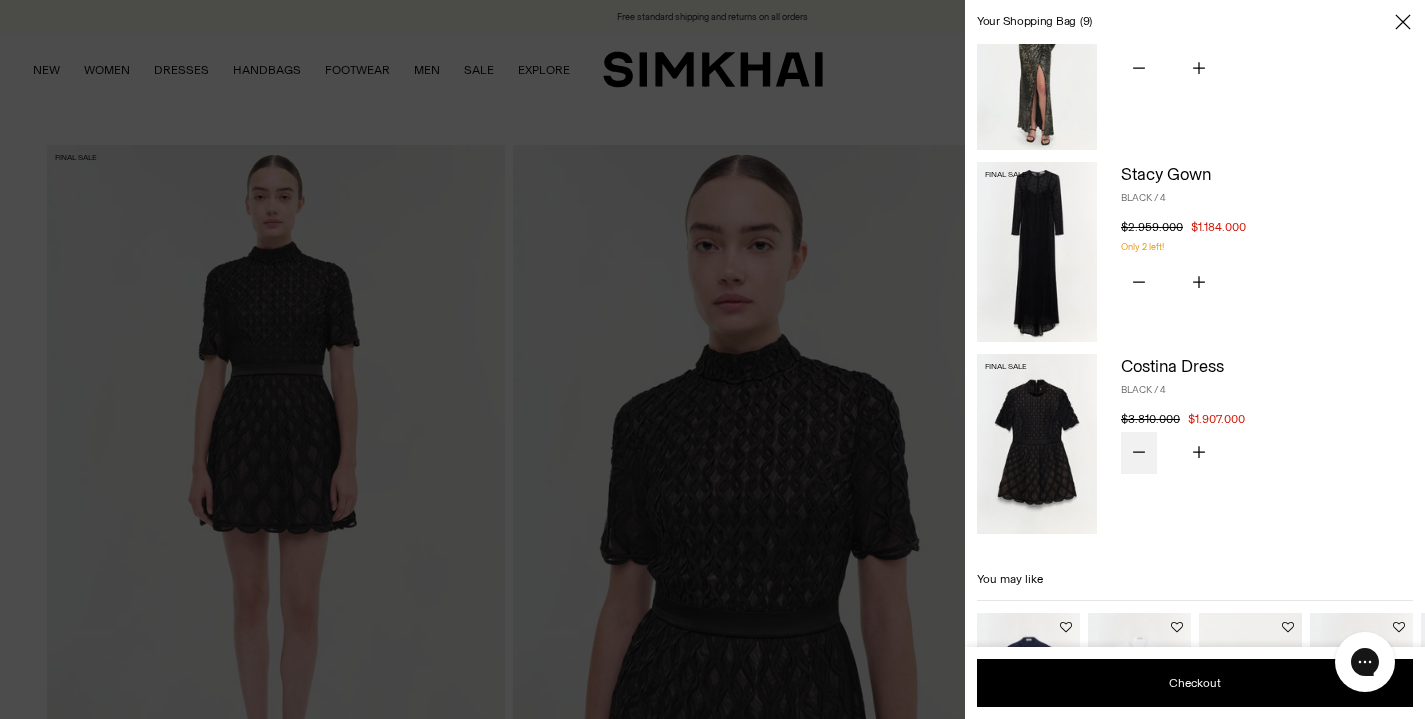 click 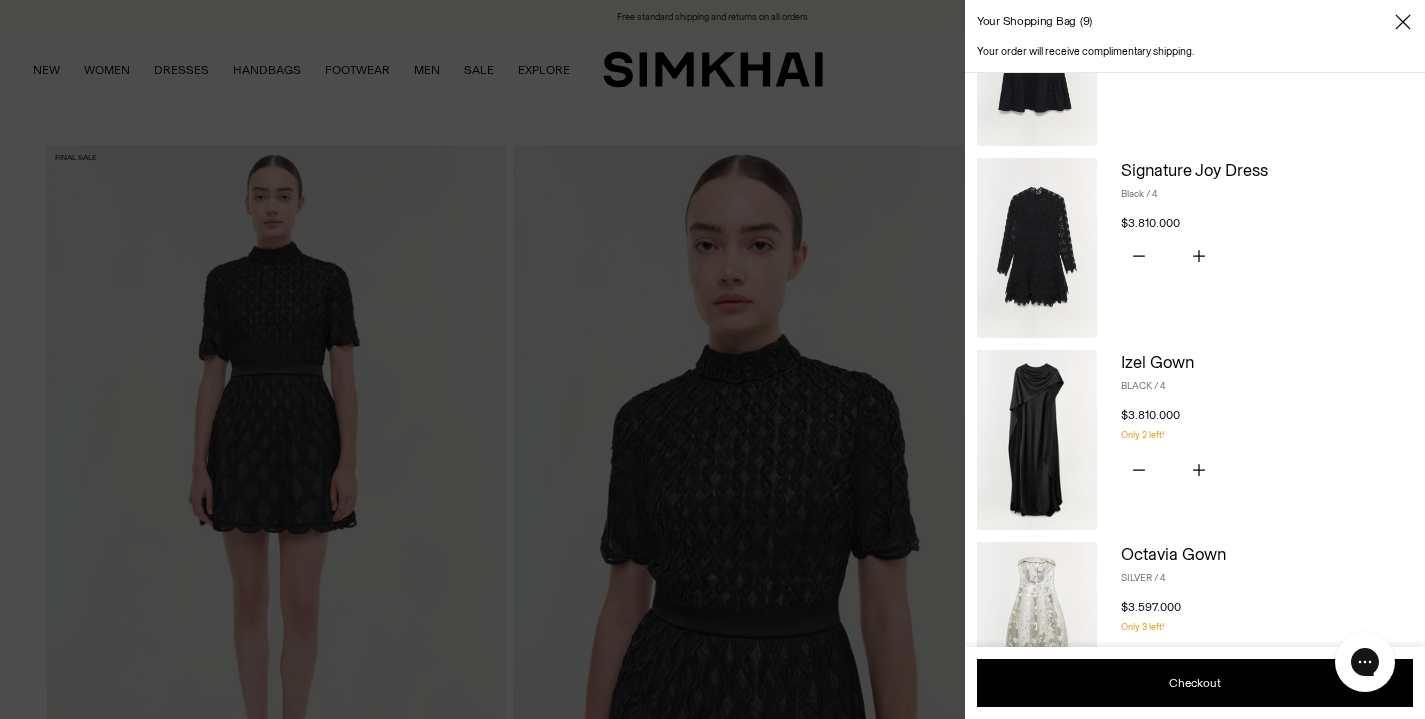 scroll, scrollTop: 113, scrollLeft: 0, axis: vertical 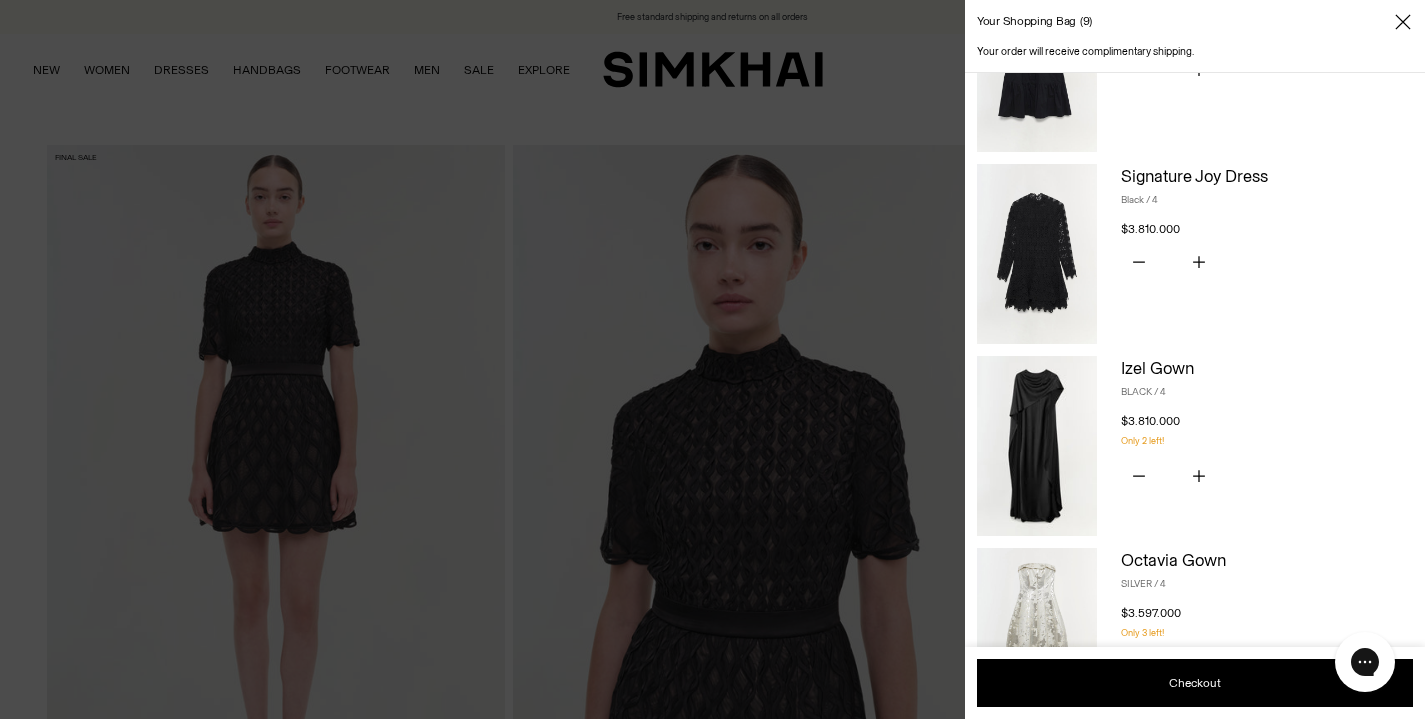 click at bounding box center [1037, 446] 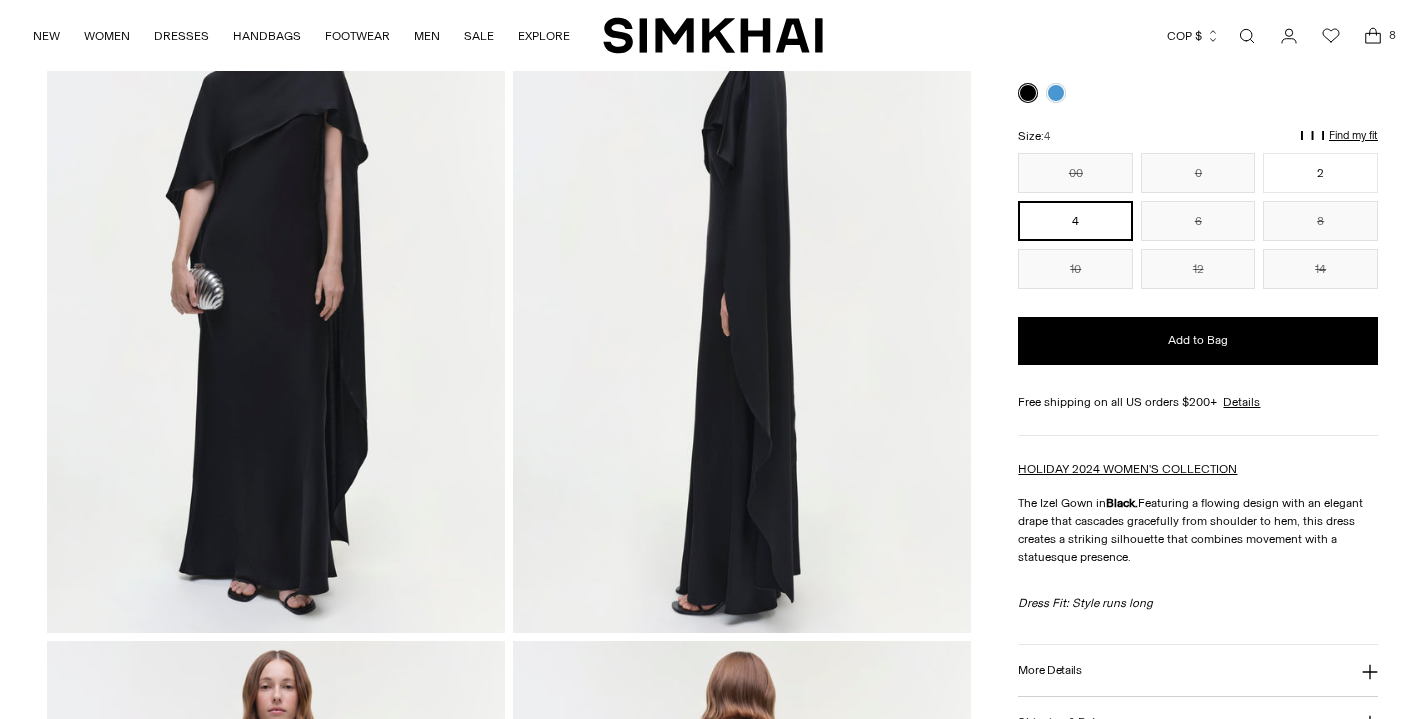 scroll, scrollTop: 212, scrollLeft: 0, axis: vertical 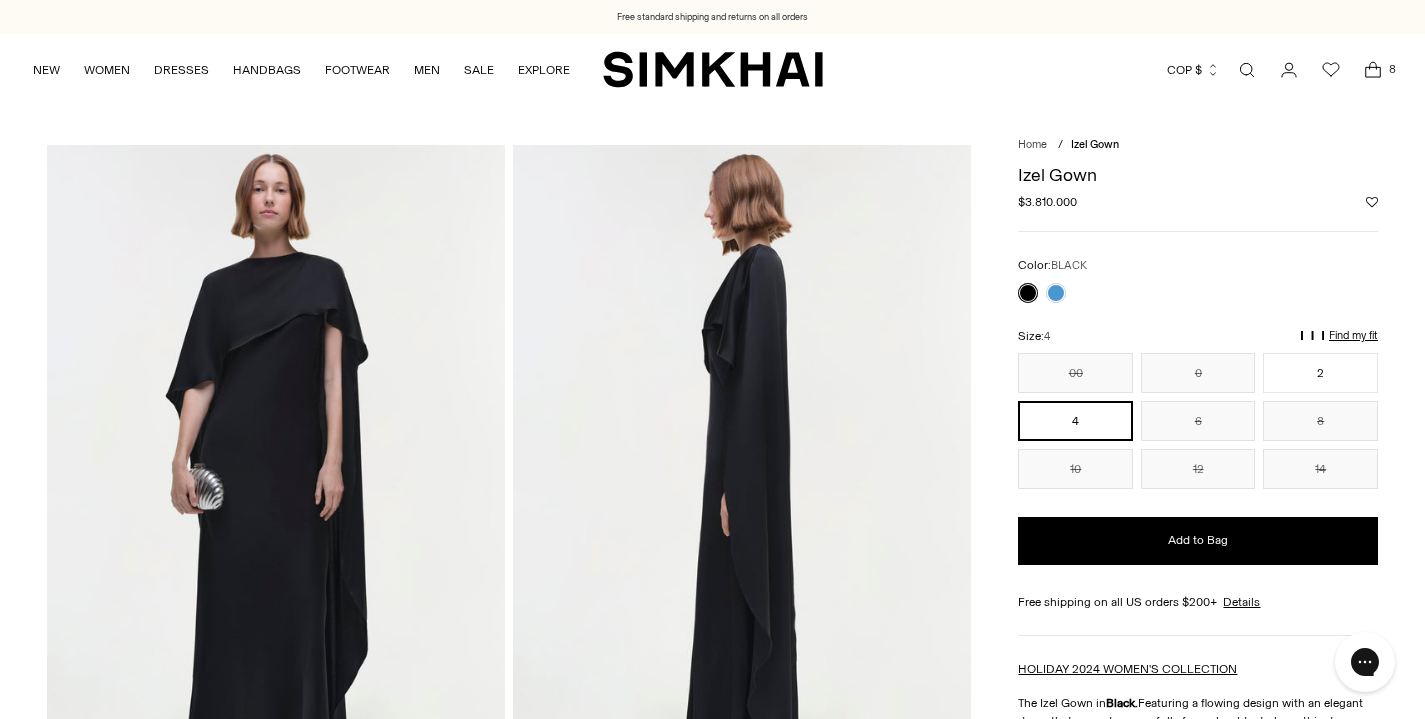 click 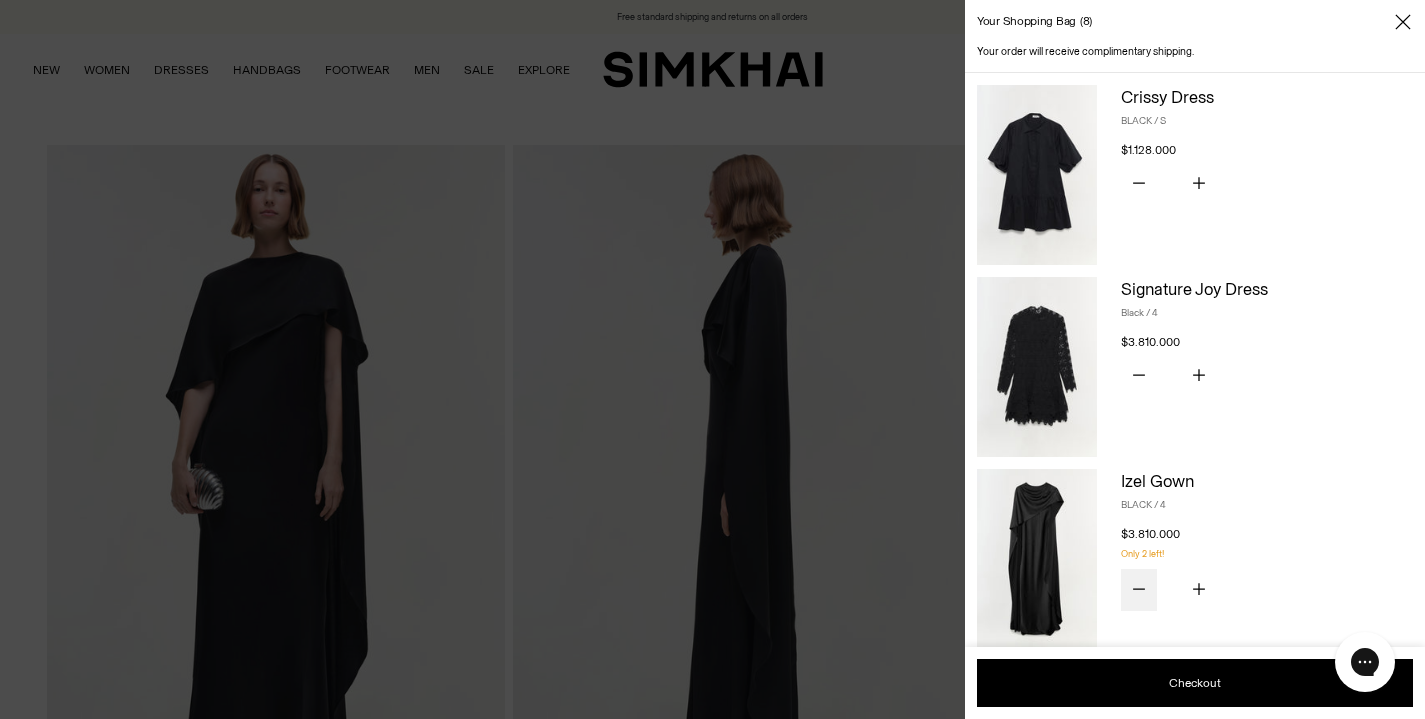 click 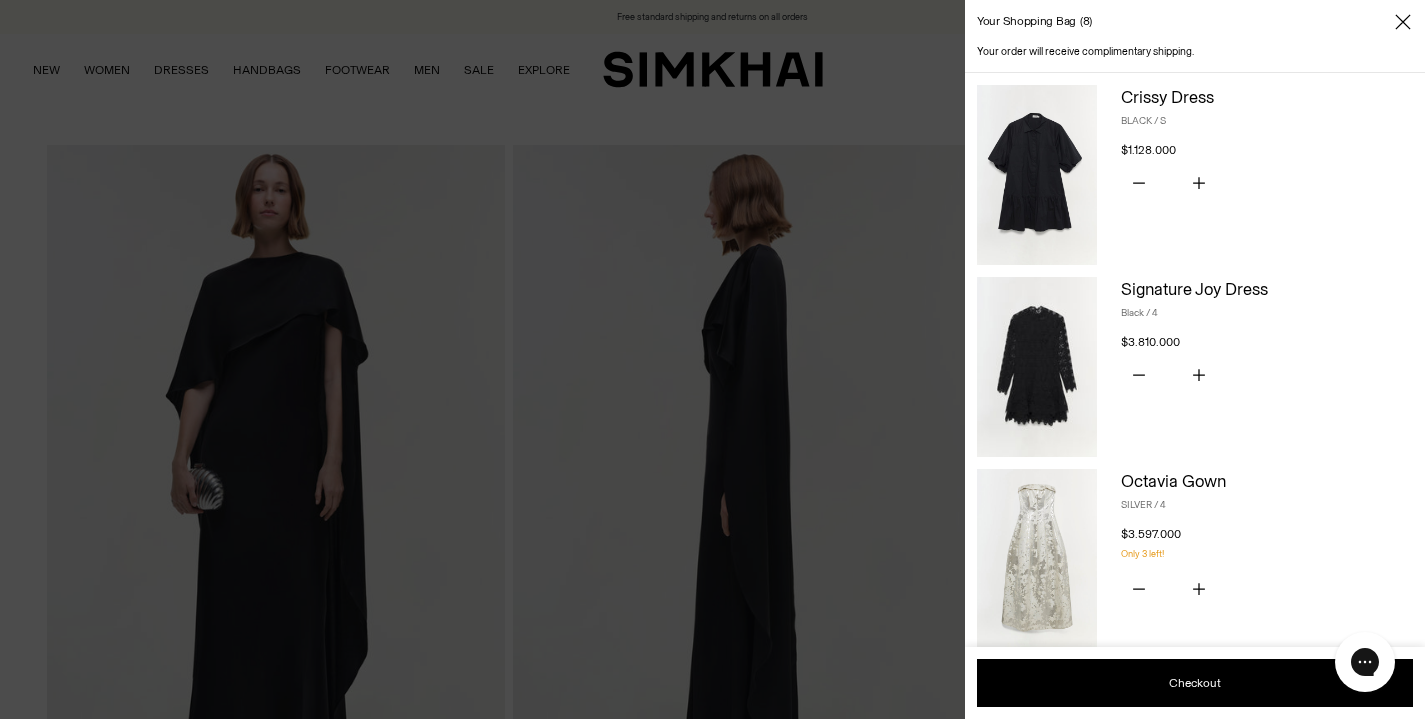 click at bounding box center [1037, 367] 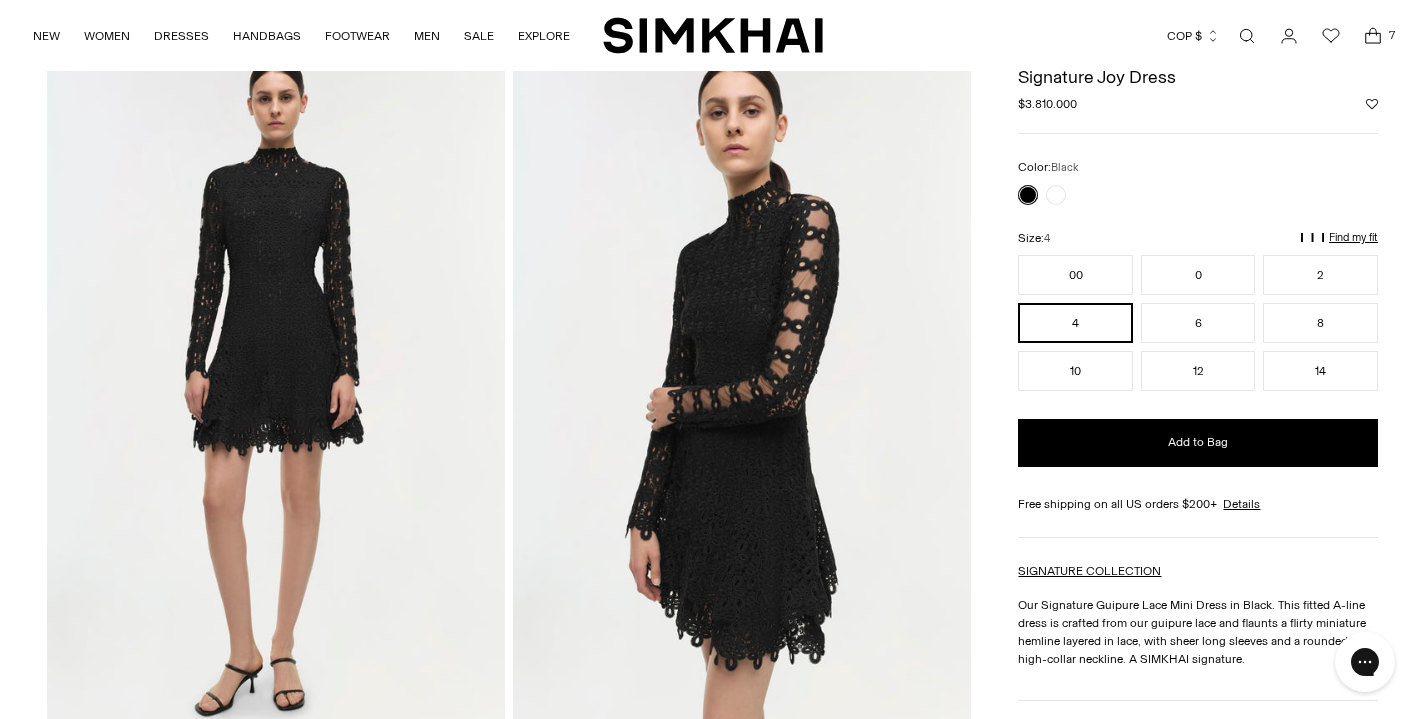 scroll, scrollTop: 137, scrollLeft: 0, axis: vertical 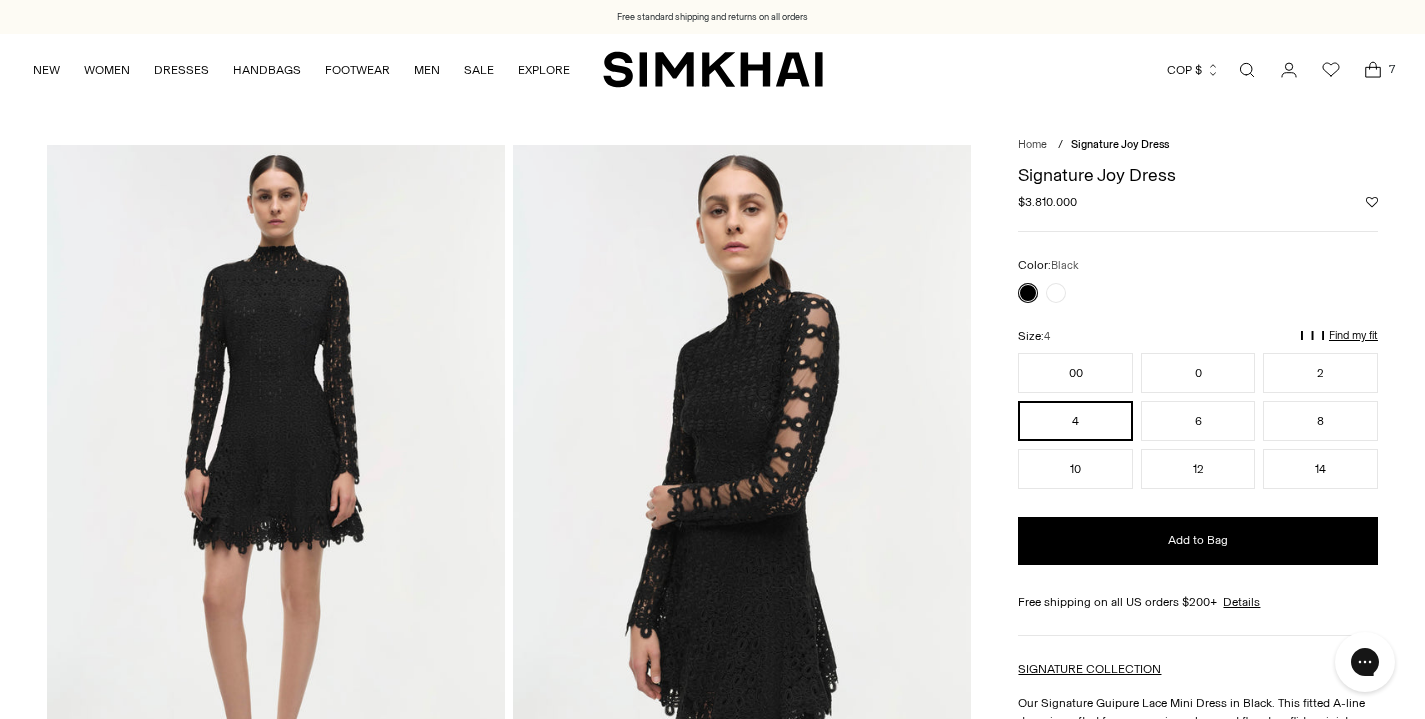 click 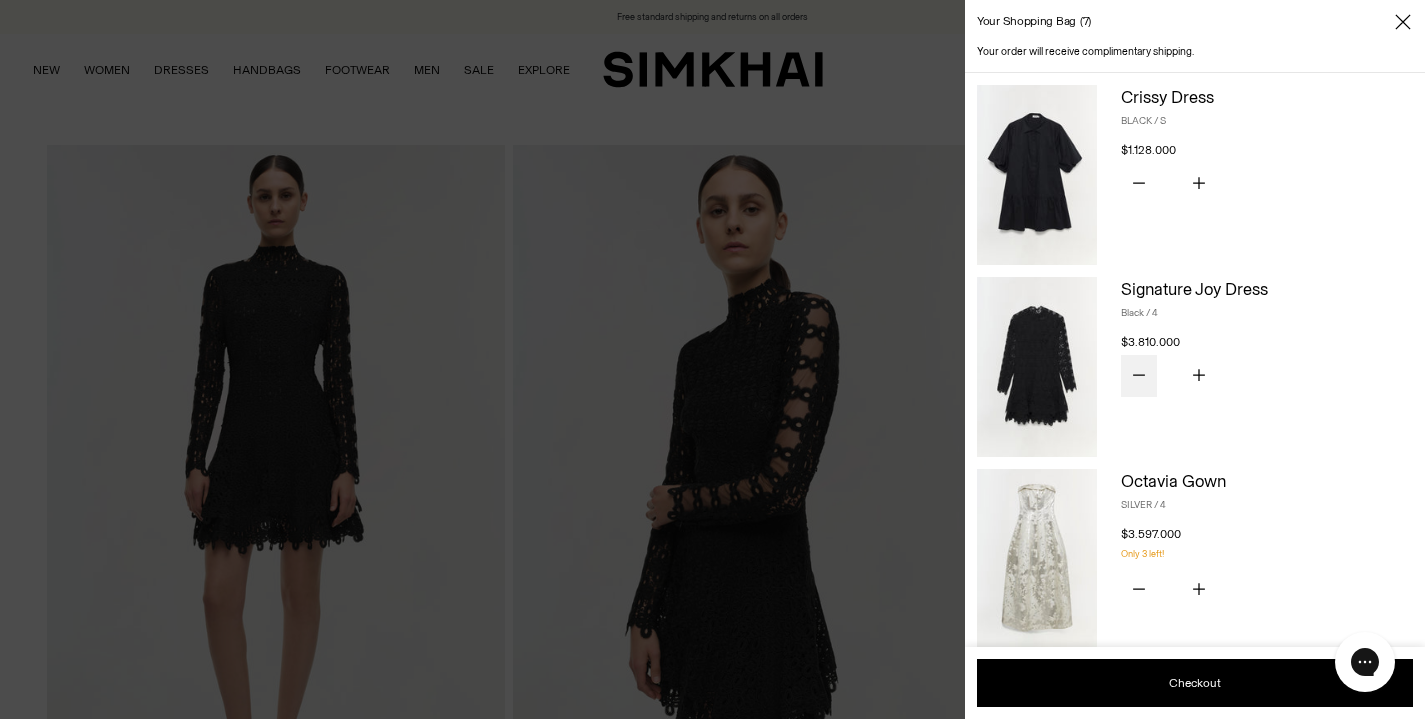 click 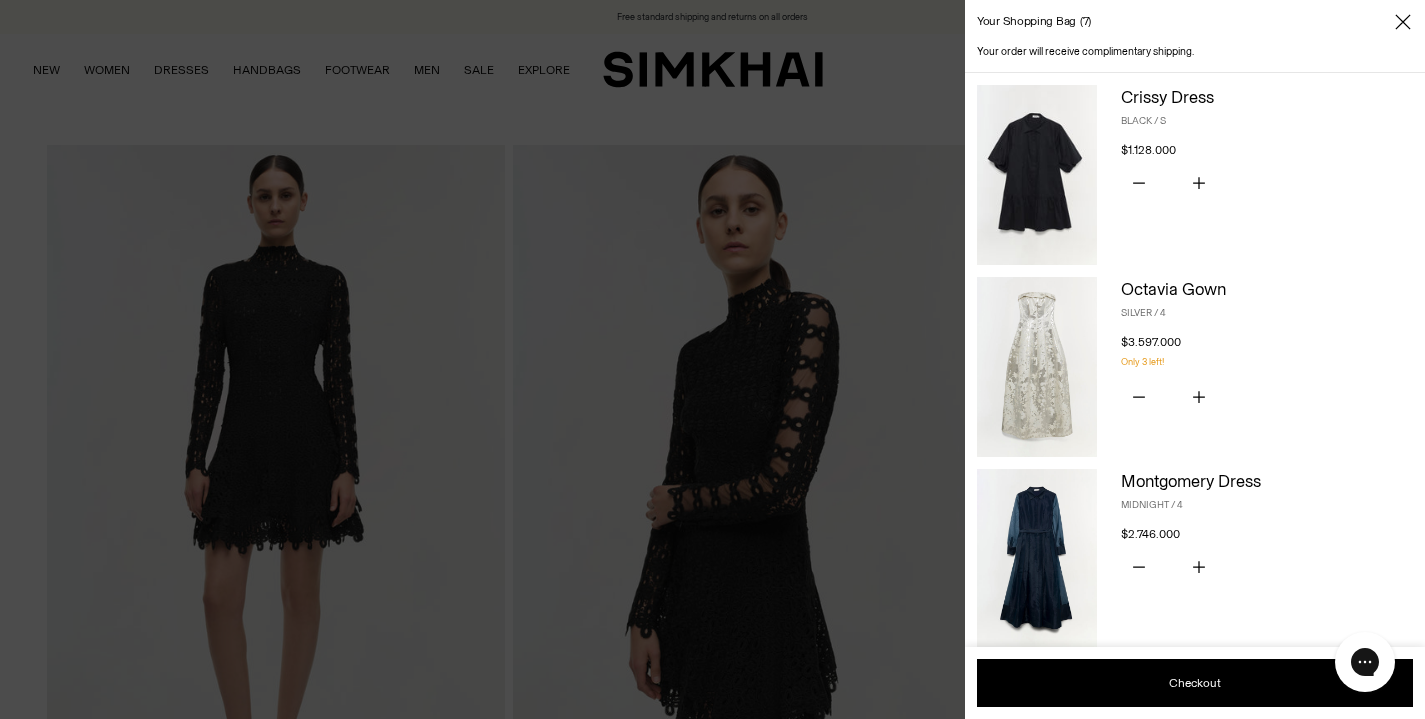 click at bounding box center [1037, 175] 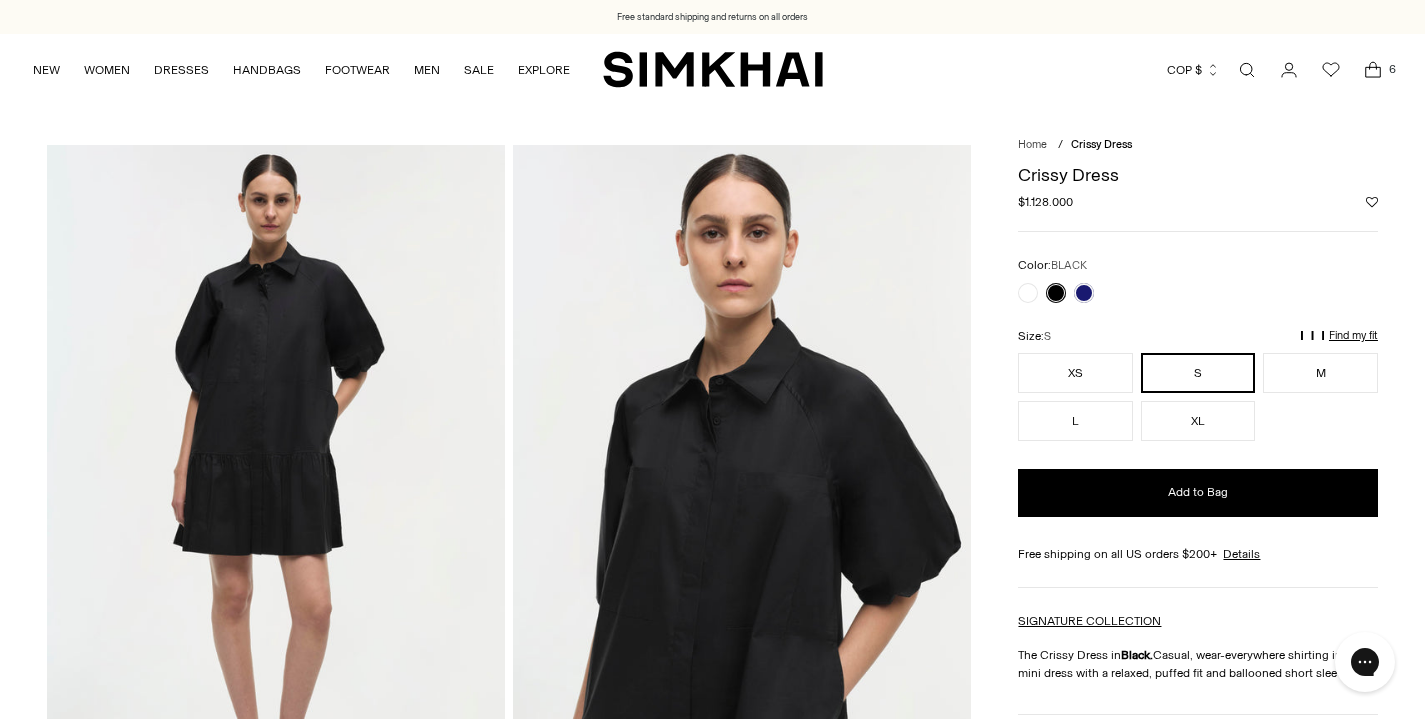 scroll, scrollTop: 0, scrollLeft: 0, axis: both 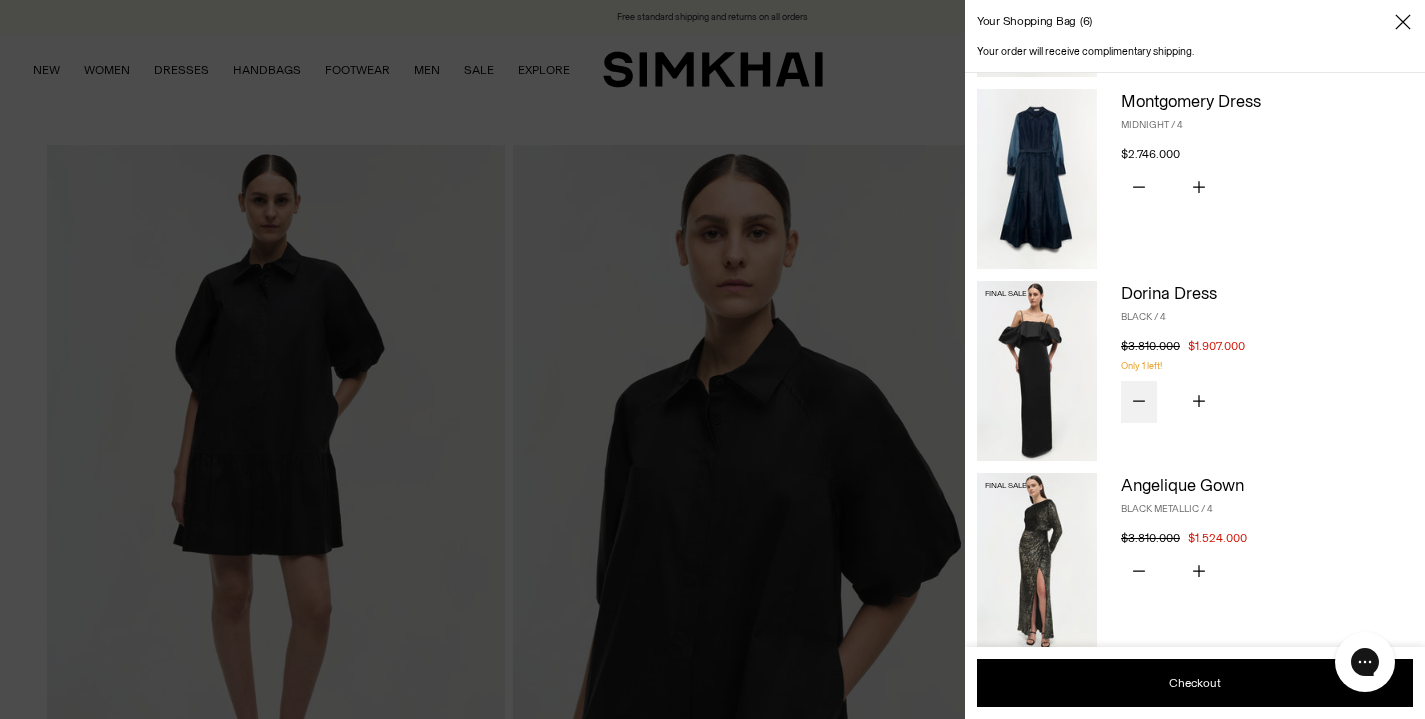 click 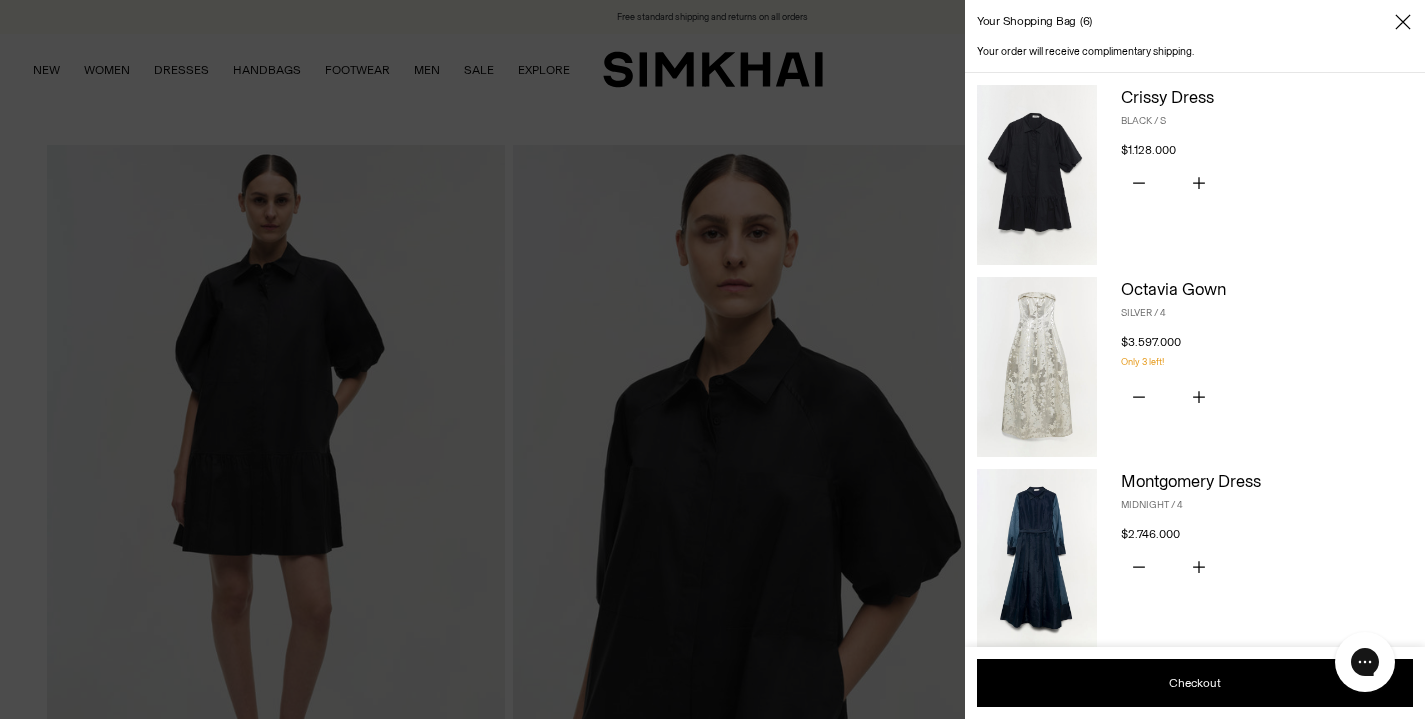 scroll, scrollTop: 0, scrollLeft: 0, axis: both 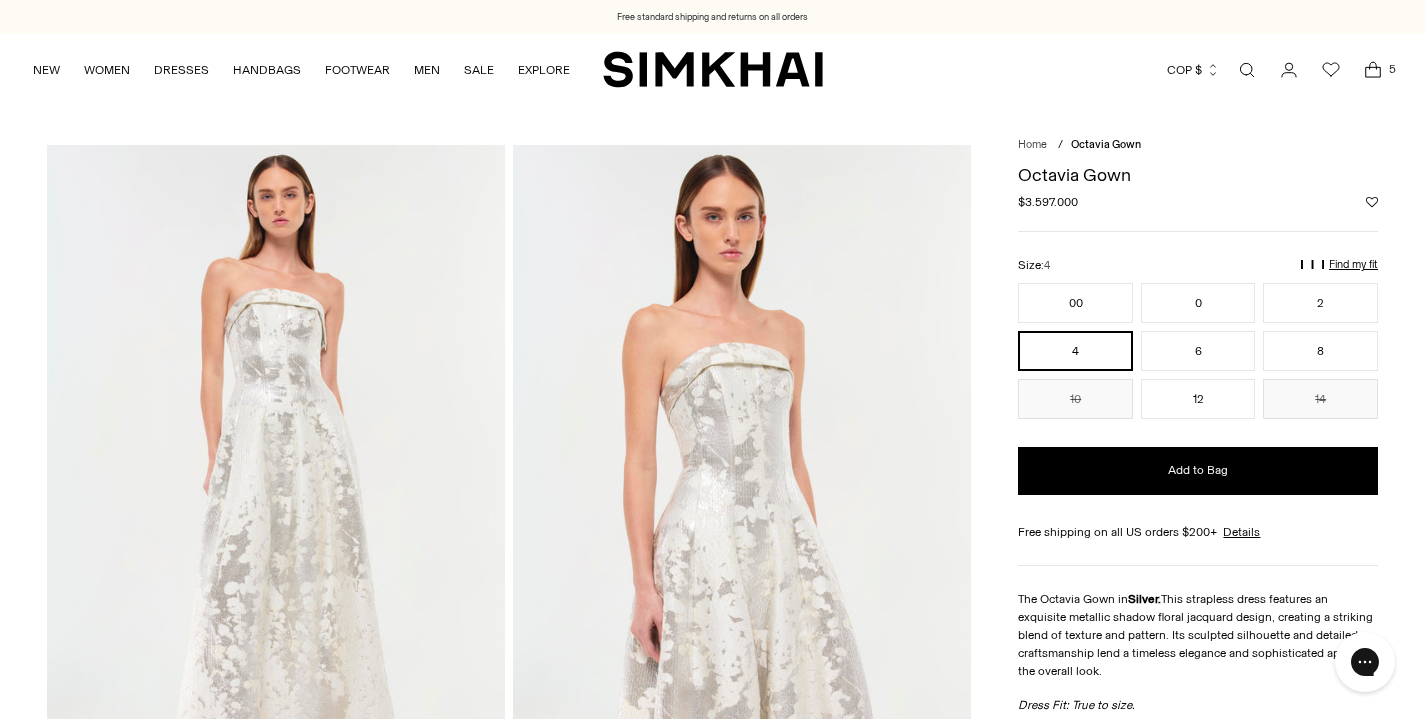 click 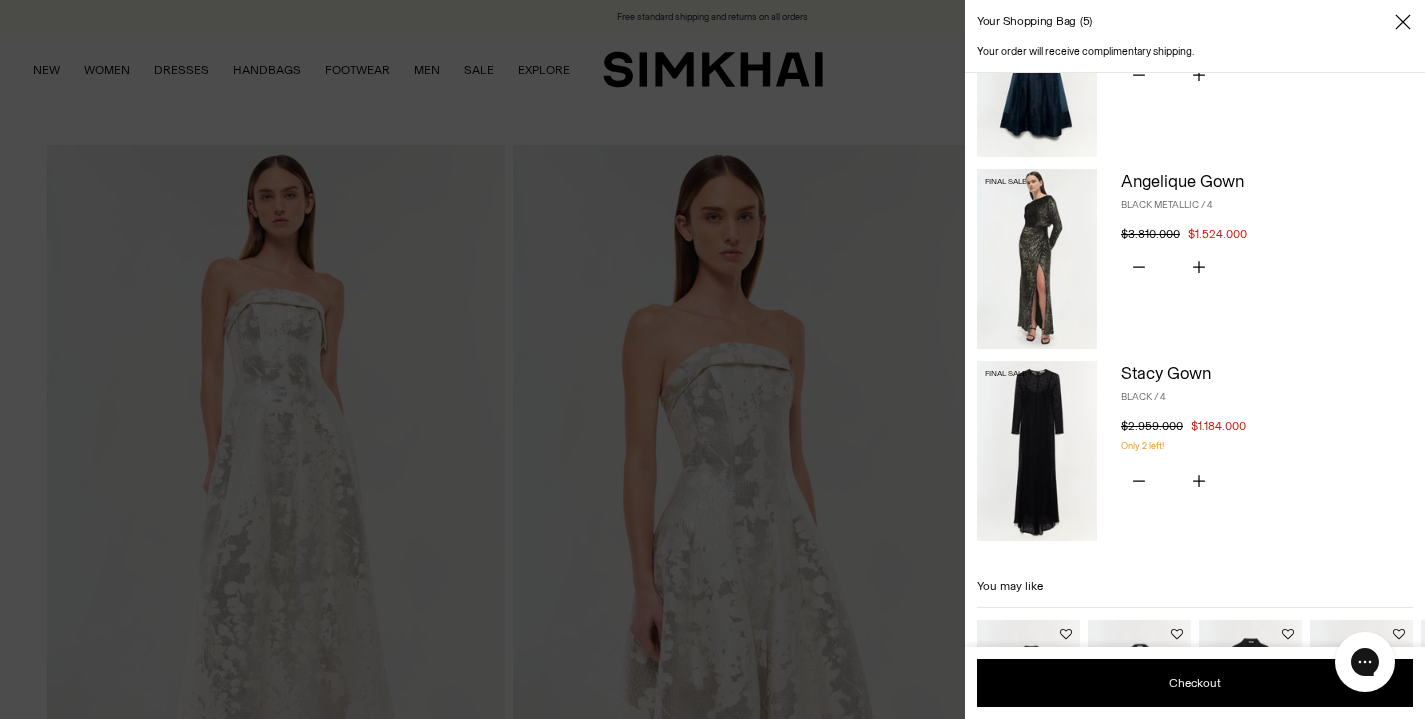 scroll, scrollTop: 491, scrollLeft: 0, axis: vertical 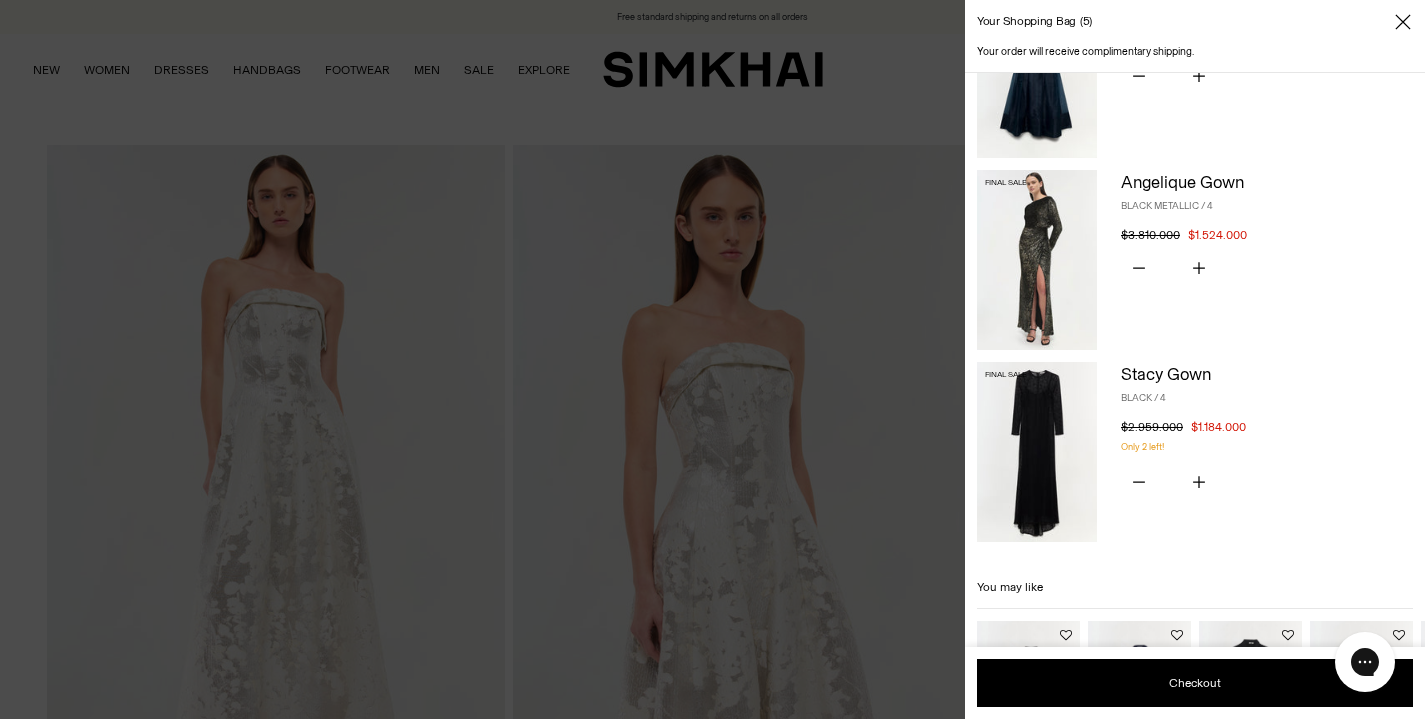 click at bounding box center [1037, 452] 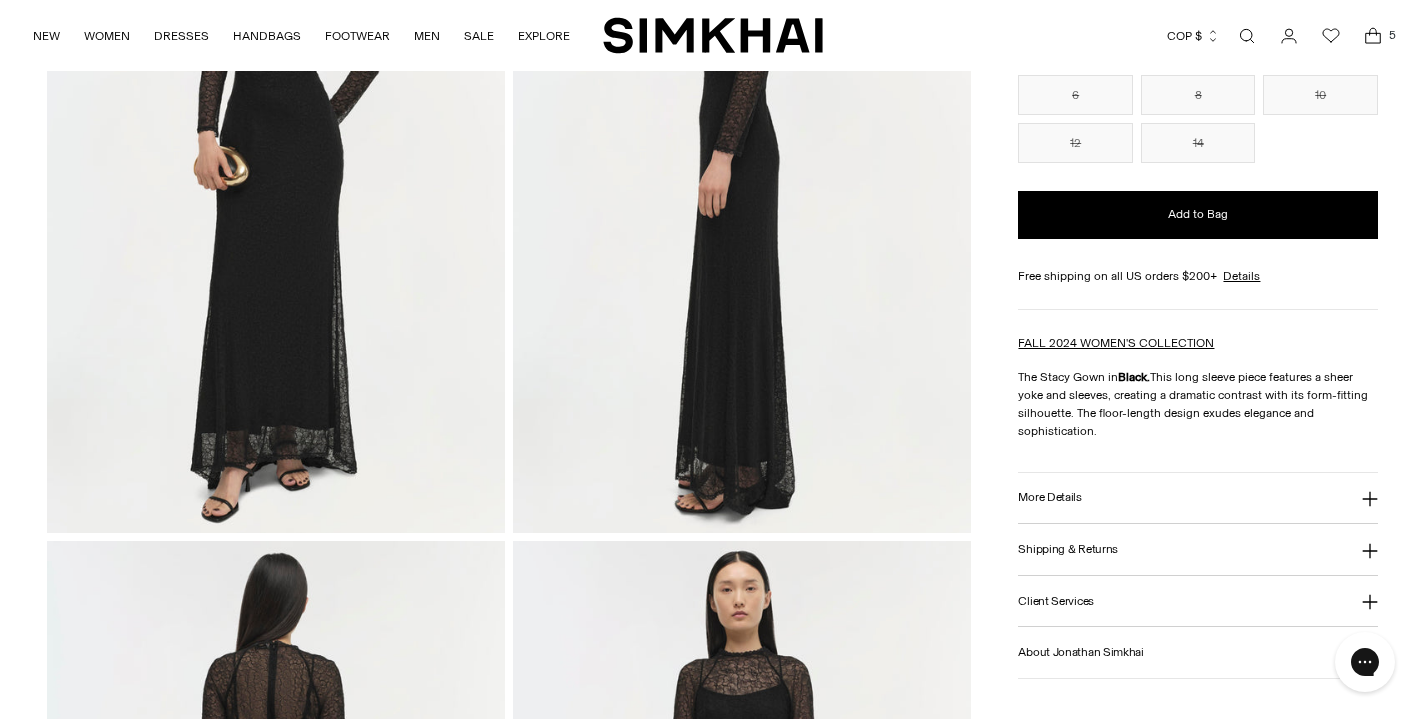 scroll, scrollTop: 300, scrollLeft: 0, axis: vertical 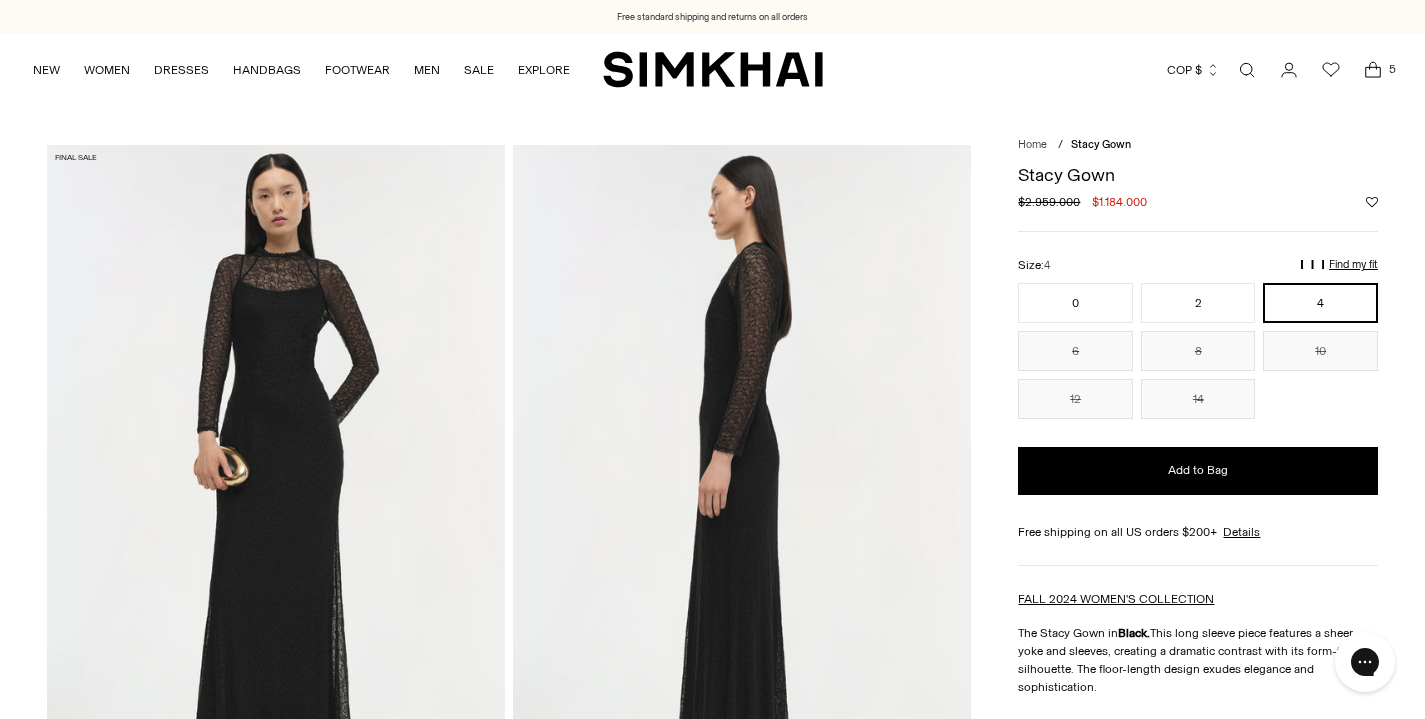 click at bounding box center [276, 488] 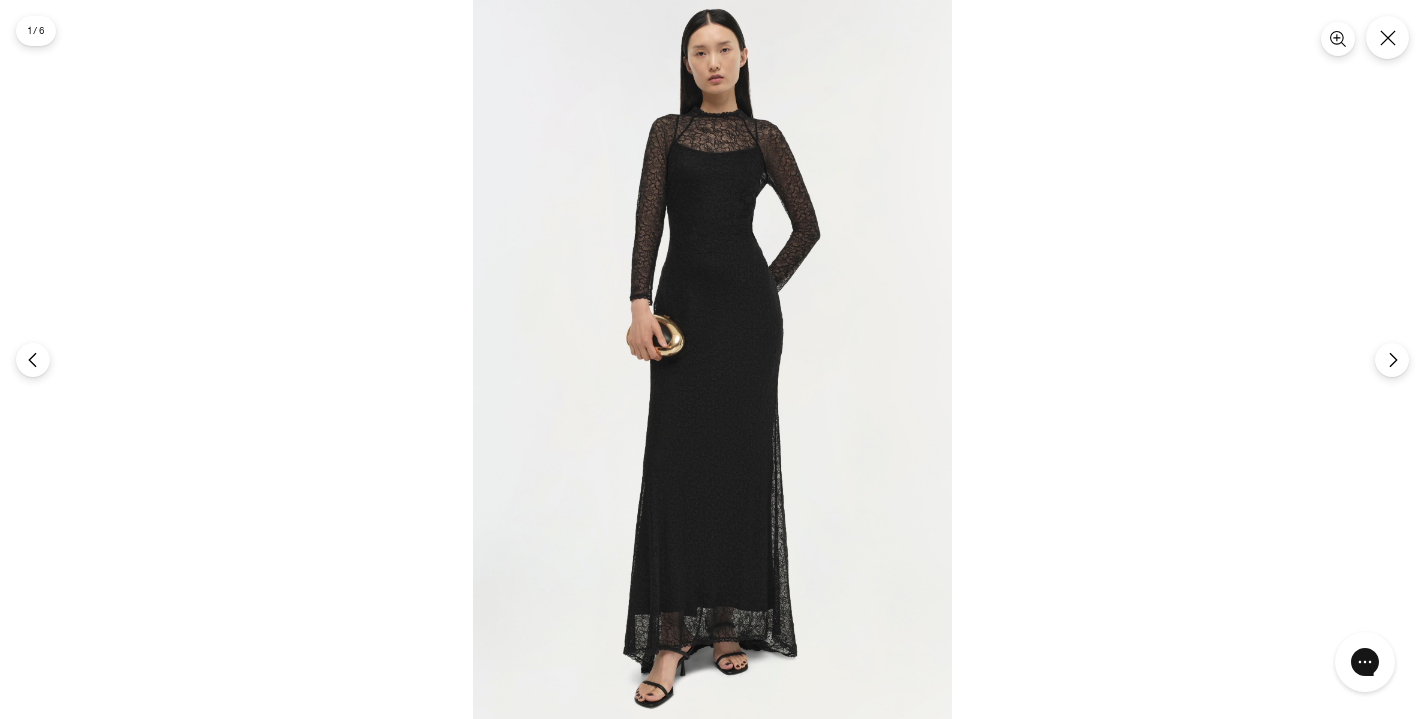 click at bounding box center [712, 359] 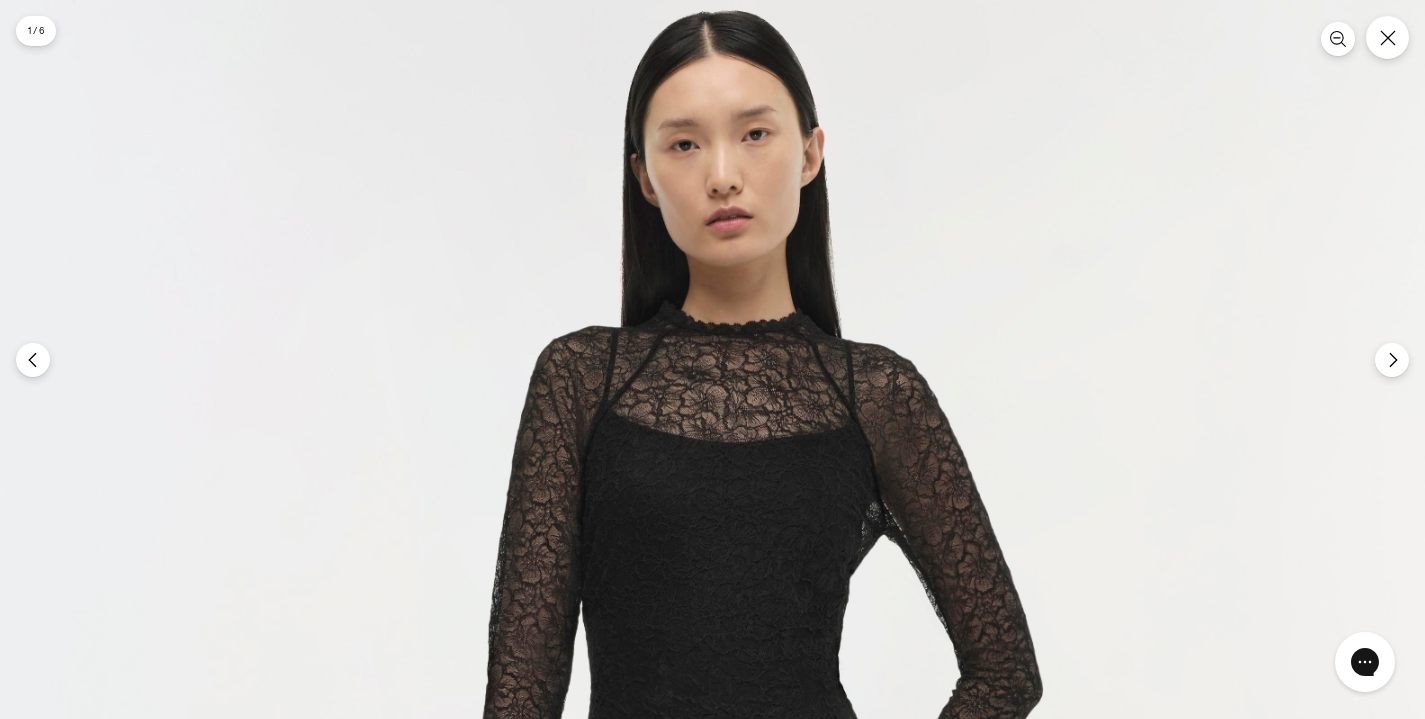 click at bounding box center [719, 1062] 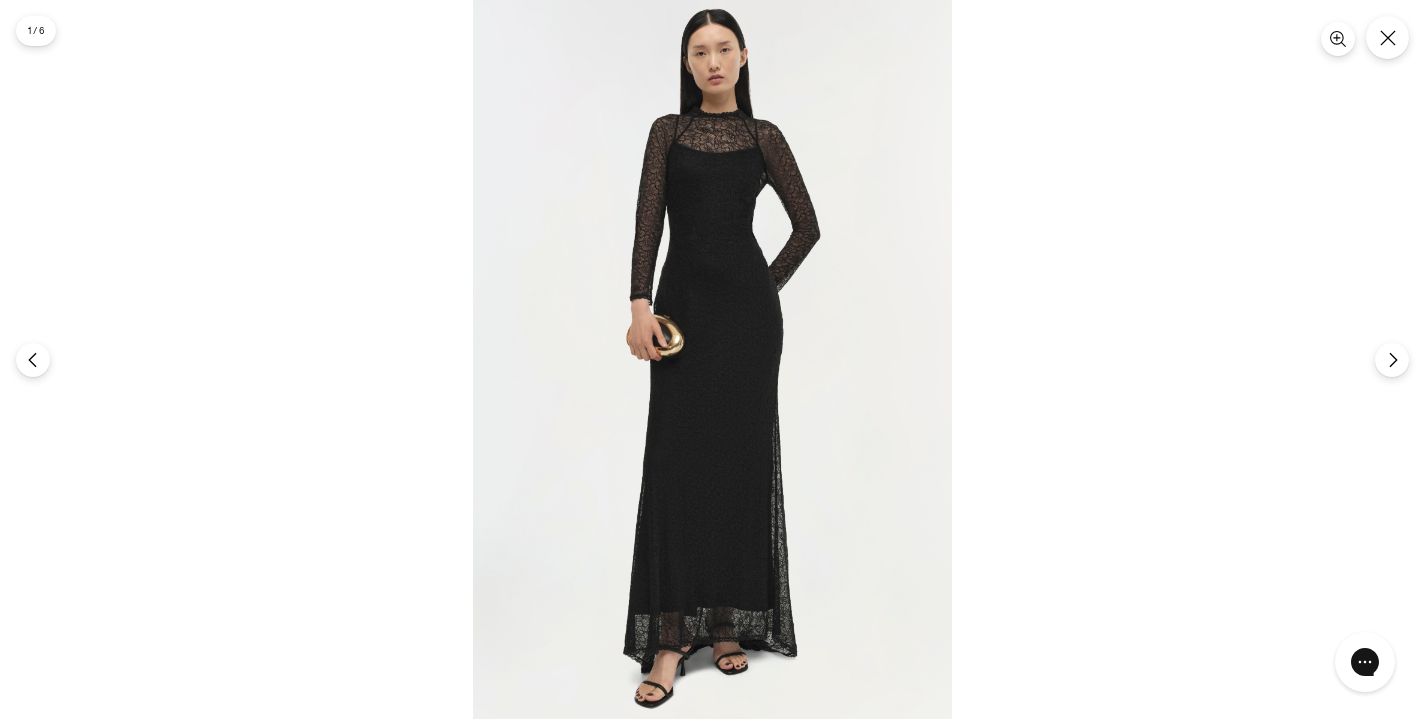 click at bounding box center [712, 359] 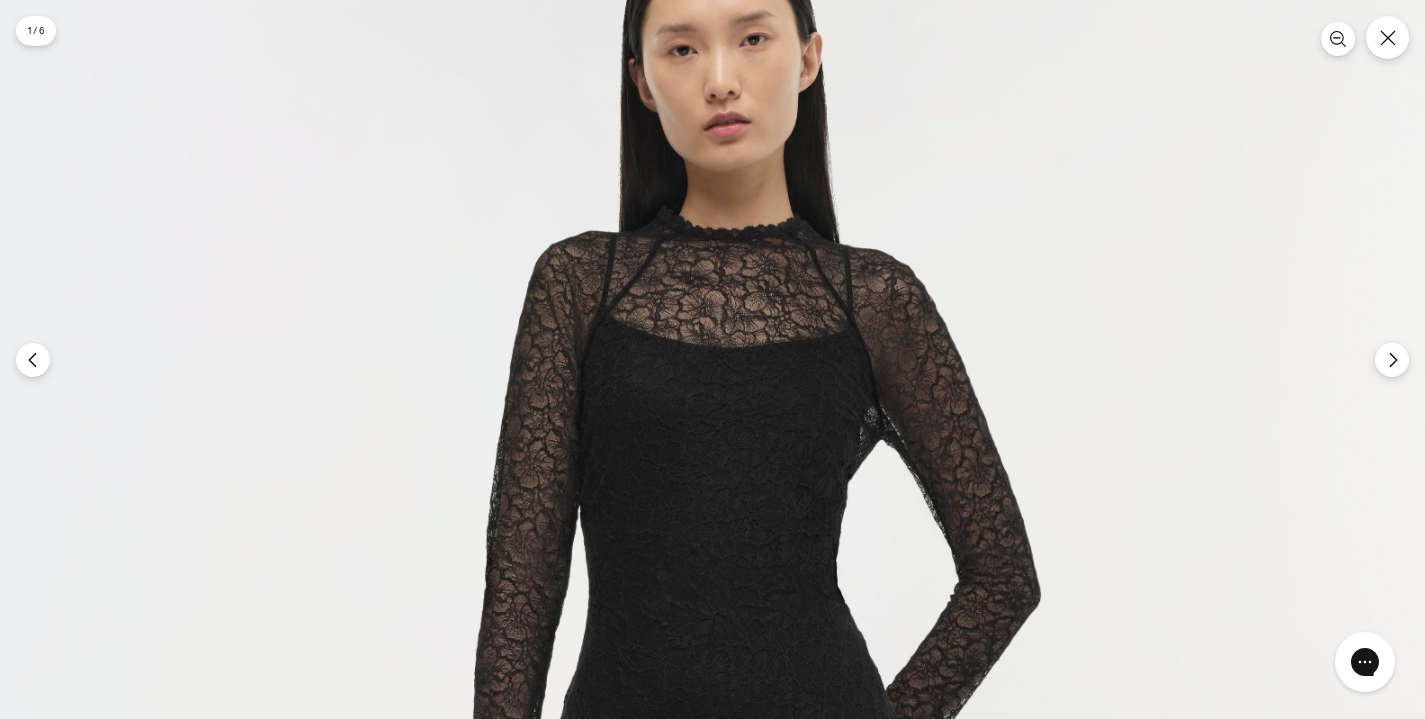 click at bounding box center [717, 967] 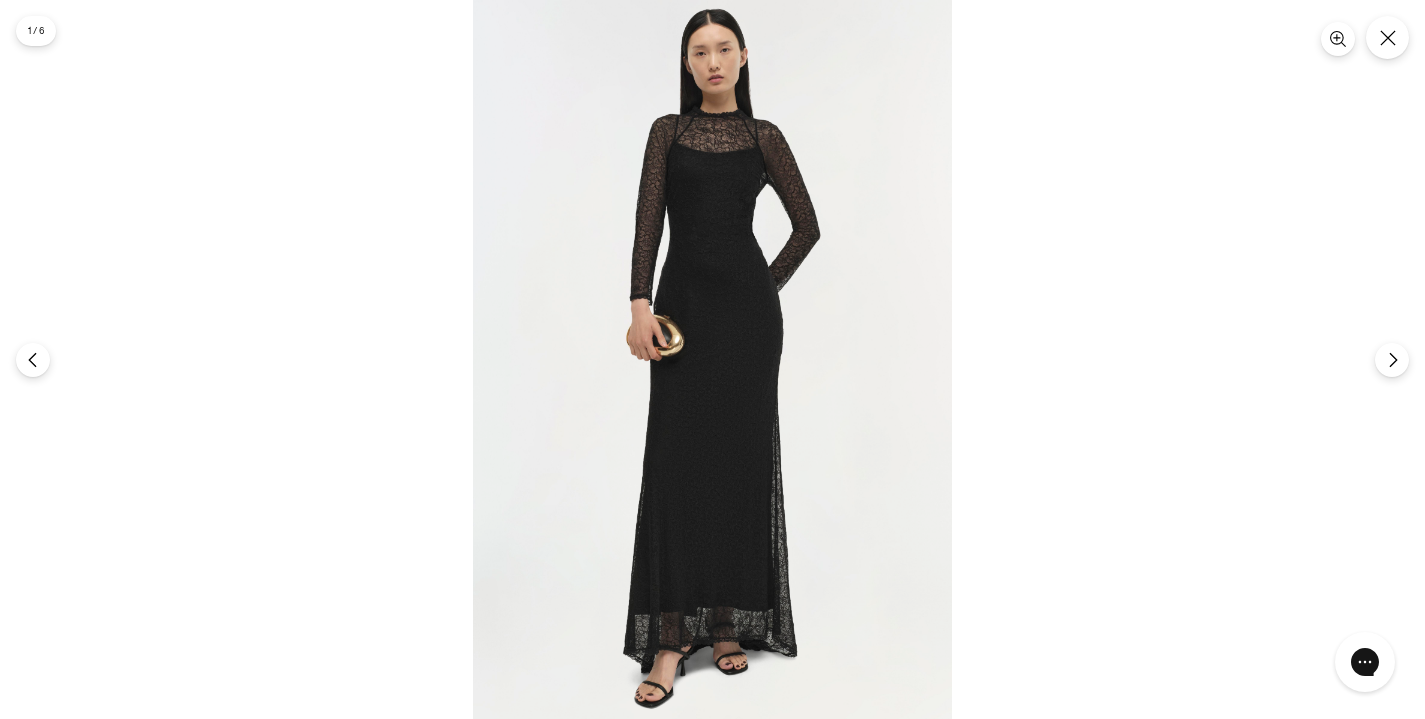 click at bounding box center [712, 359] 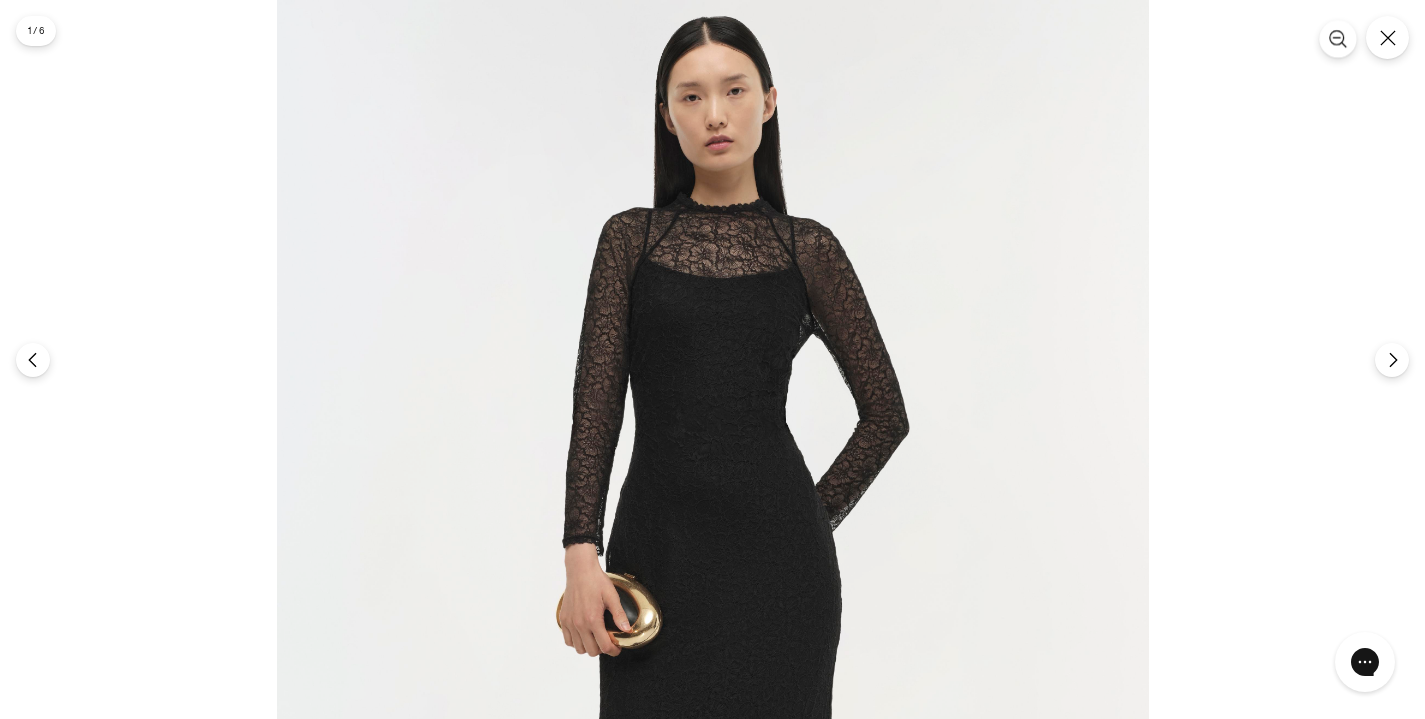 click 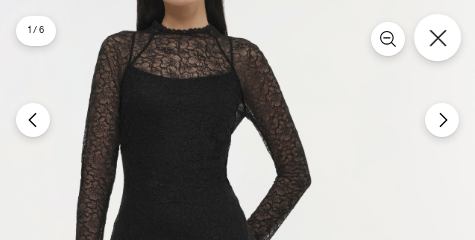 click 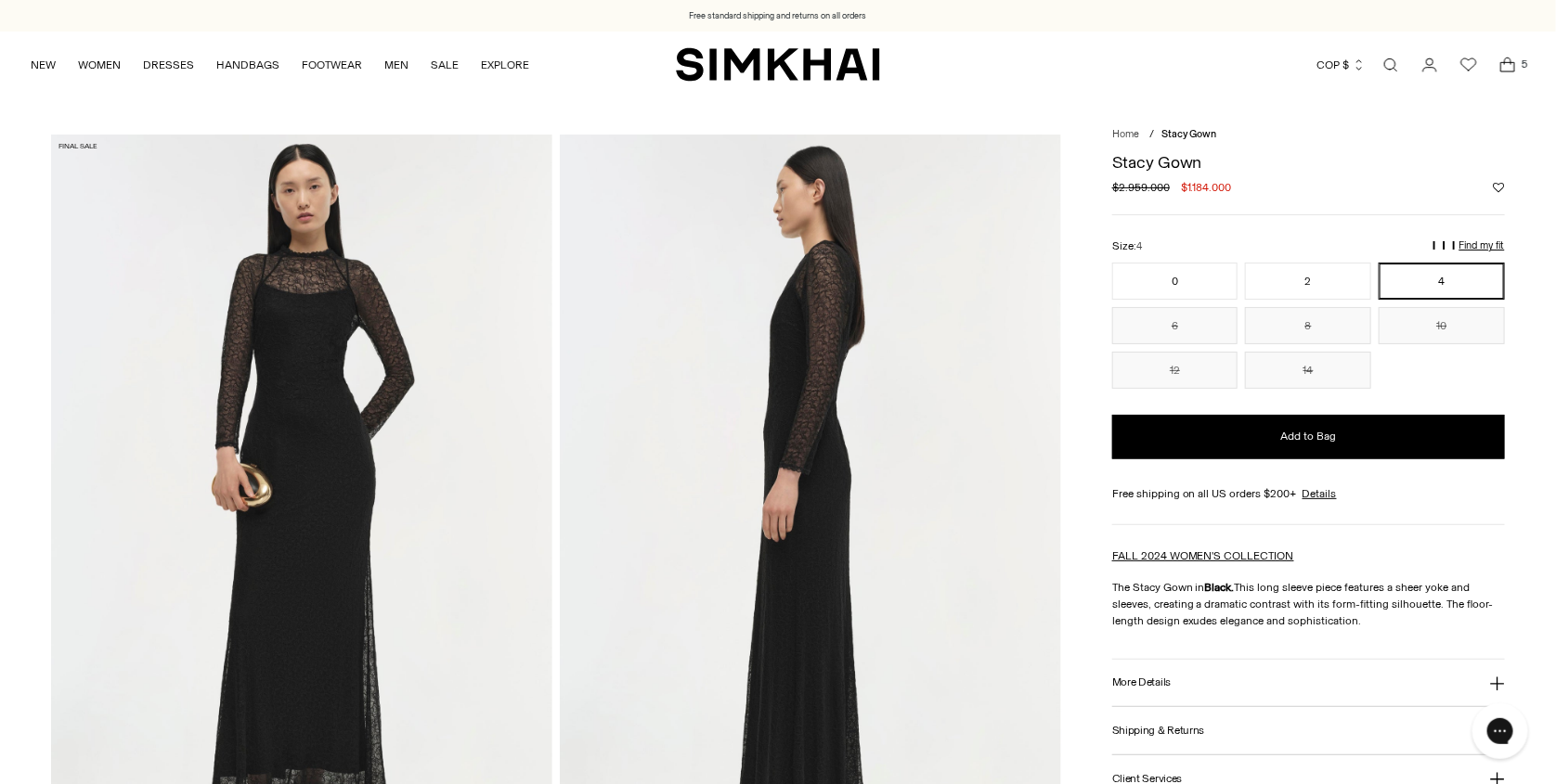 click at bounding box center [1508, 65] 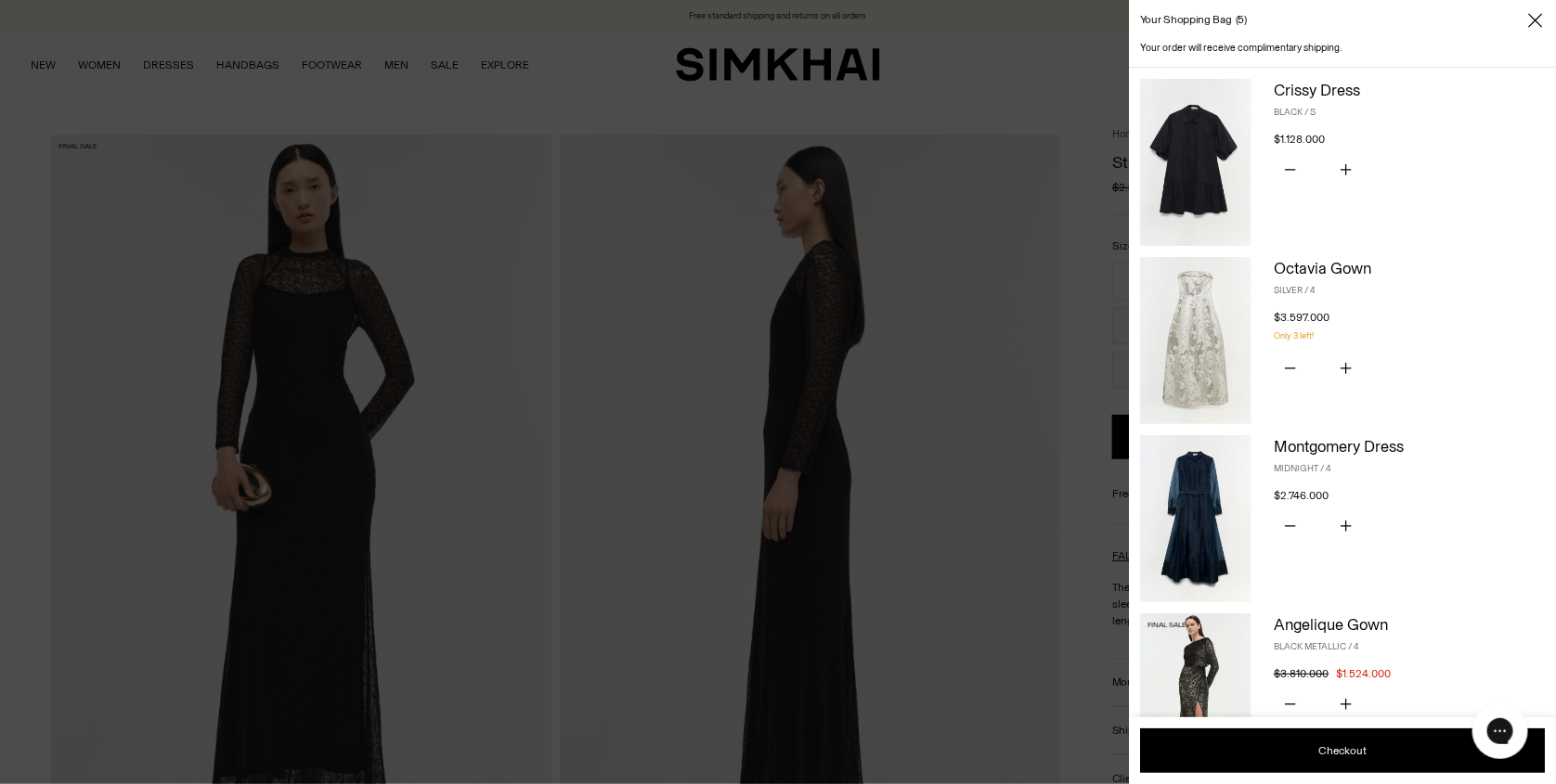 click at bounding box center [1196, 162] 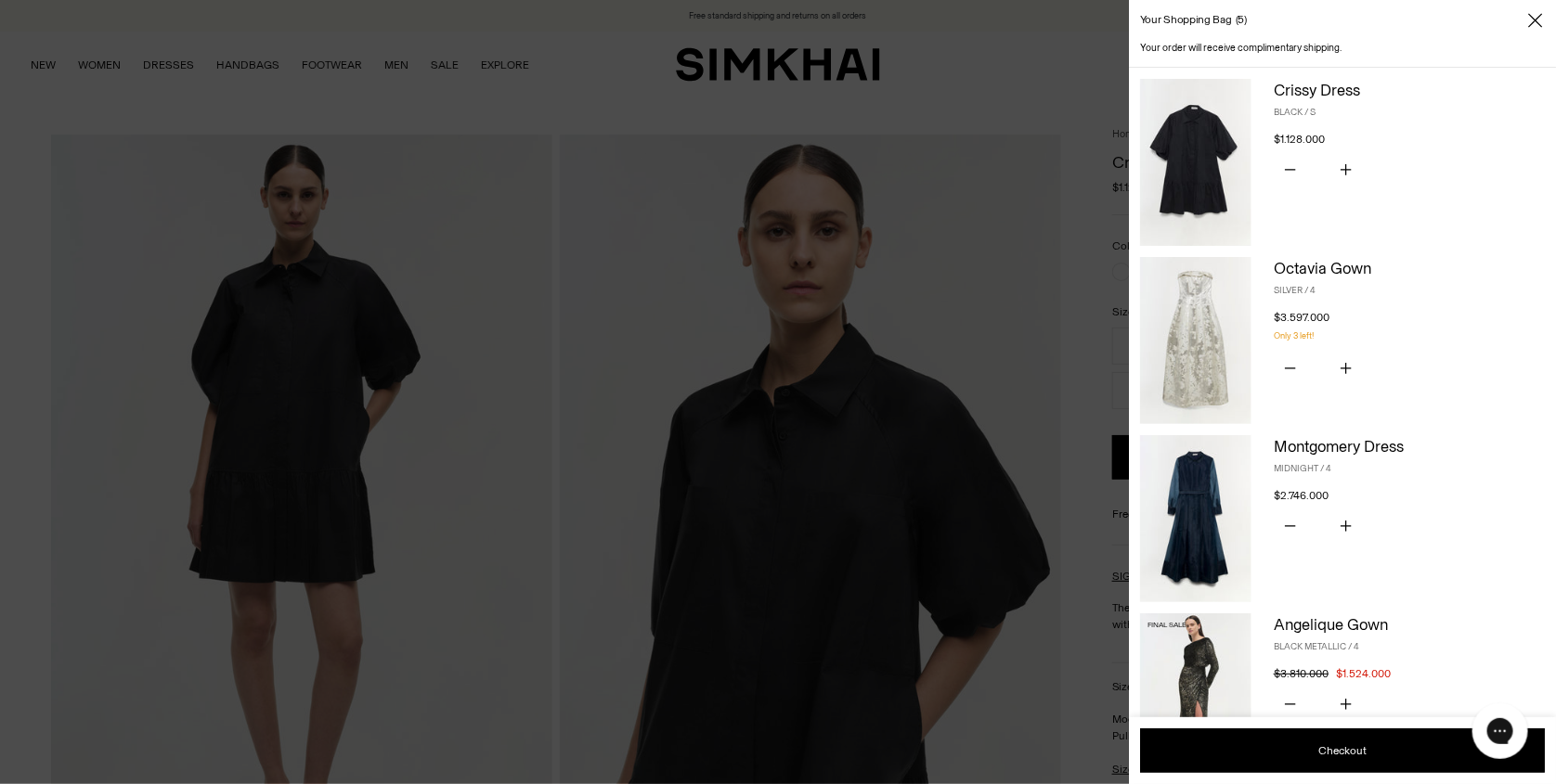 scroll, scrollTop: 0, scrollLeft: 0, axis: both 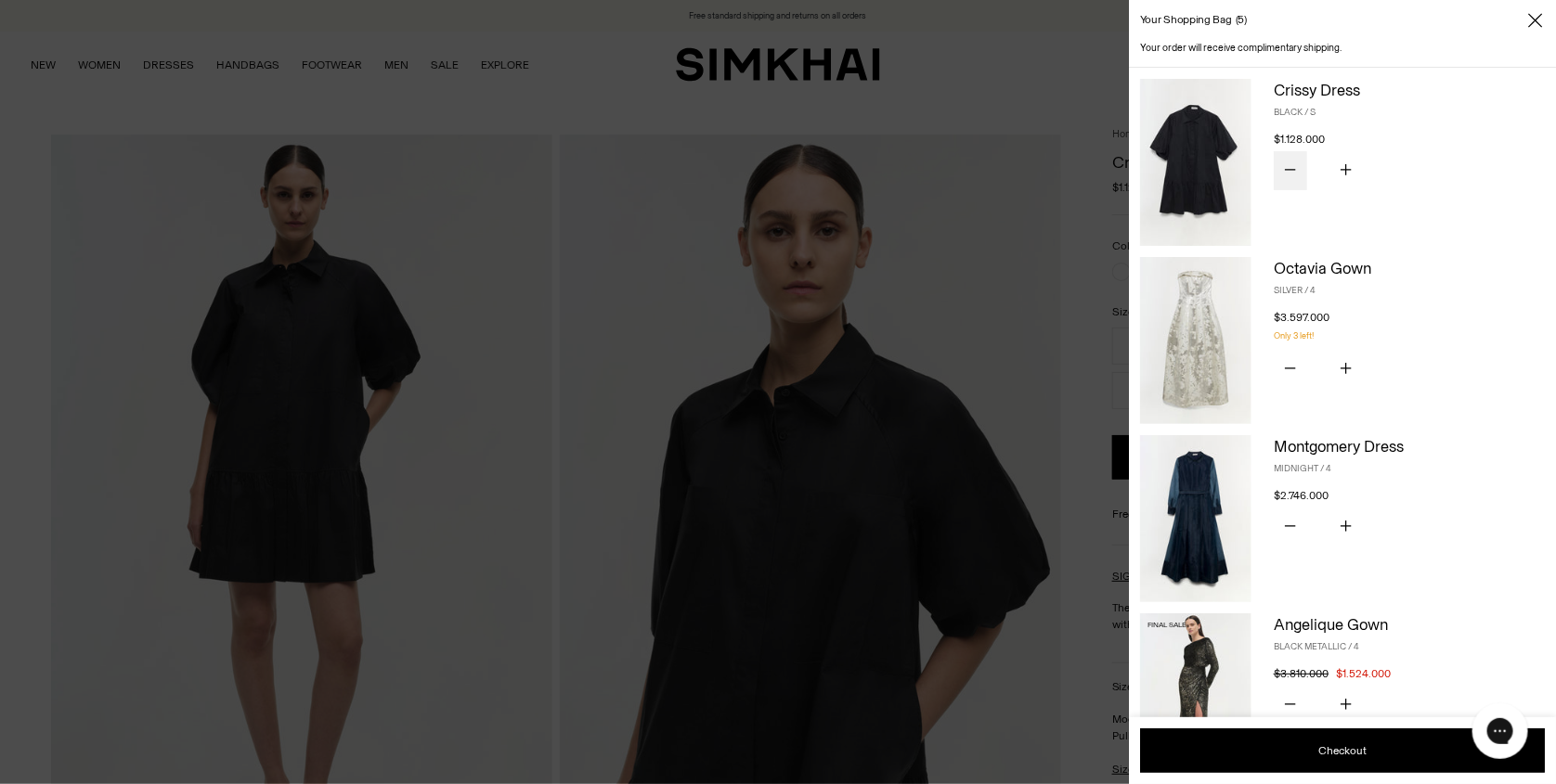 click at bounding box center [1290, 171] 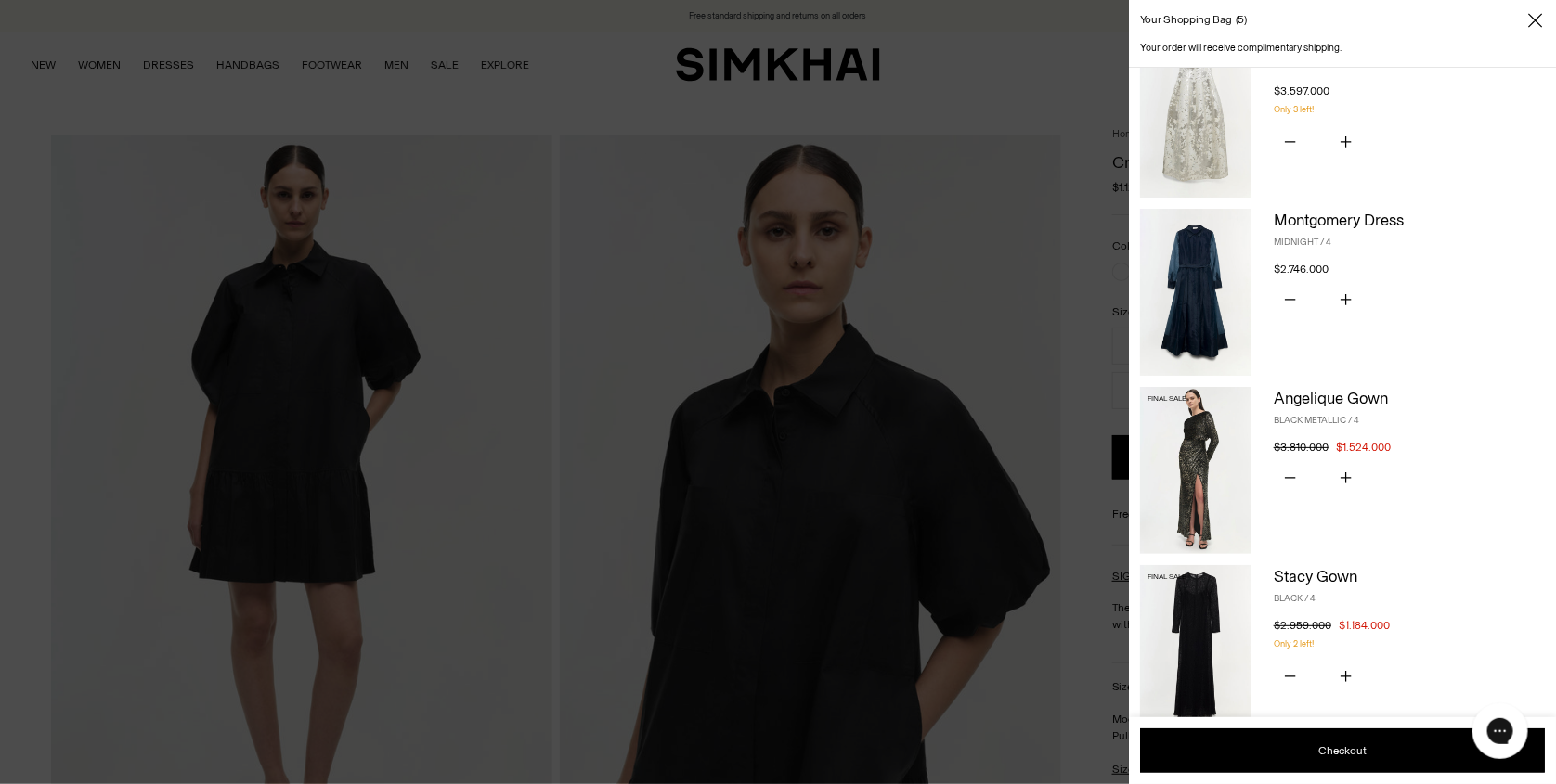 scroll, scrollTop: 42, scrollLeft: 0, axis: vertical 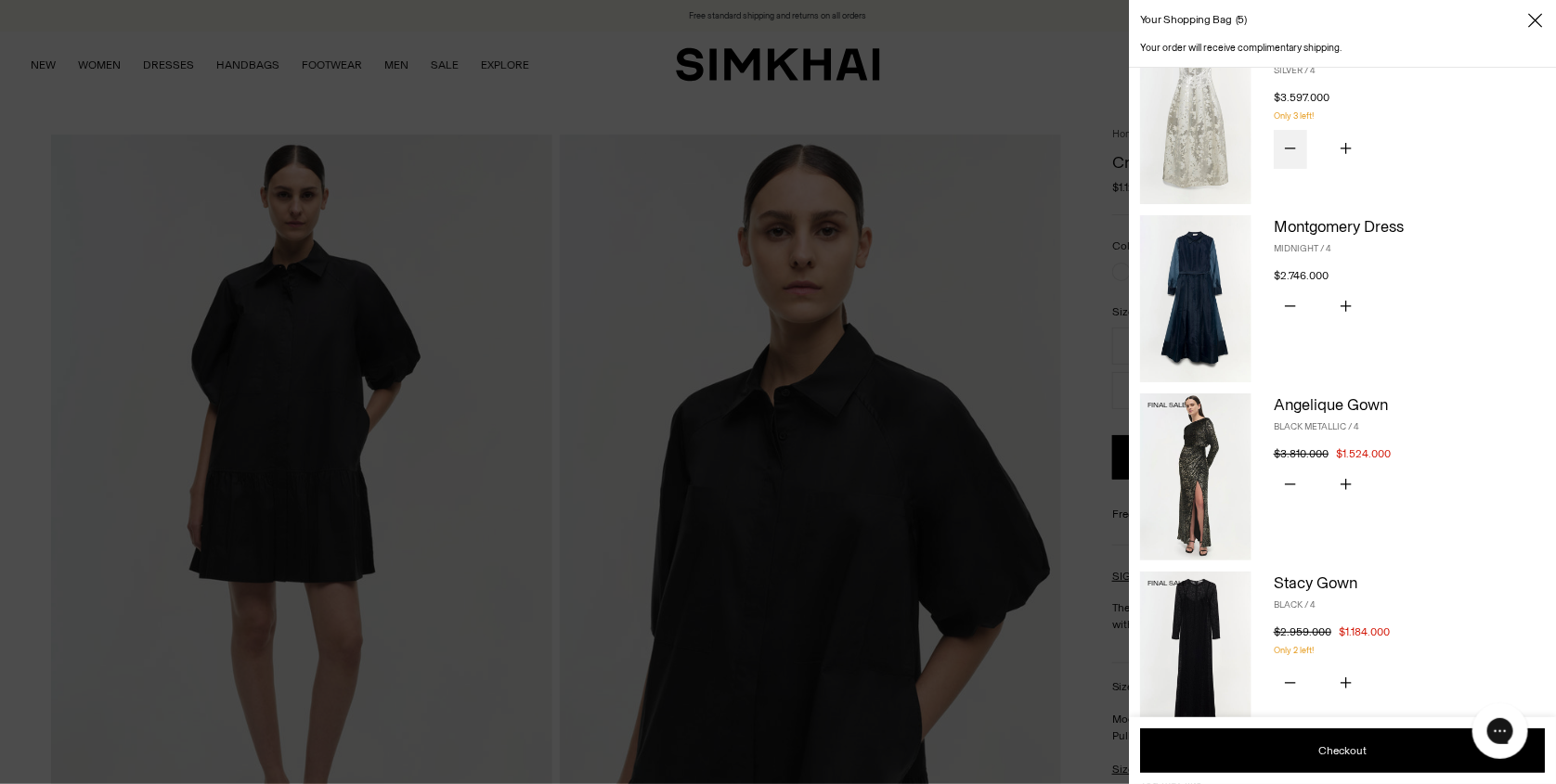 click 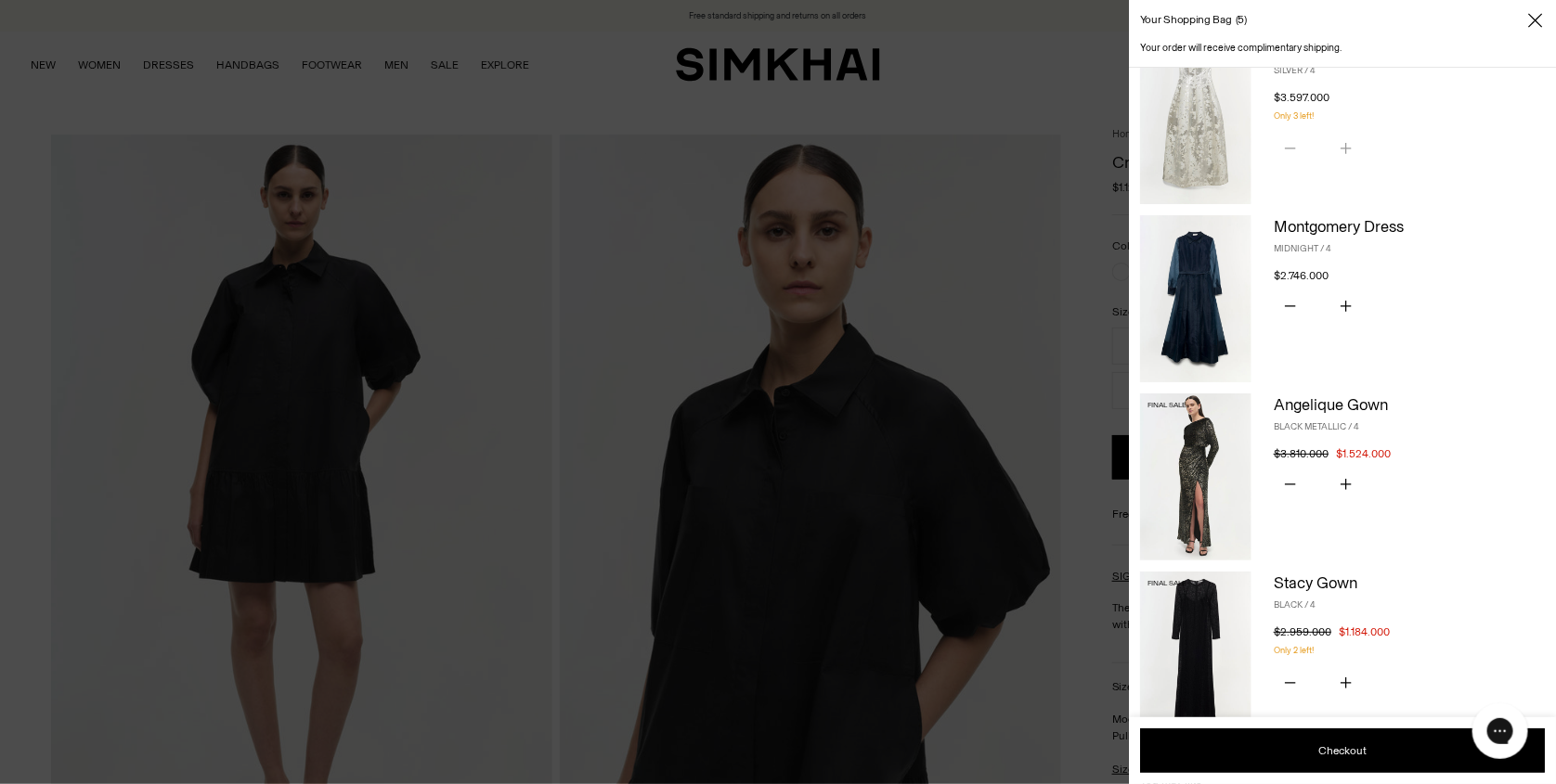 scroll, scrollTop: 0, scrollLeft: 0, axis: both 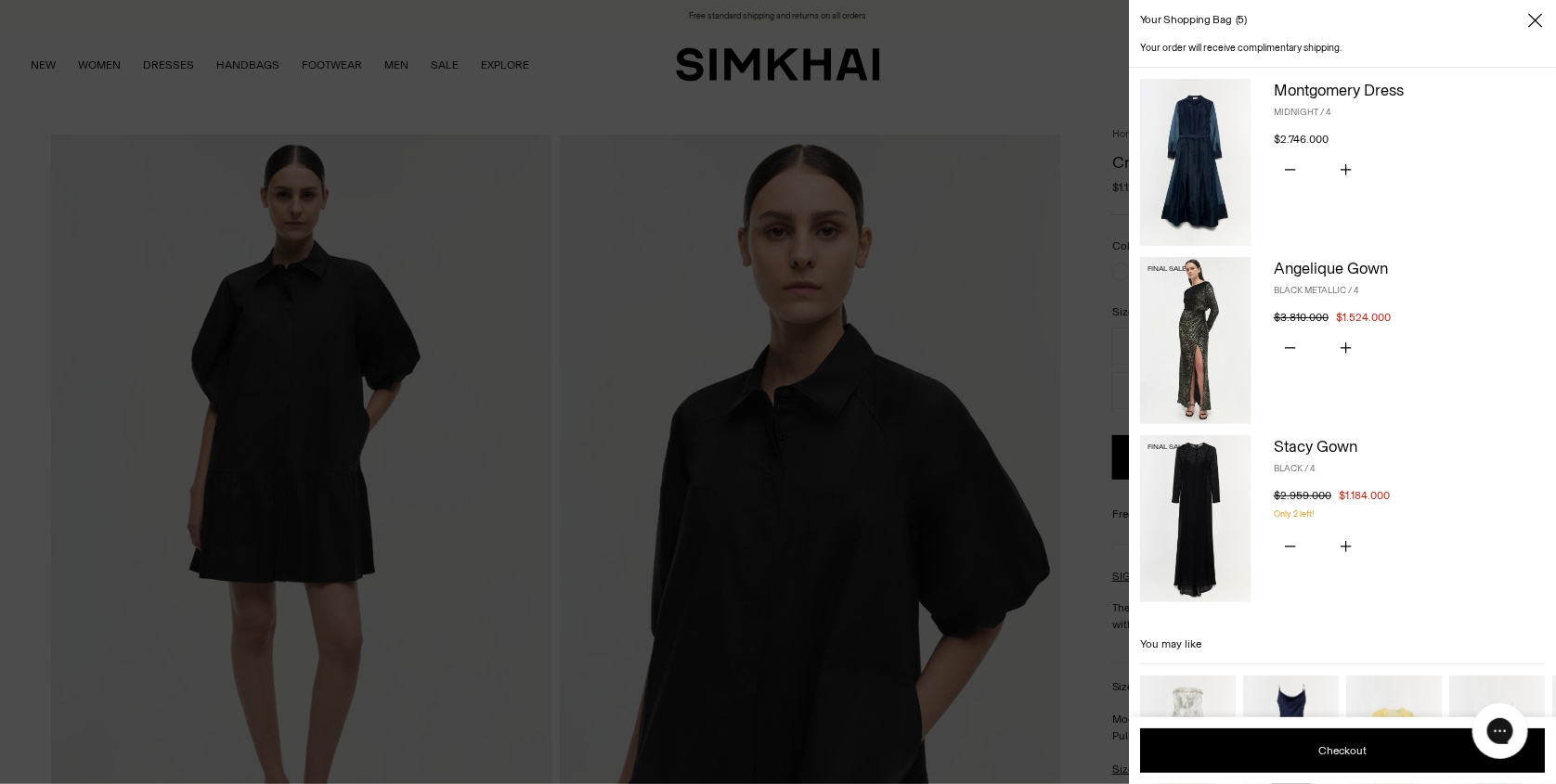 click at bounding box center [1196, 162] 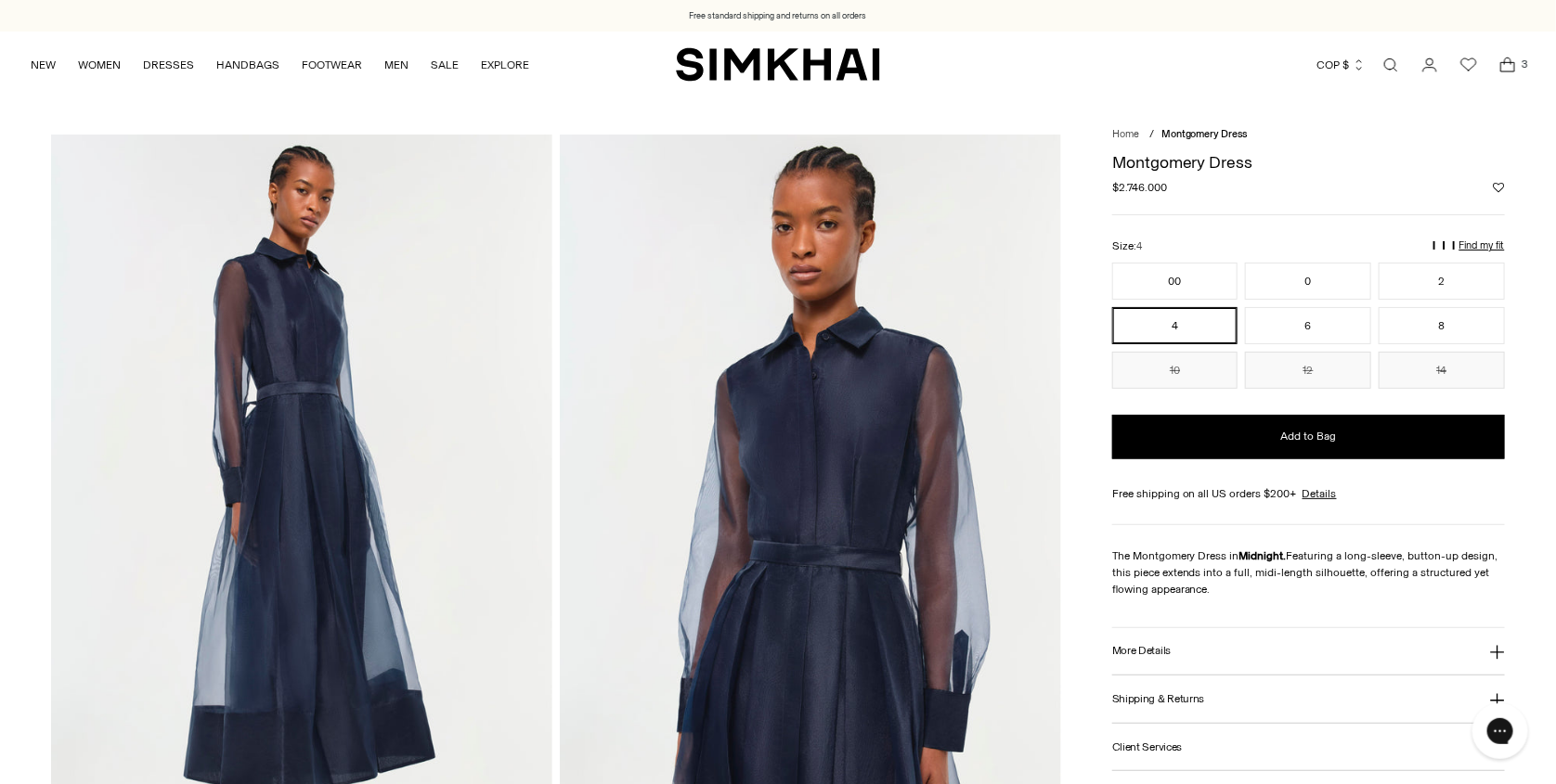 scroll, scrollTop: 0, scrollLeft: 0, axis: both 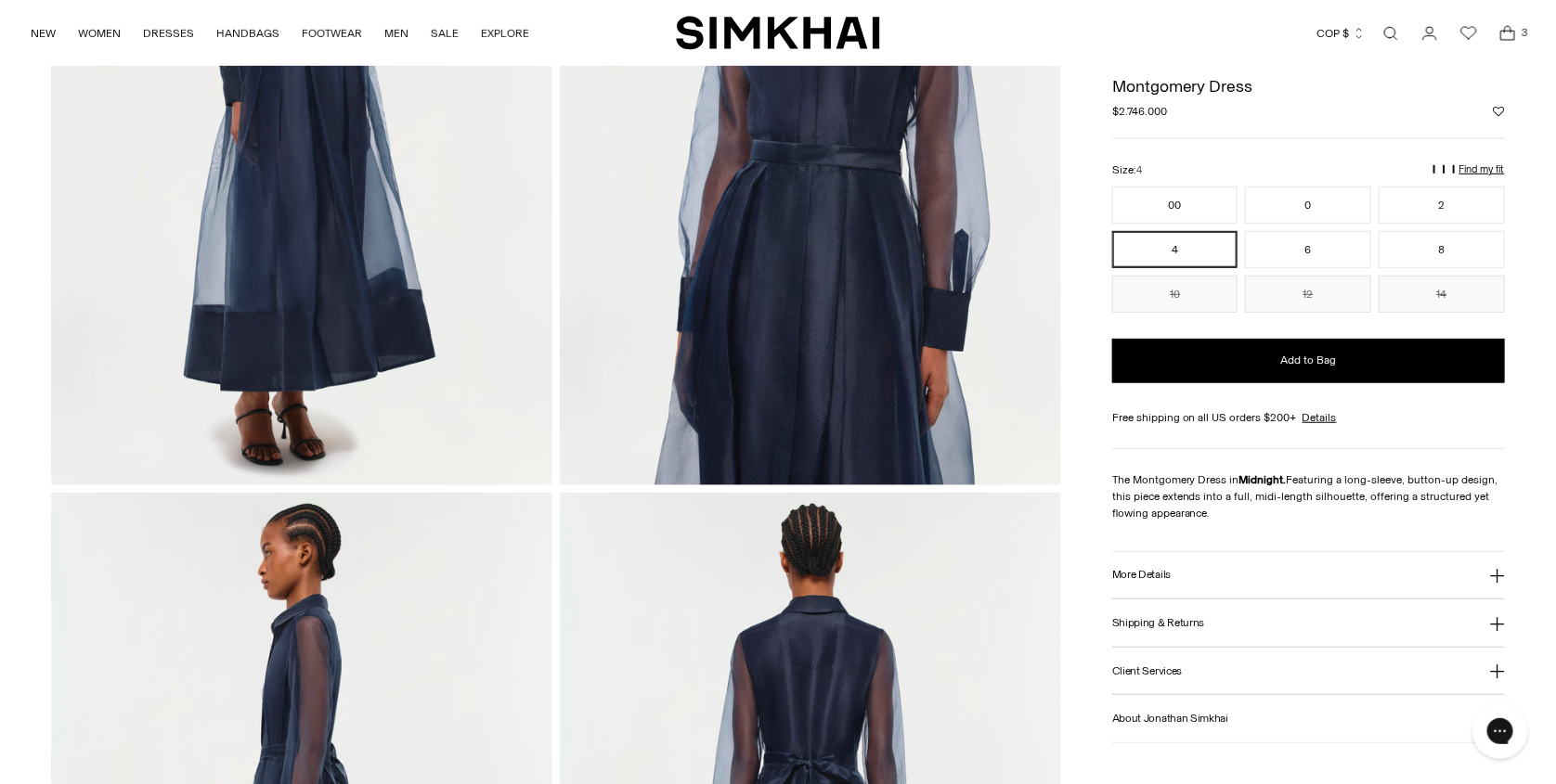 click at bounding box center (302, 109) 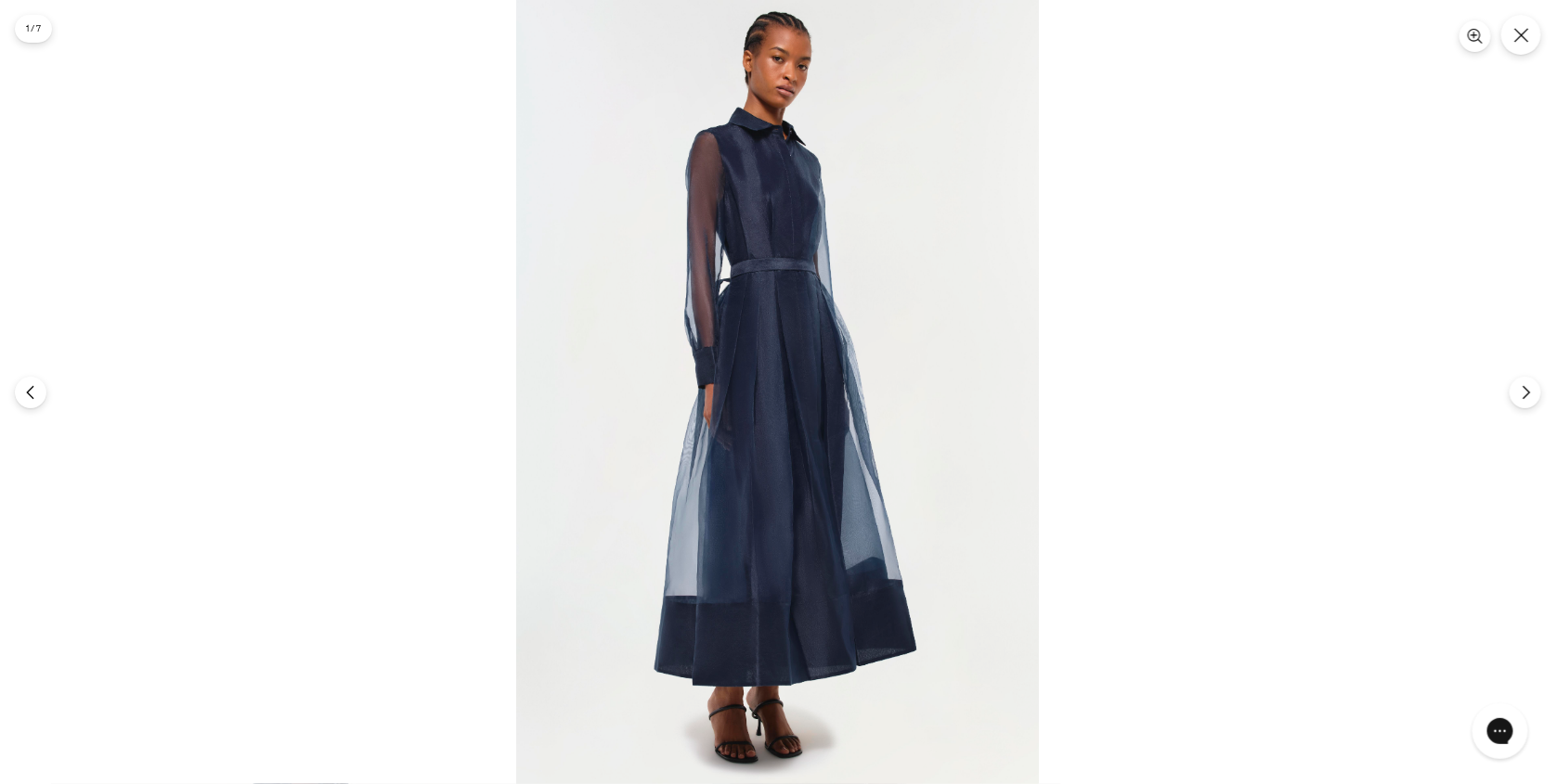 click at bounding box center (777, 392) 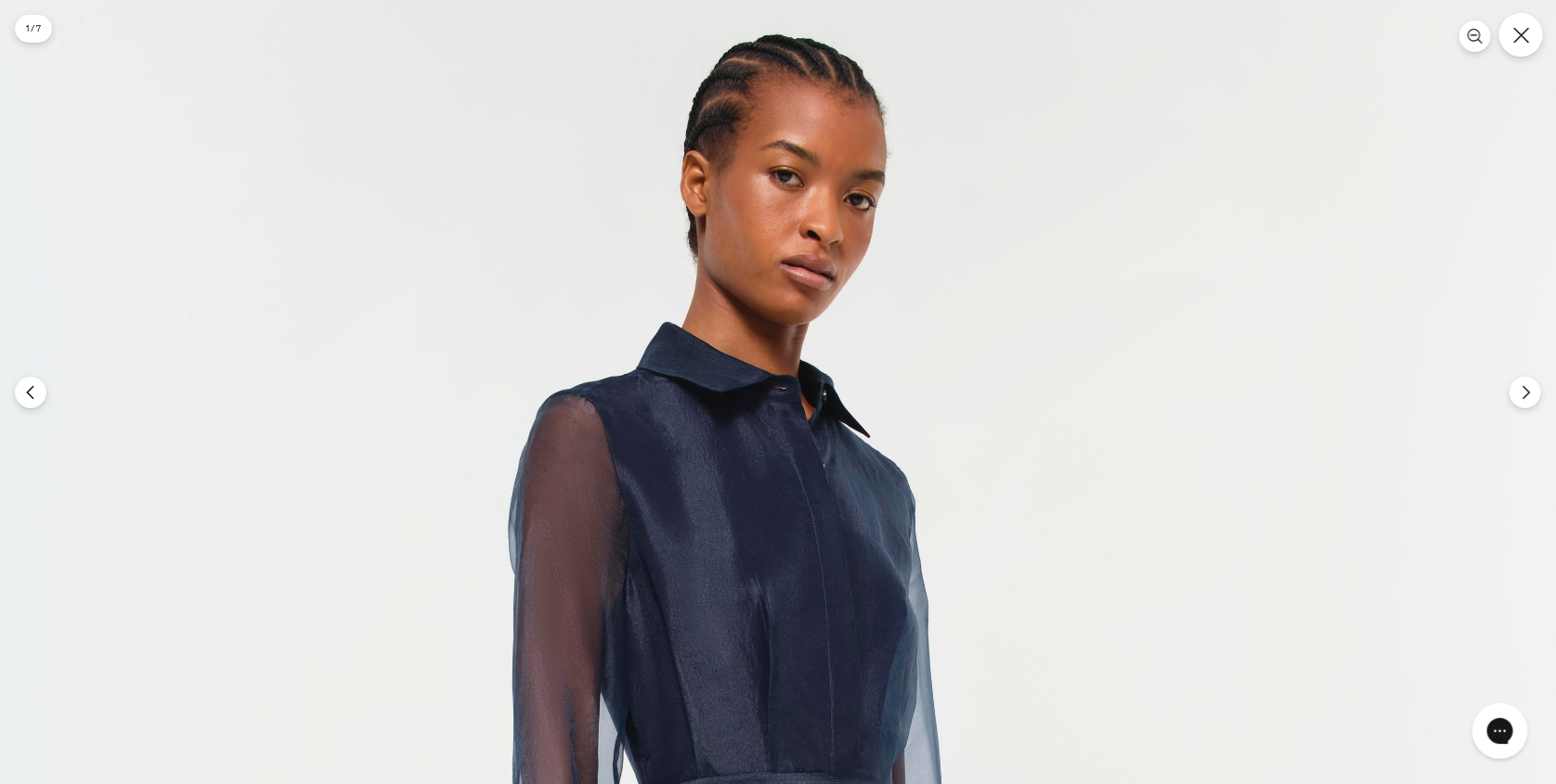click at bounding box center [1521, 34] 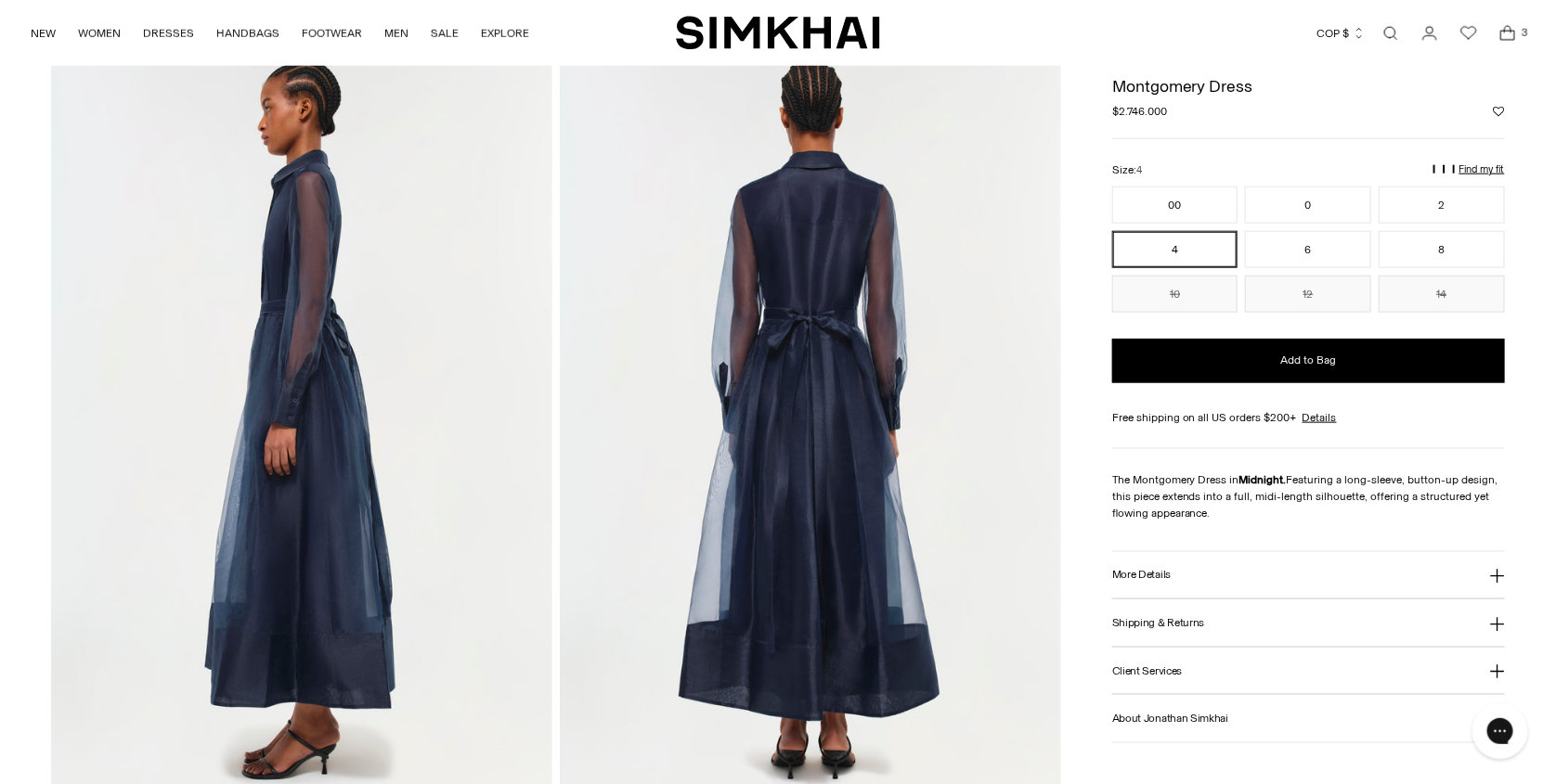 scroll, scrollTop: 850, scrollLeft: 0, axis: vertical 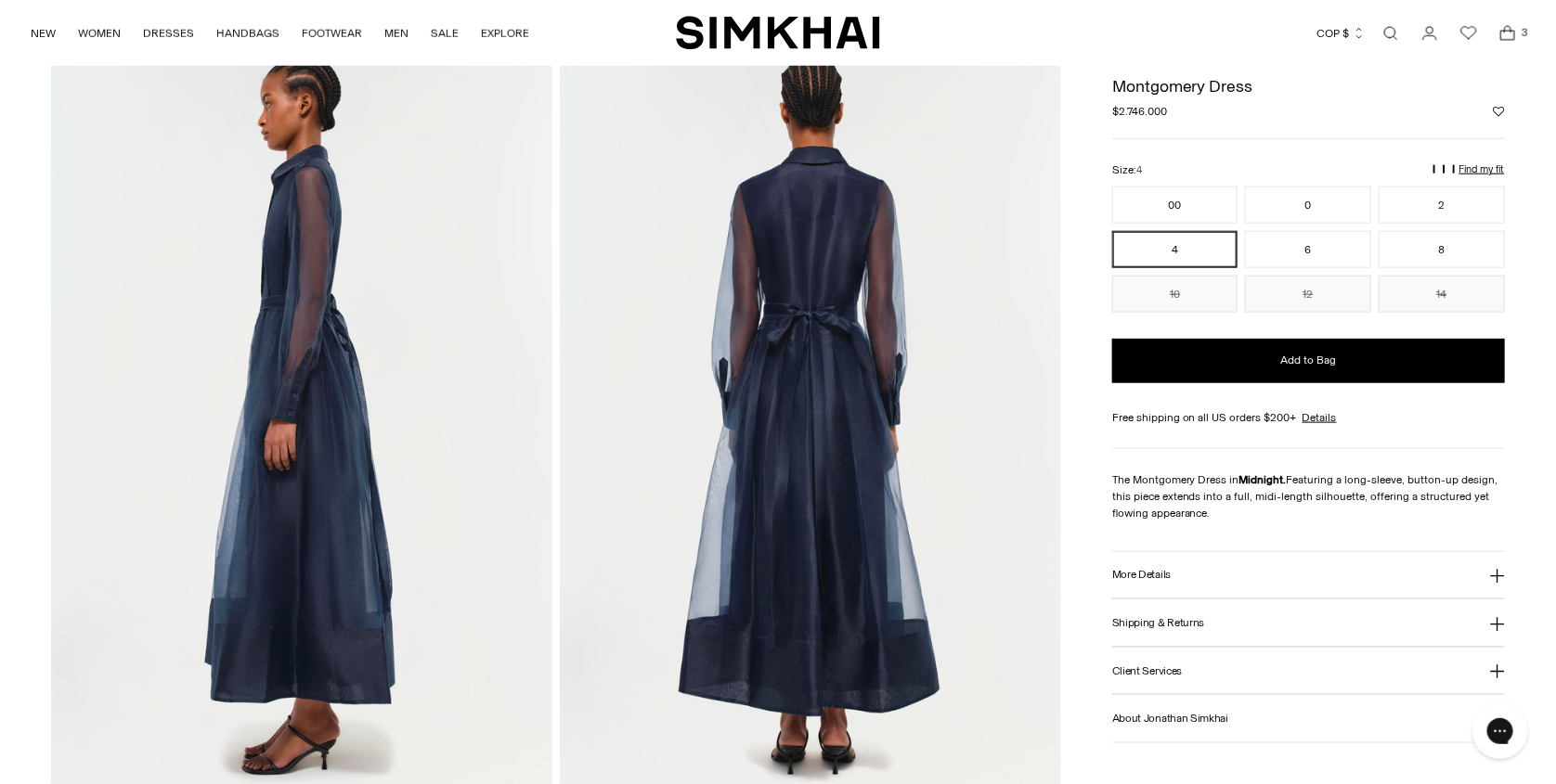 click at bounding box center (810, 418) 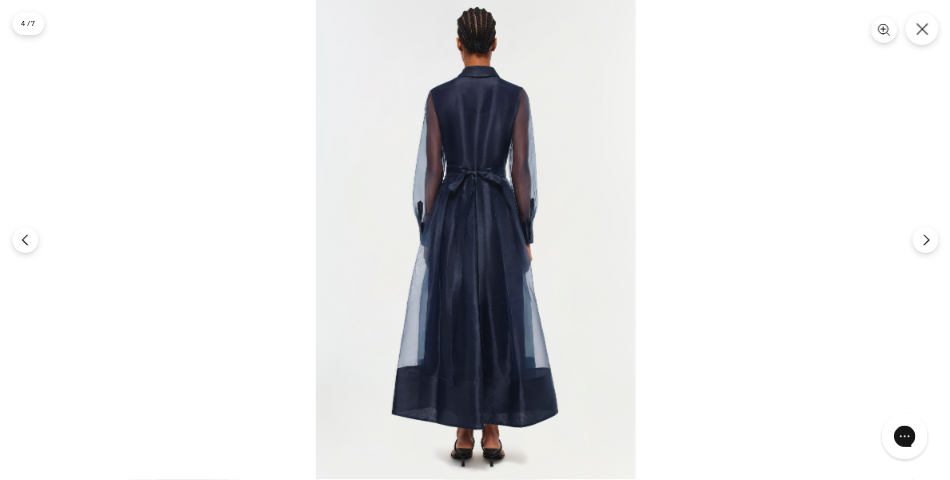 scroll, scrollTop: 916, scrollLeft: 0, axis: vertical 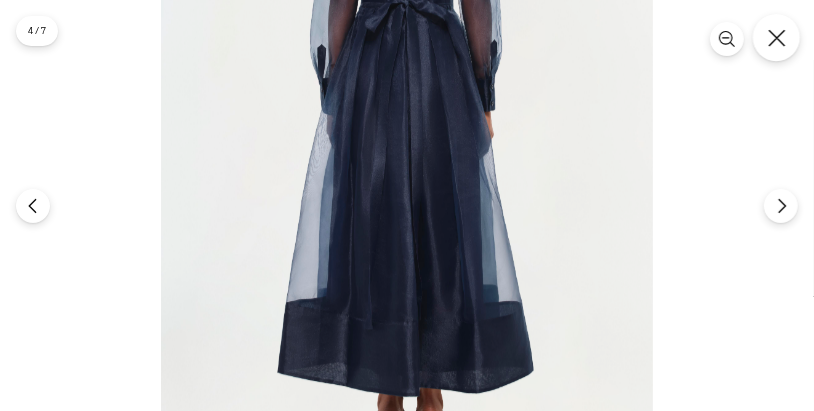 click 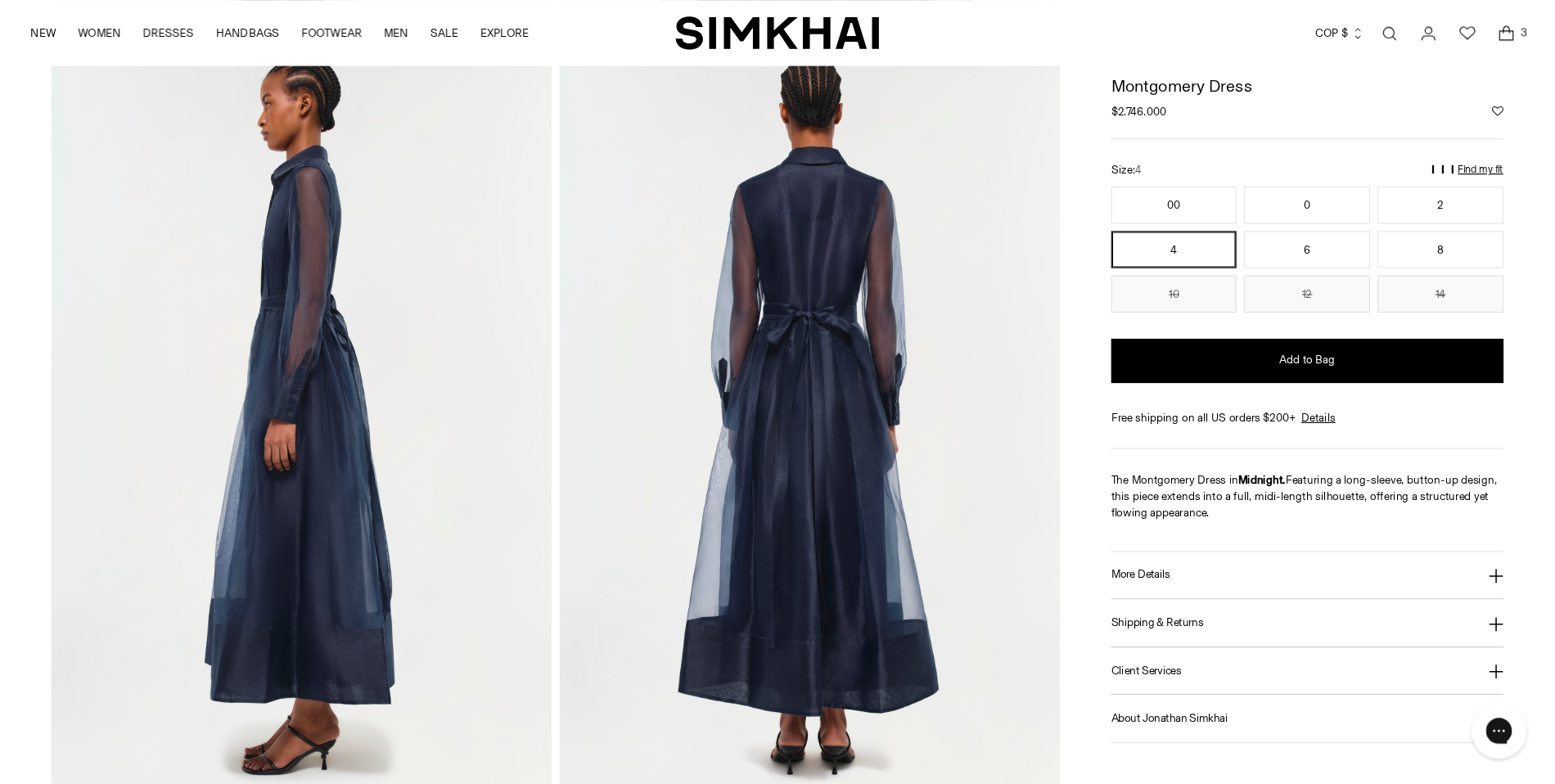 scroll, scrollTop: 750, scrollLeft: 0, axis: vertical 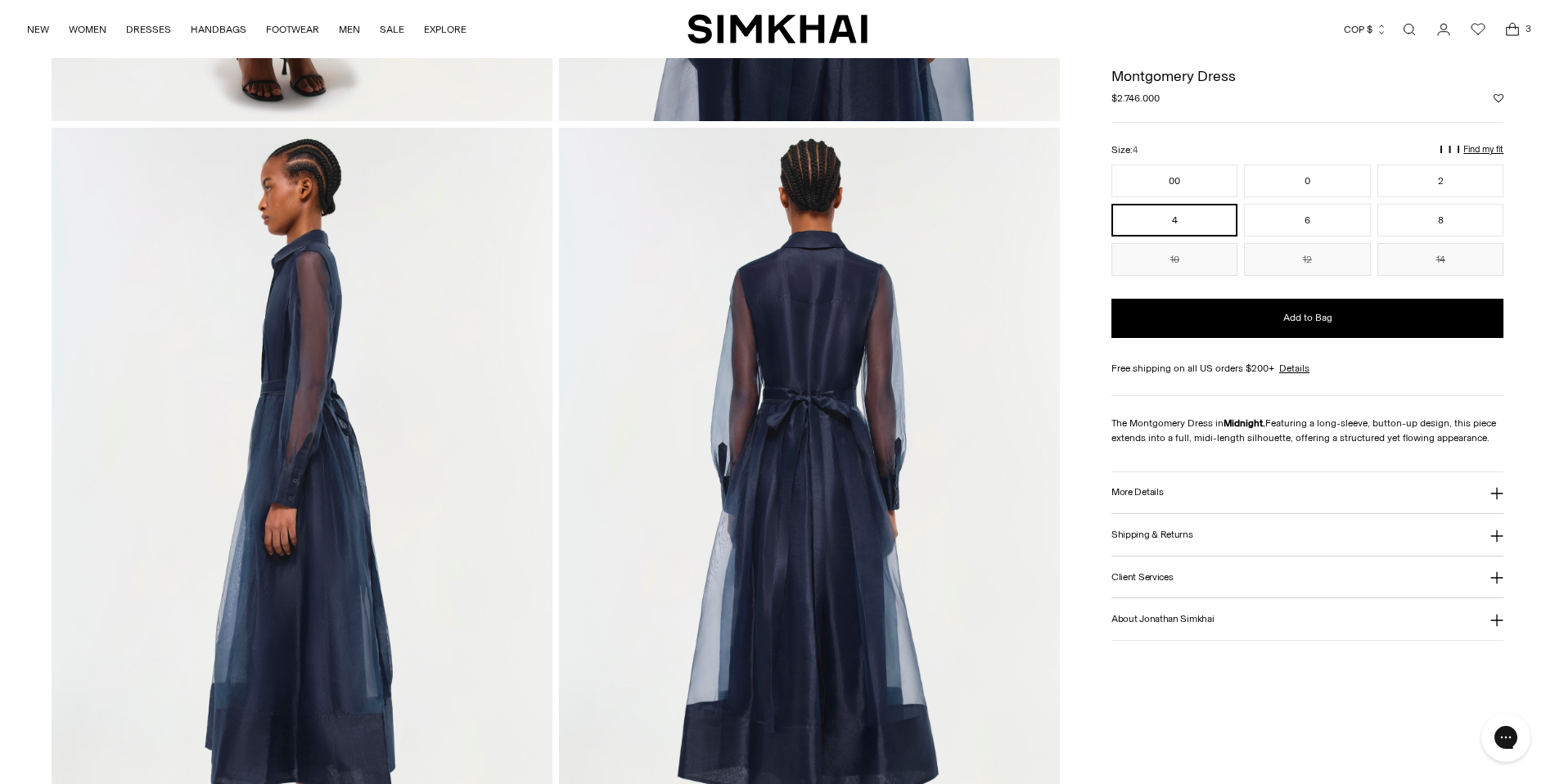 click 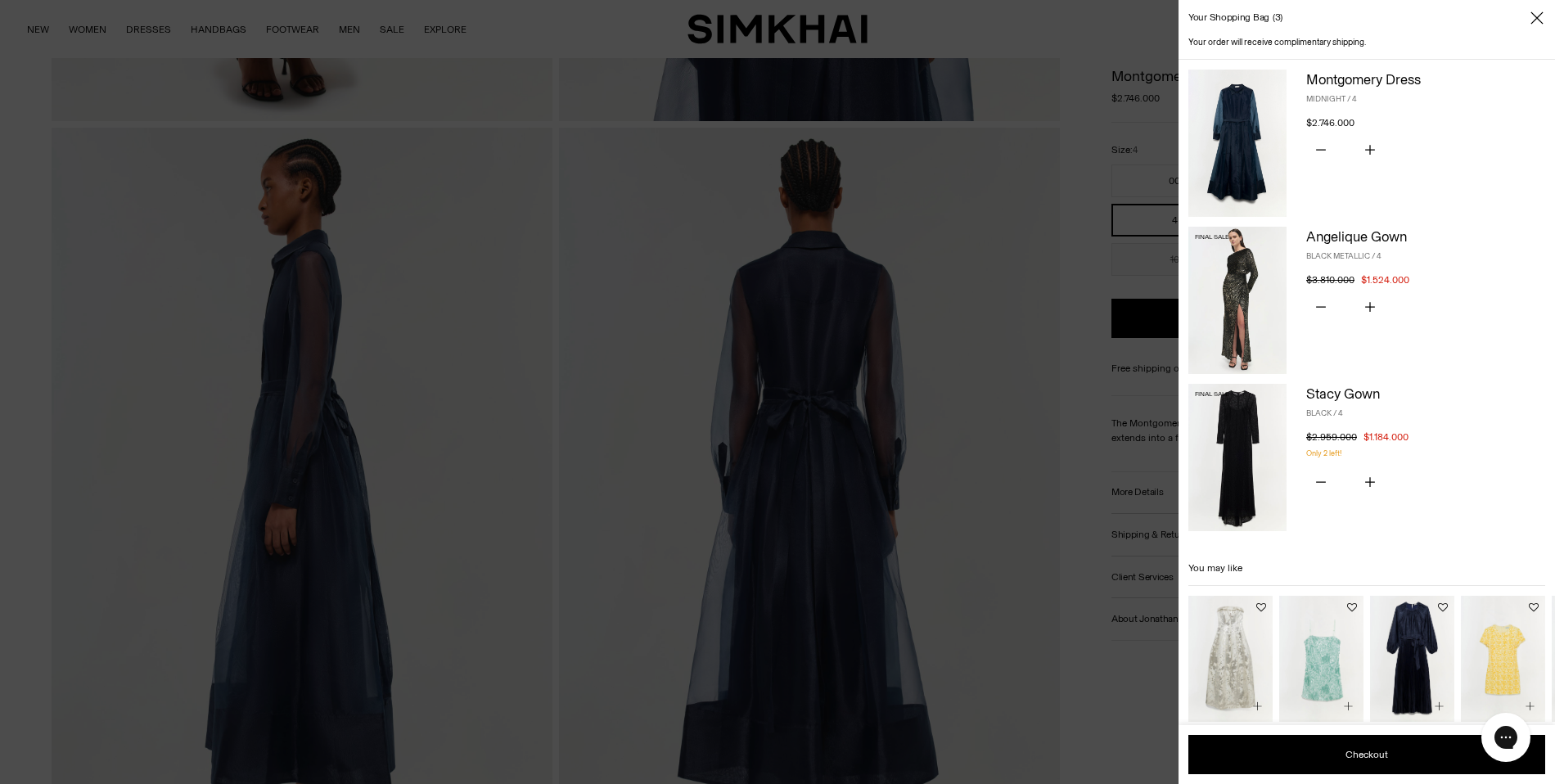 click at bounding box center [1237, 300] 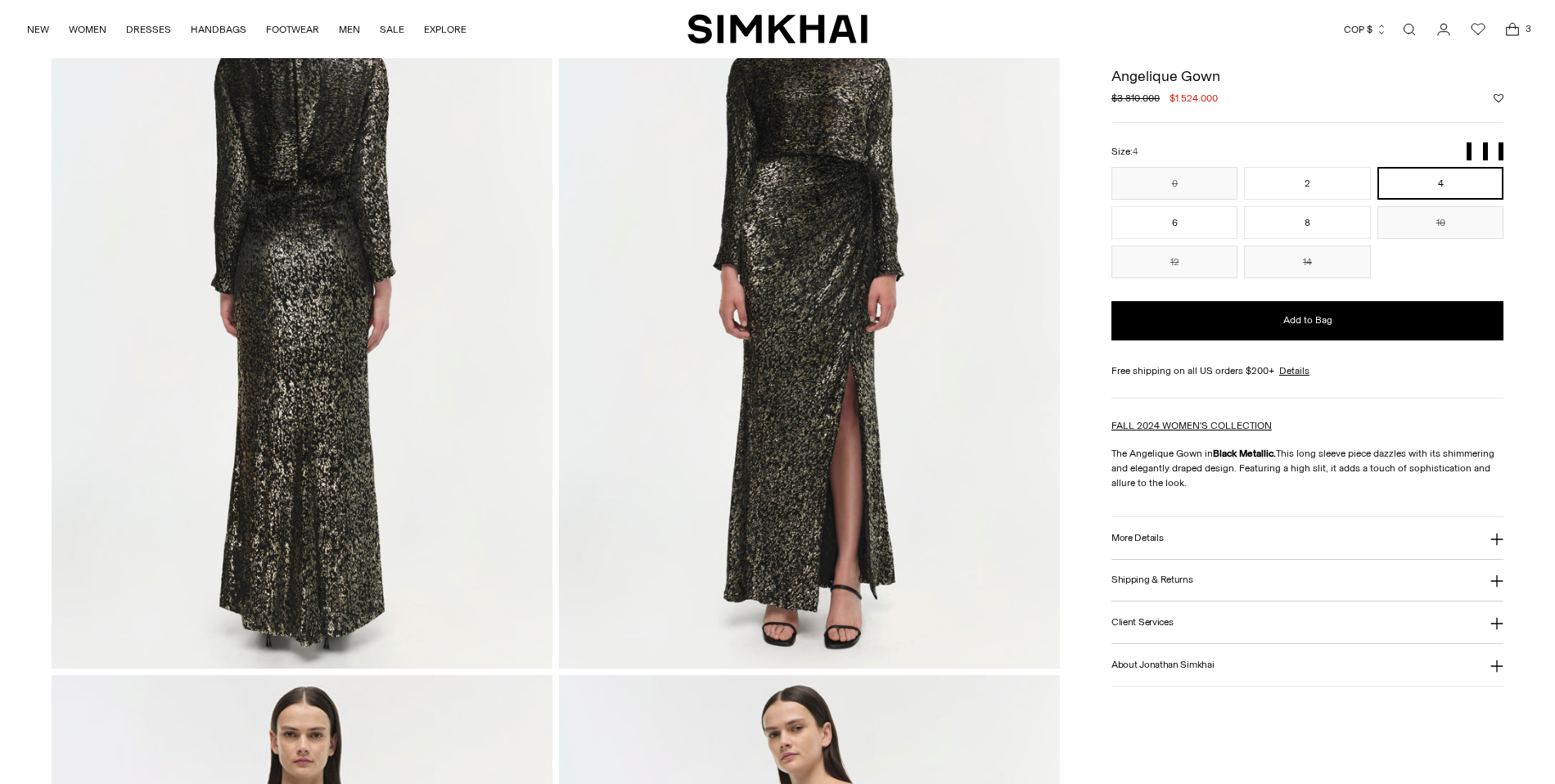 scroll, scrollTop: 960, scrollLeft: 0, axis: vertical 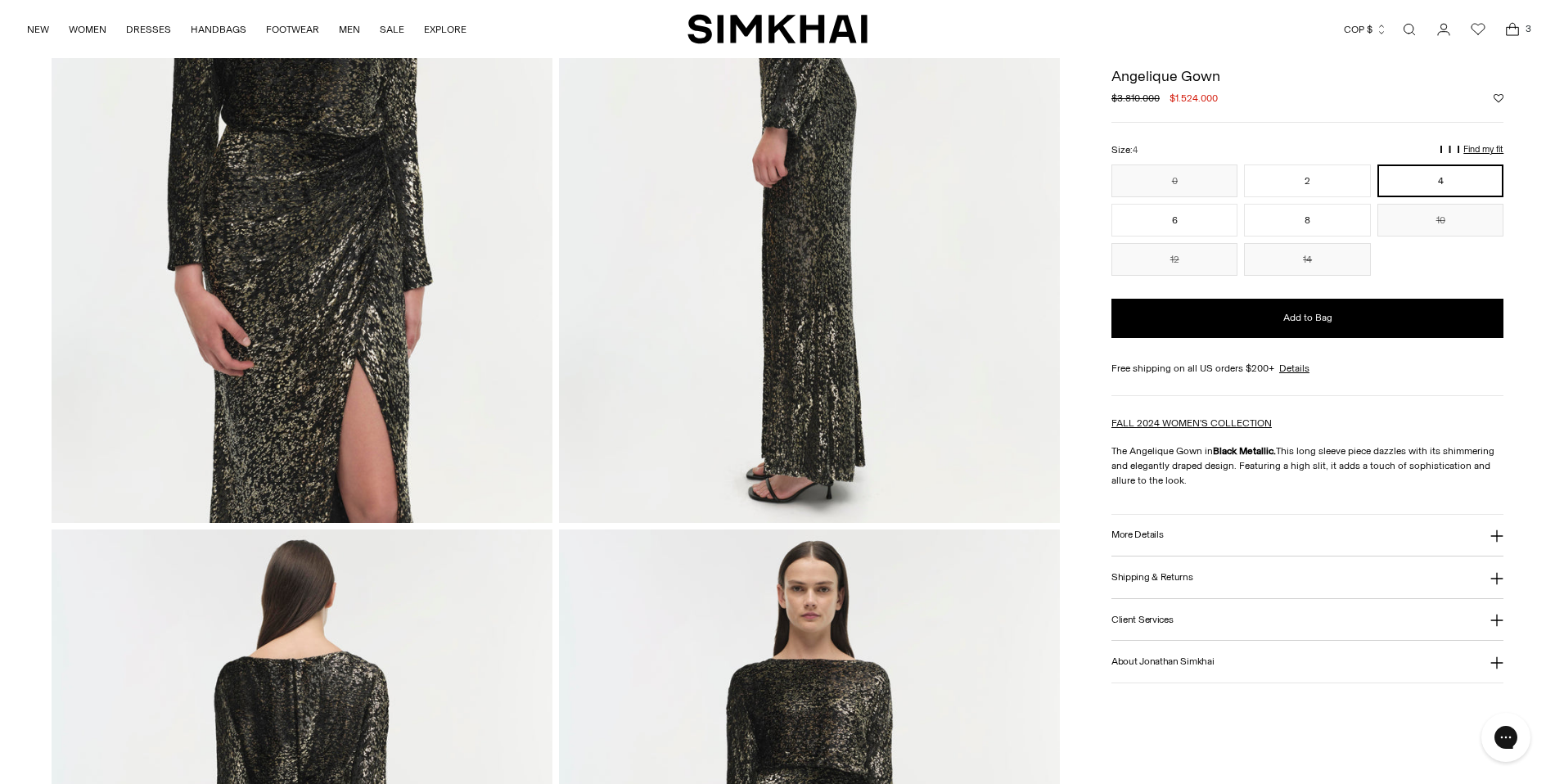 click at bounding box center (1512, 29) 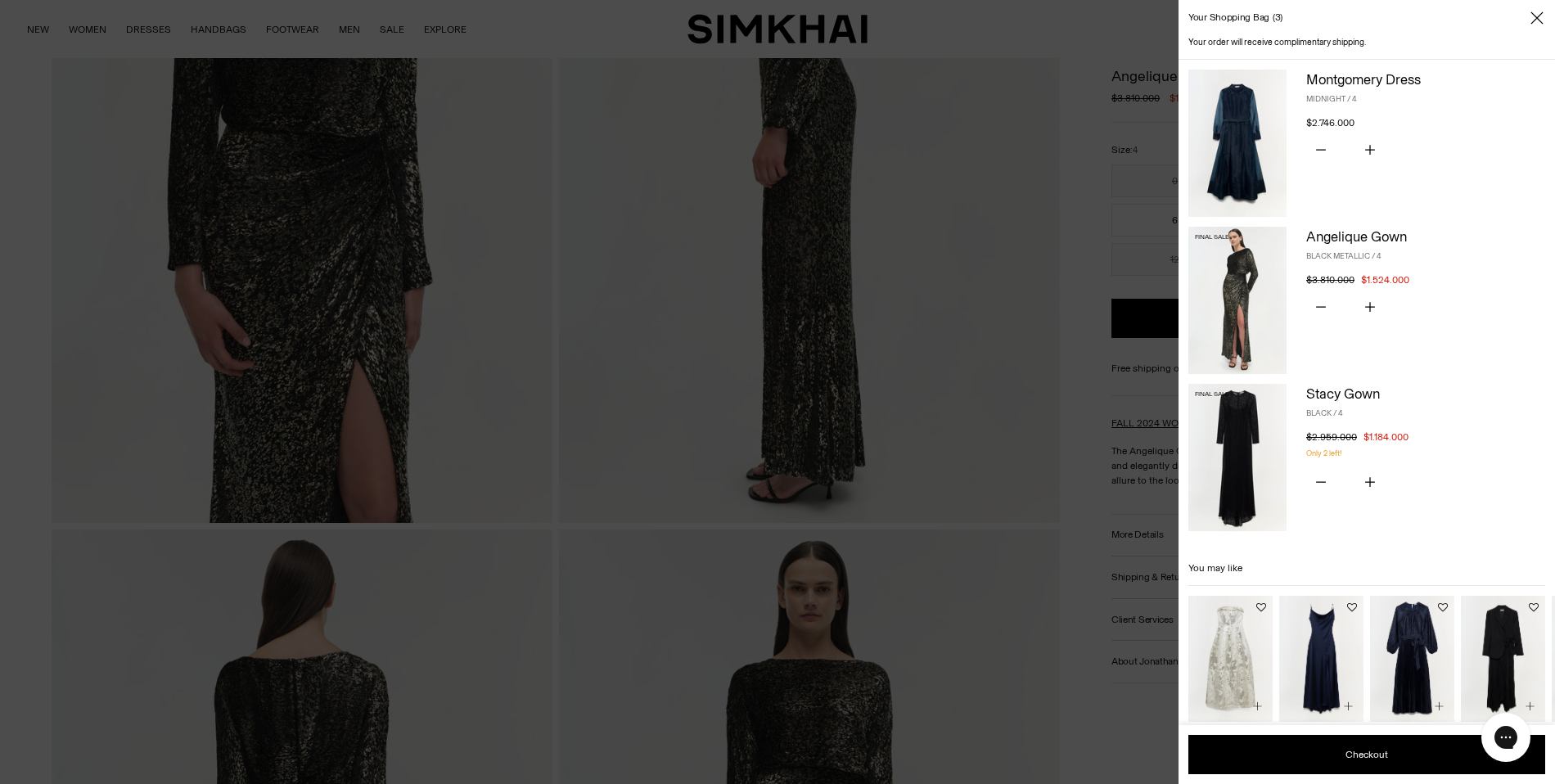 click at bounding box center (1237, 457) 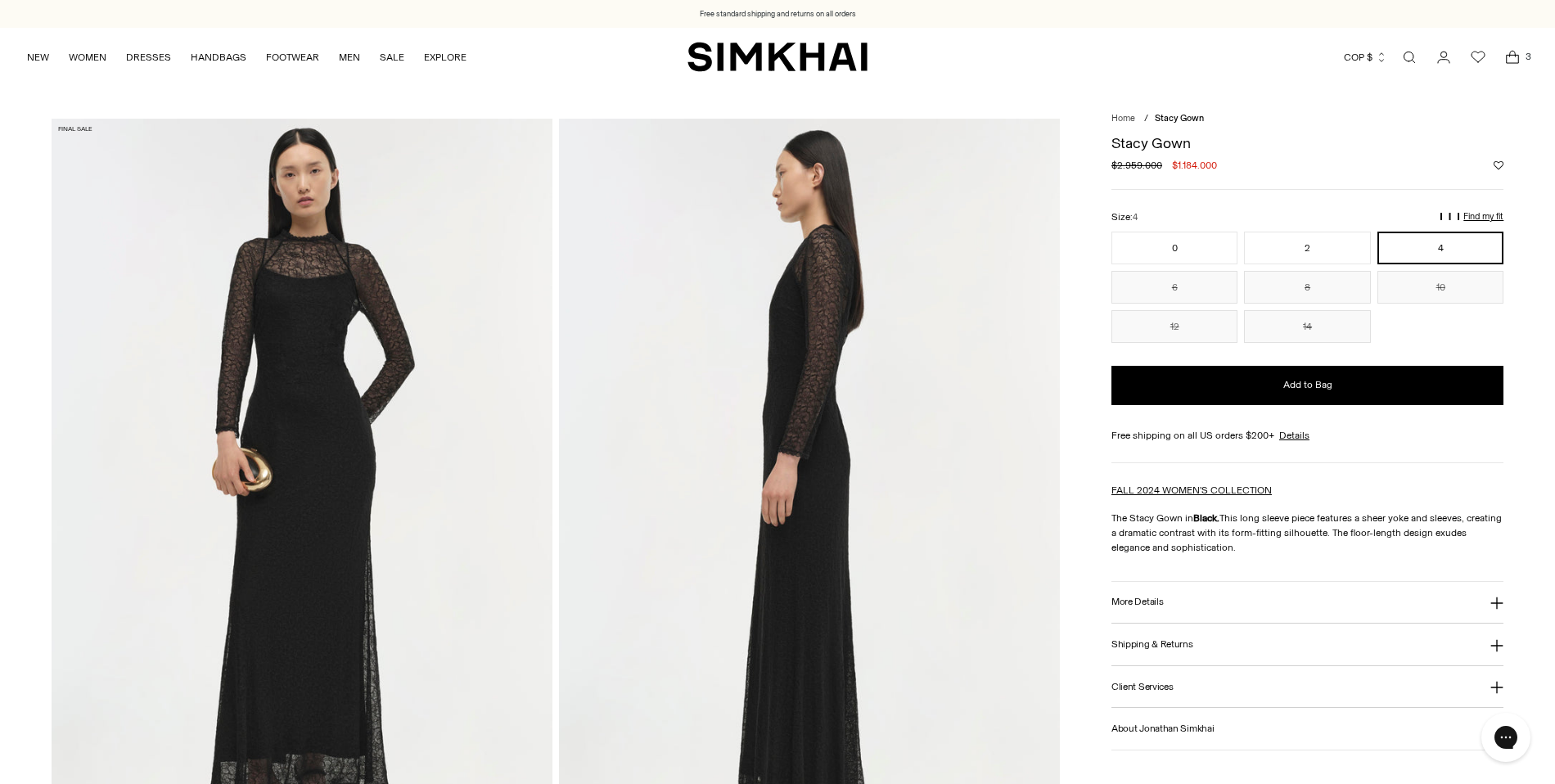 scroll, scrollTop: 0, scrollLeft: 0, axis: both 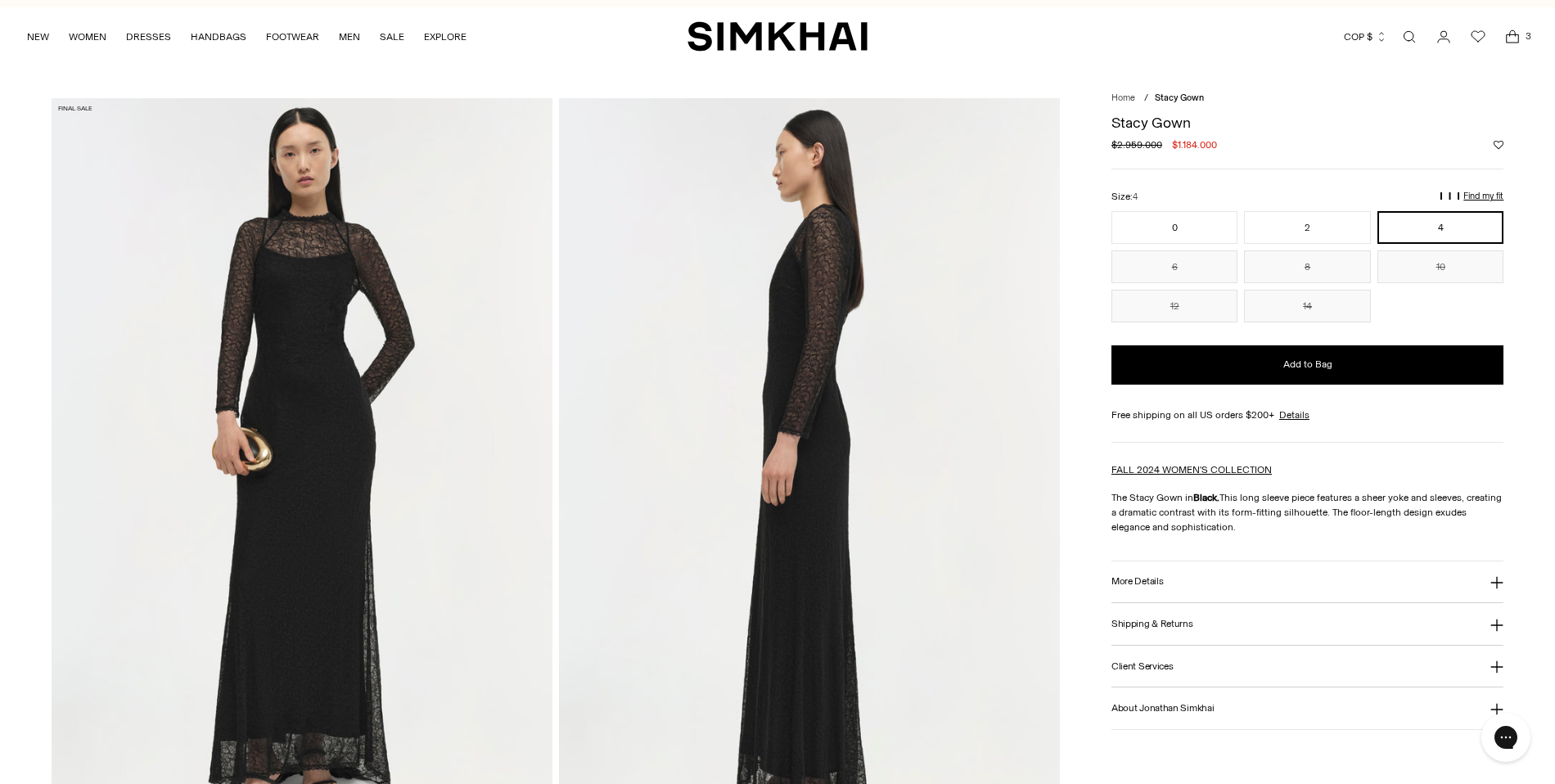 click 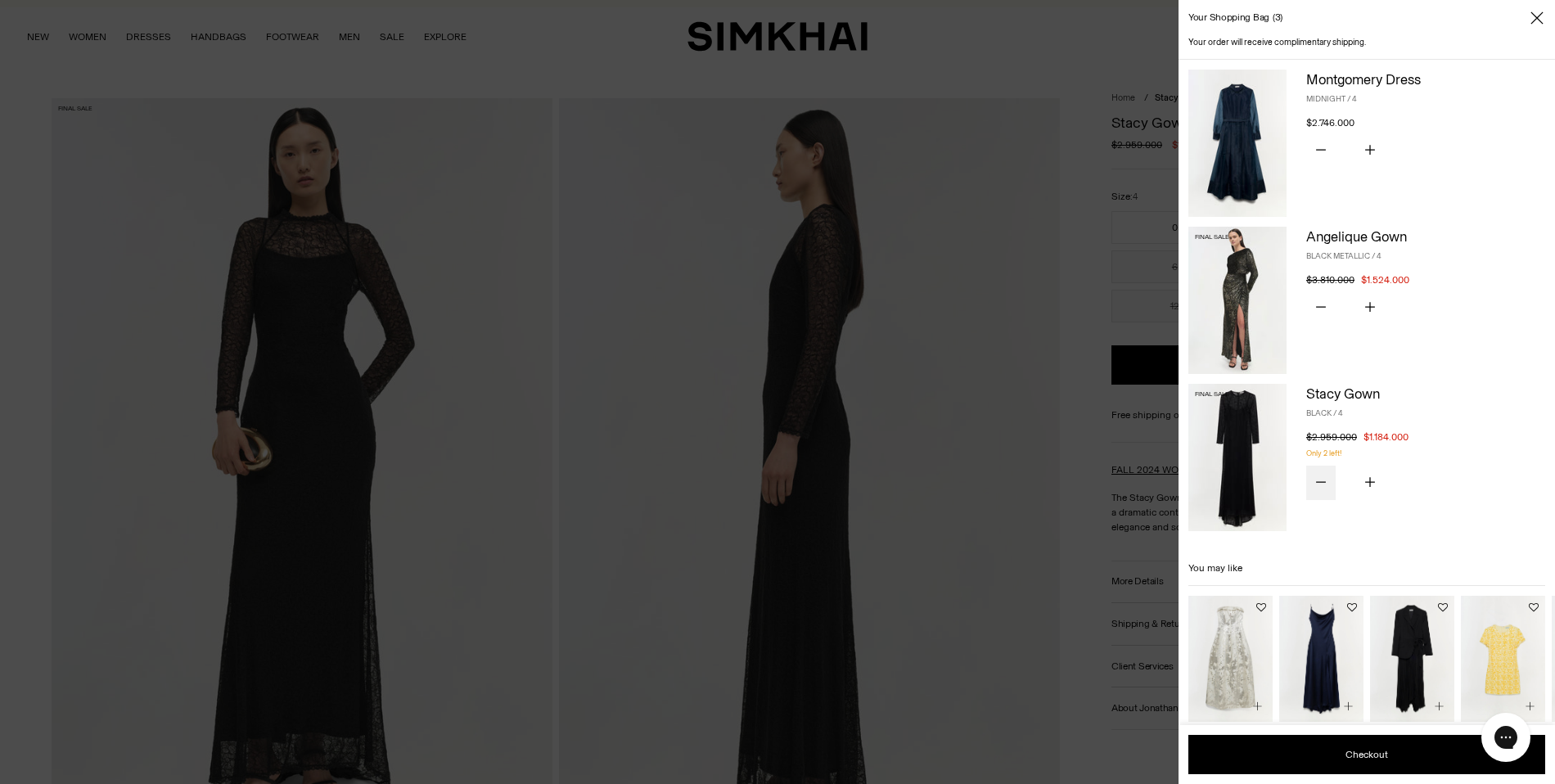 click 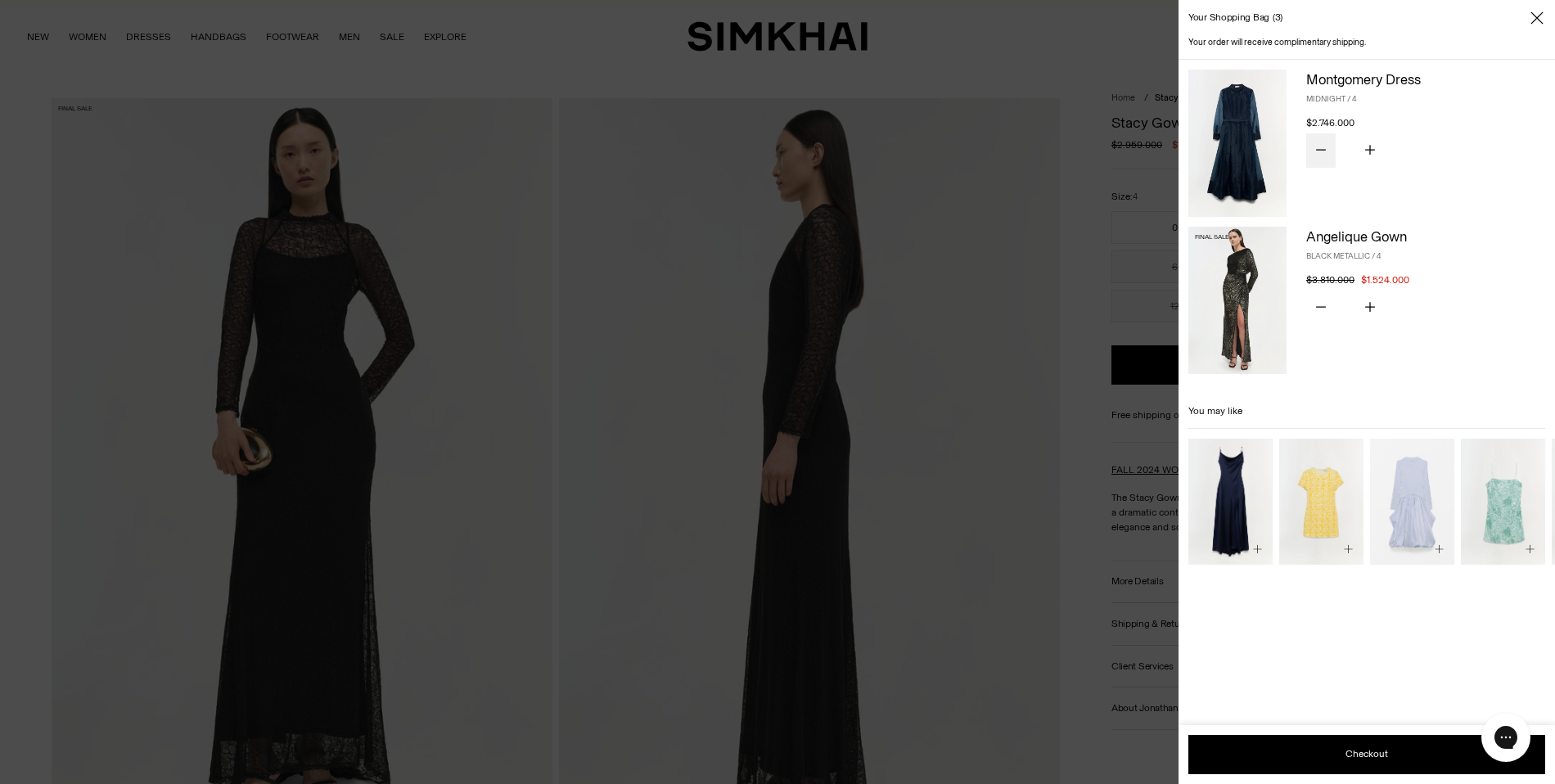click 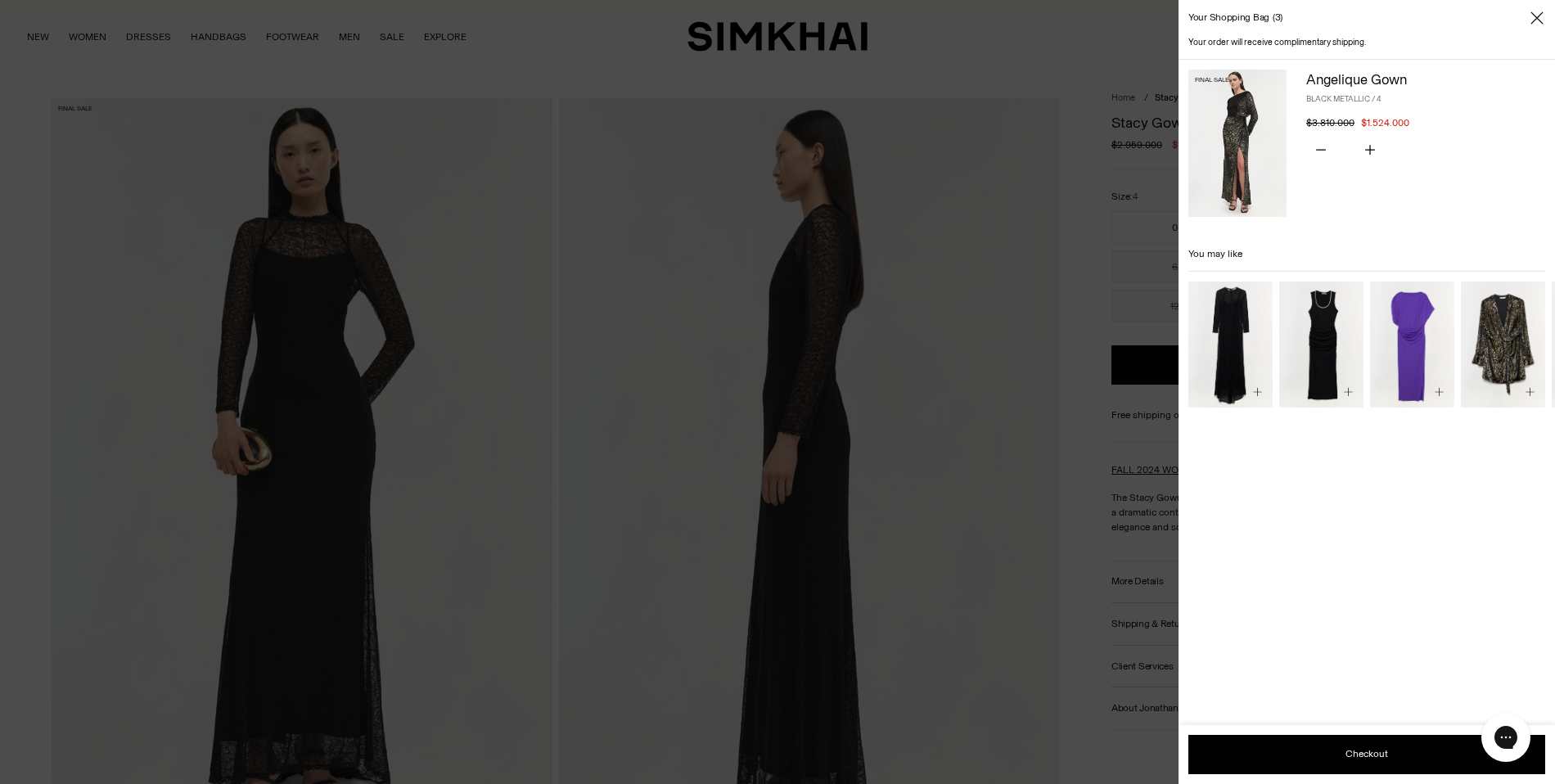 click 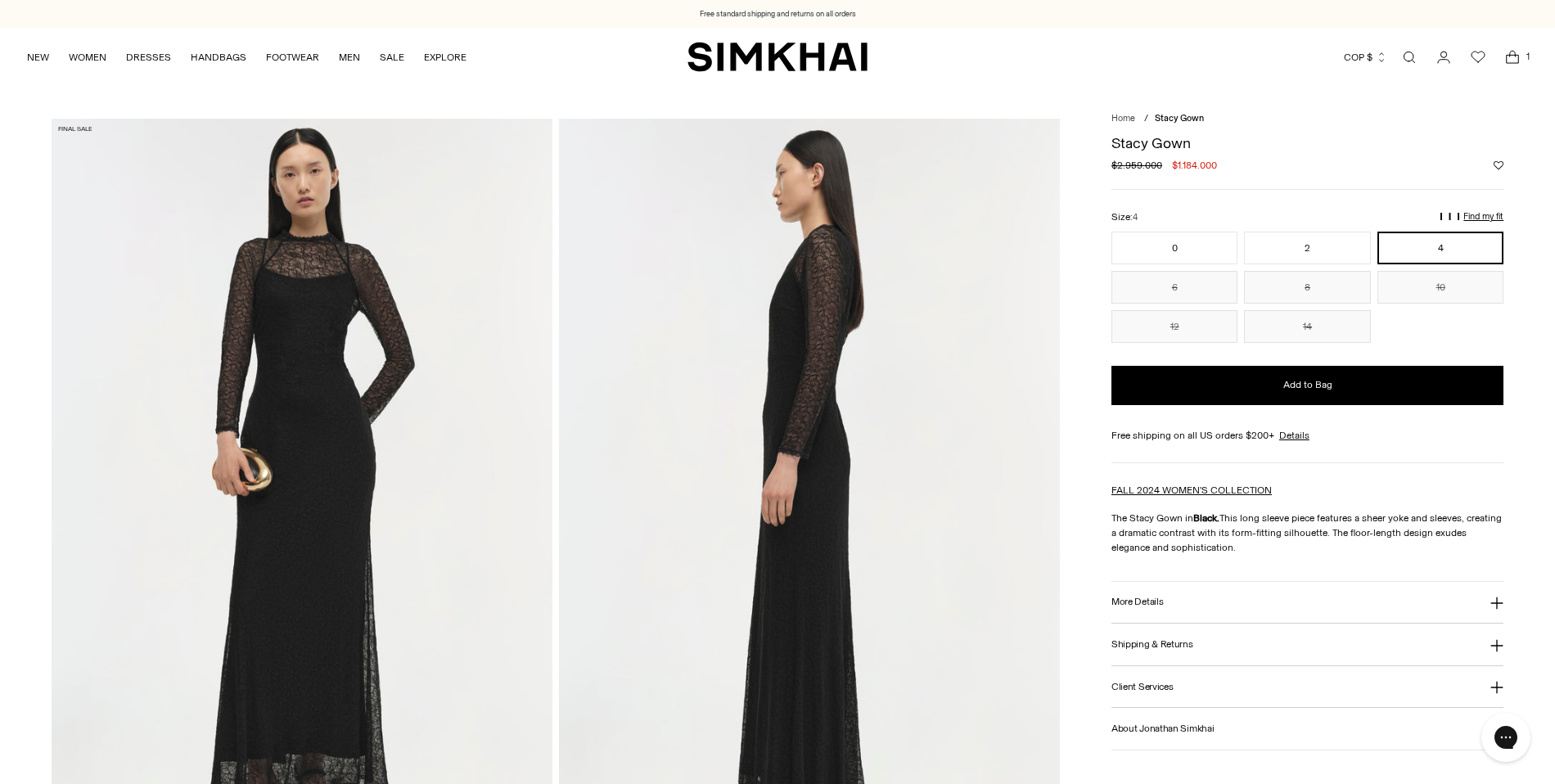 scroll, scrollTop: 0, scrollLeft: 0, axis: both 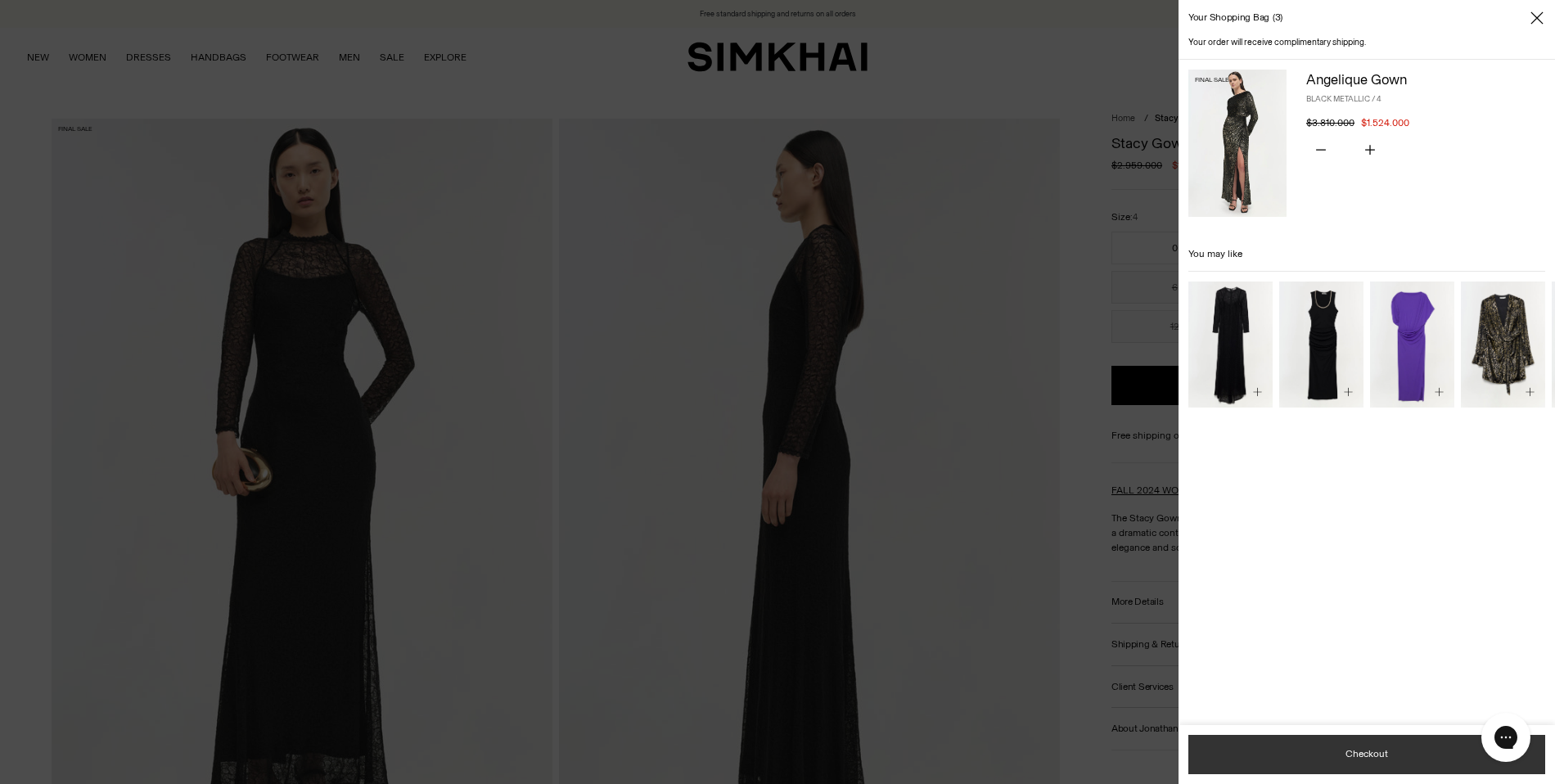 click on "Checkout" at bounding box center [1367, 755] 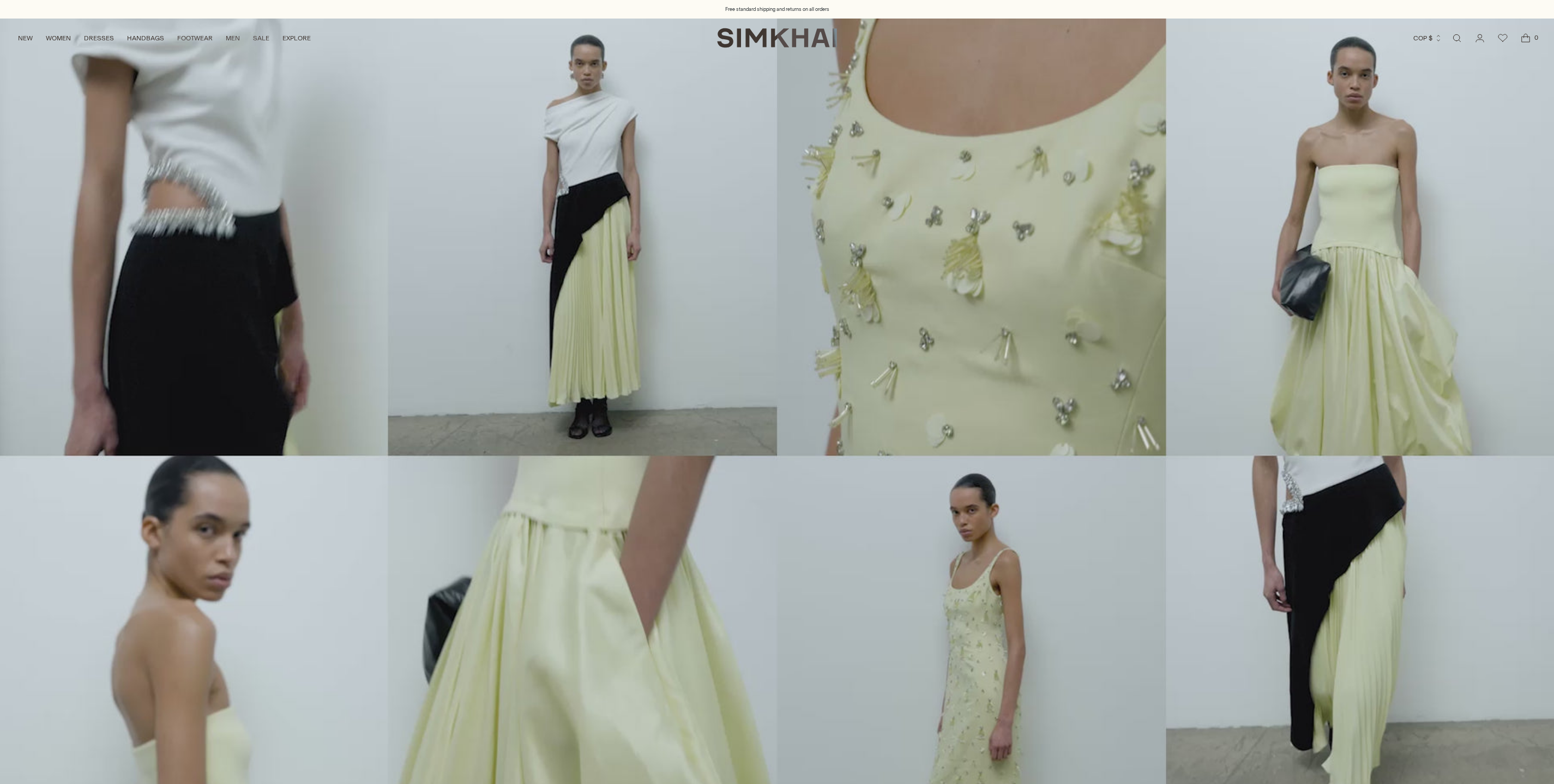 scroll, scrollTop: 0, scrollLeft: 0, axis: both 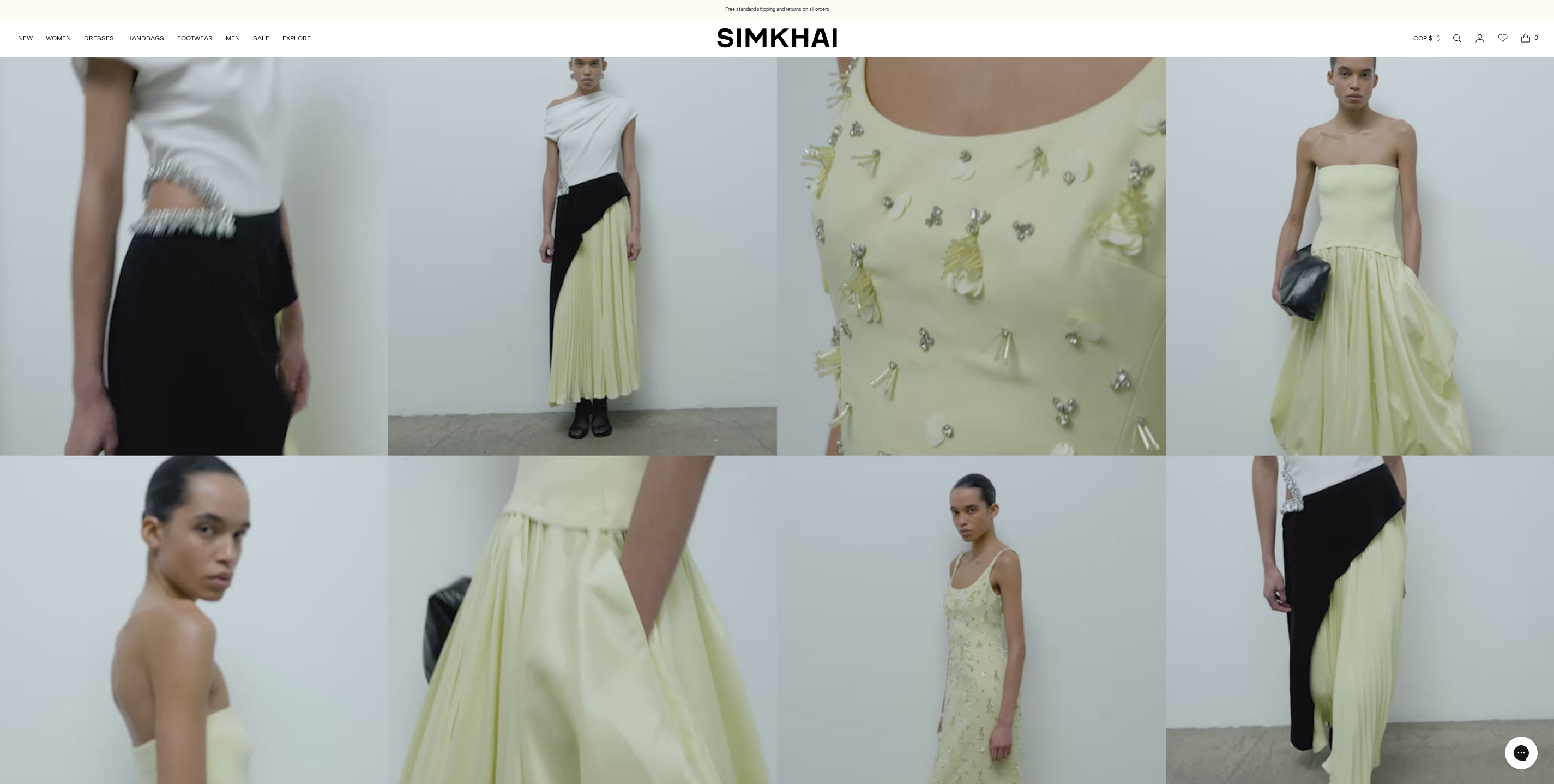 click 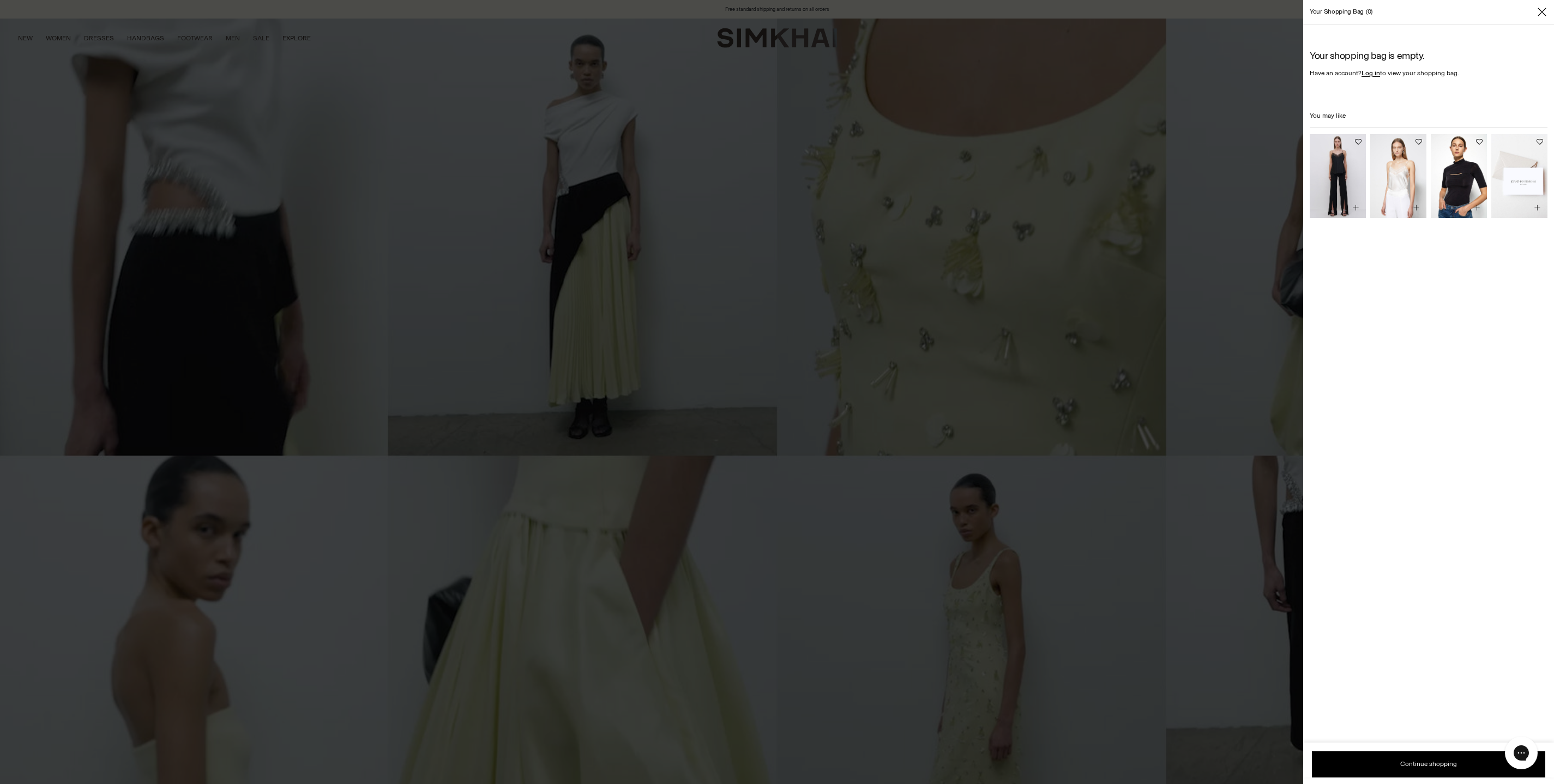 click on "Log in" at bounding box center [1371, 73] 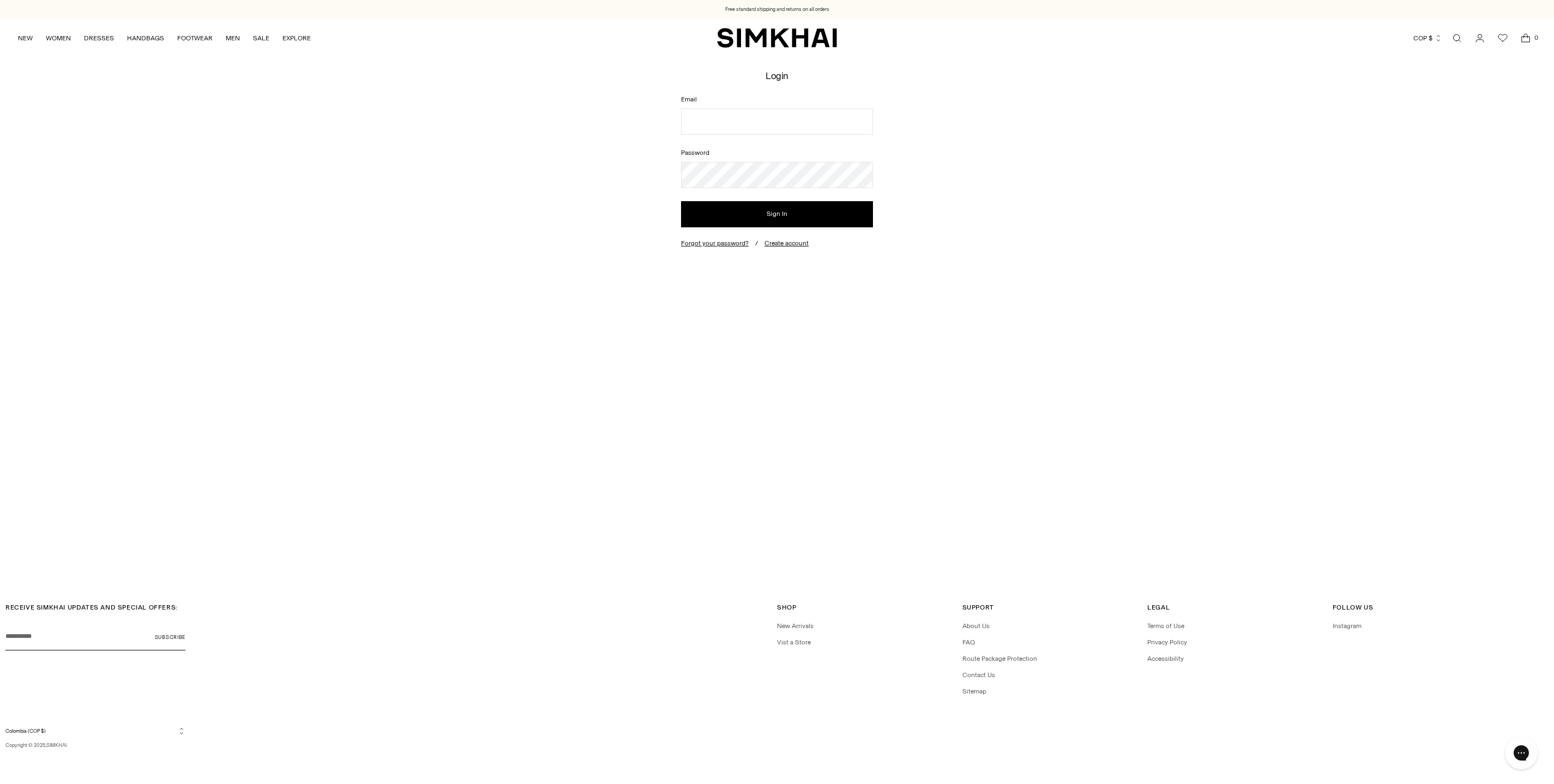 scroll, scrollTop: 0, scrollLeft: 0, axis: both 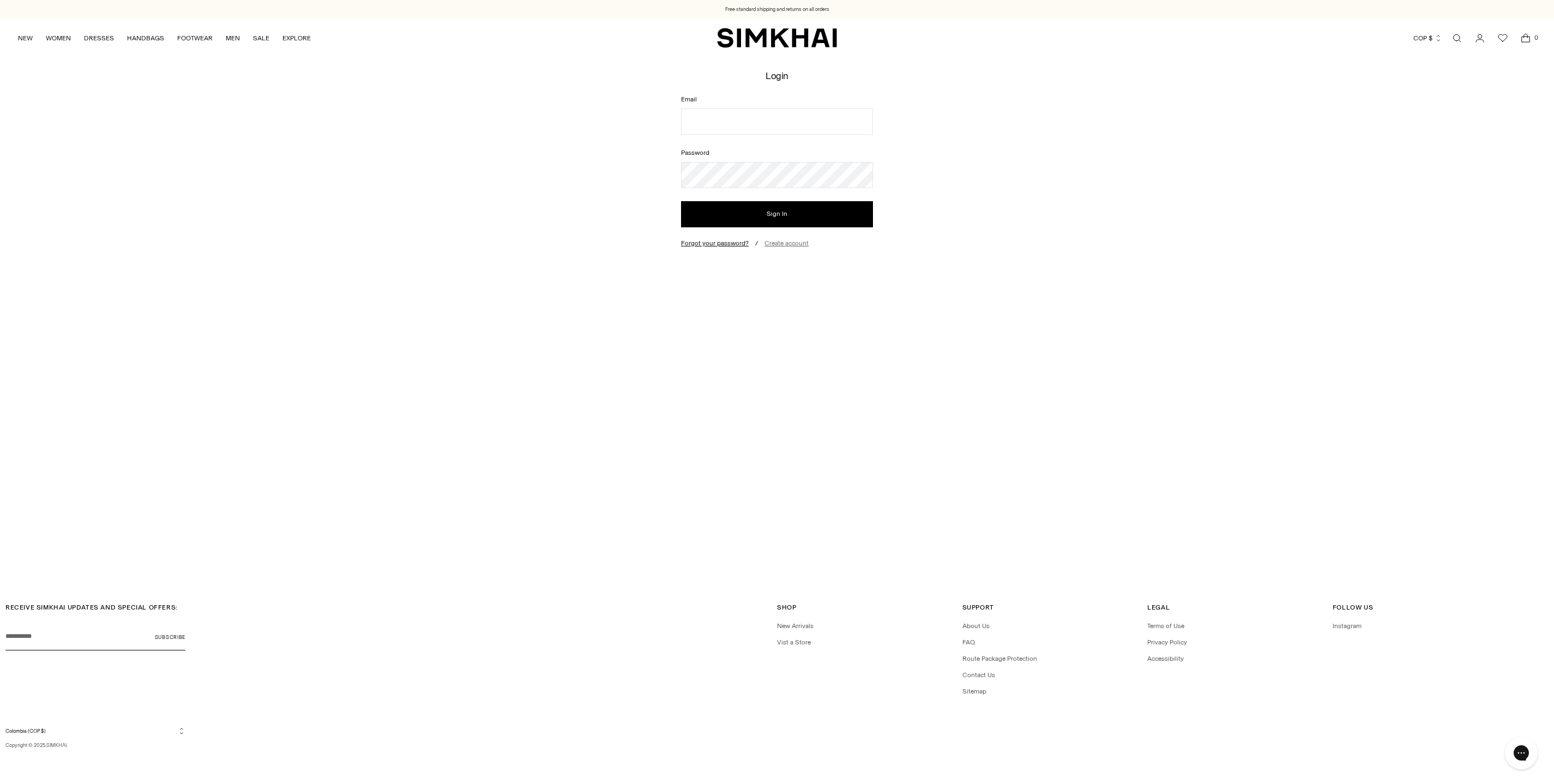 click on "Create account" at bounding box center (786, 243) 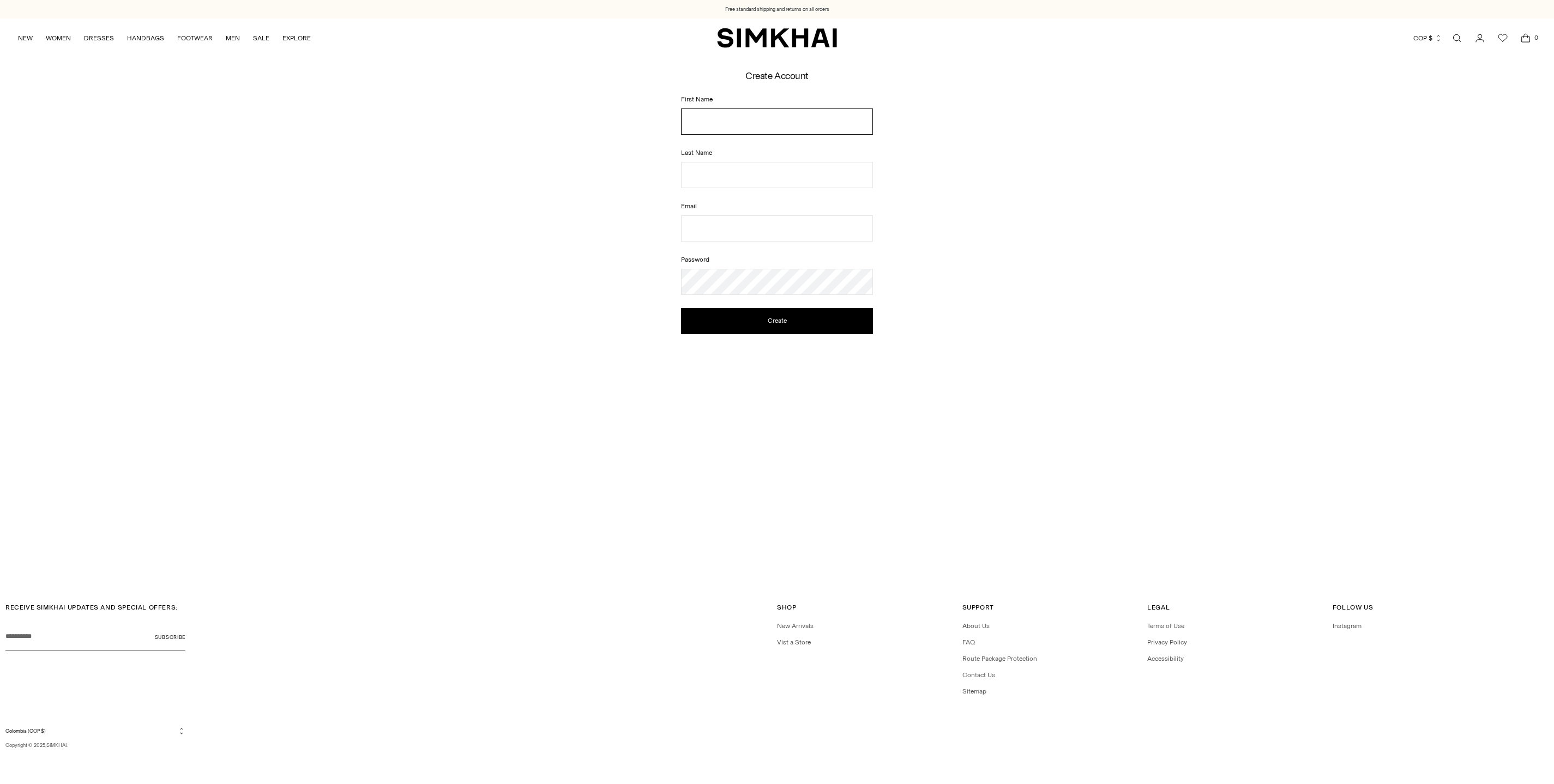 scroll, scrollTop: 0, scrollLeft: 0, axis: both 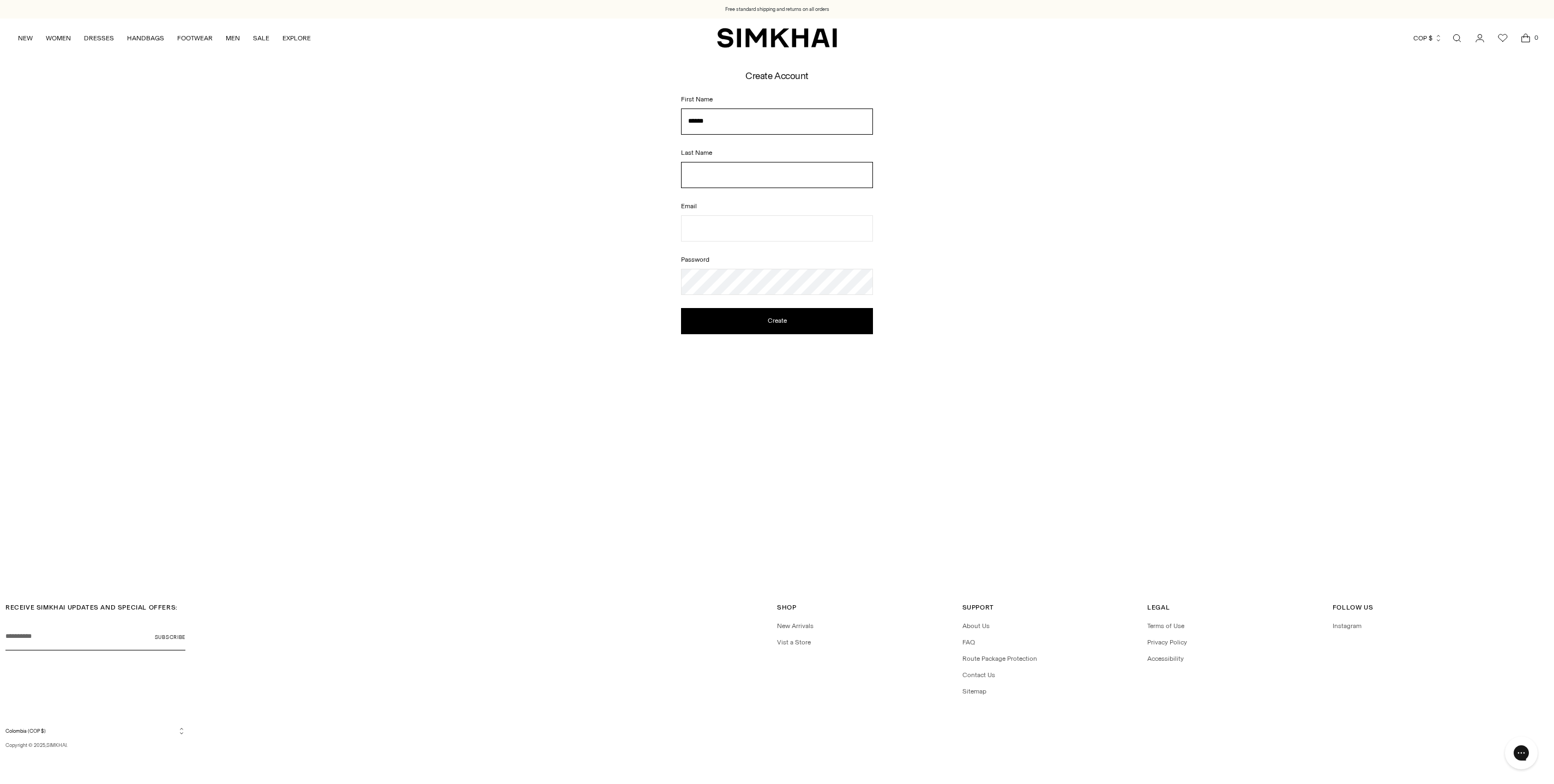 type on "******" 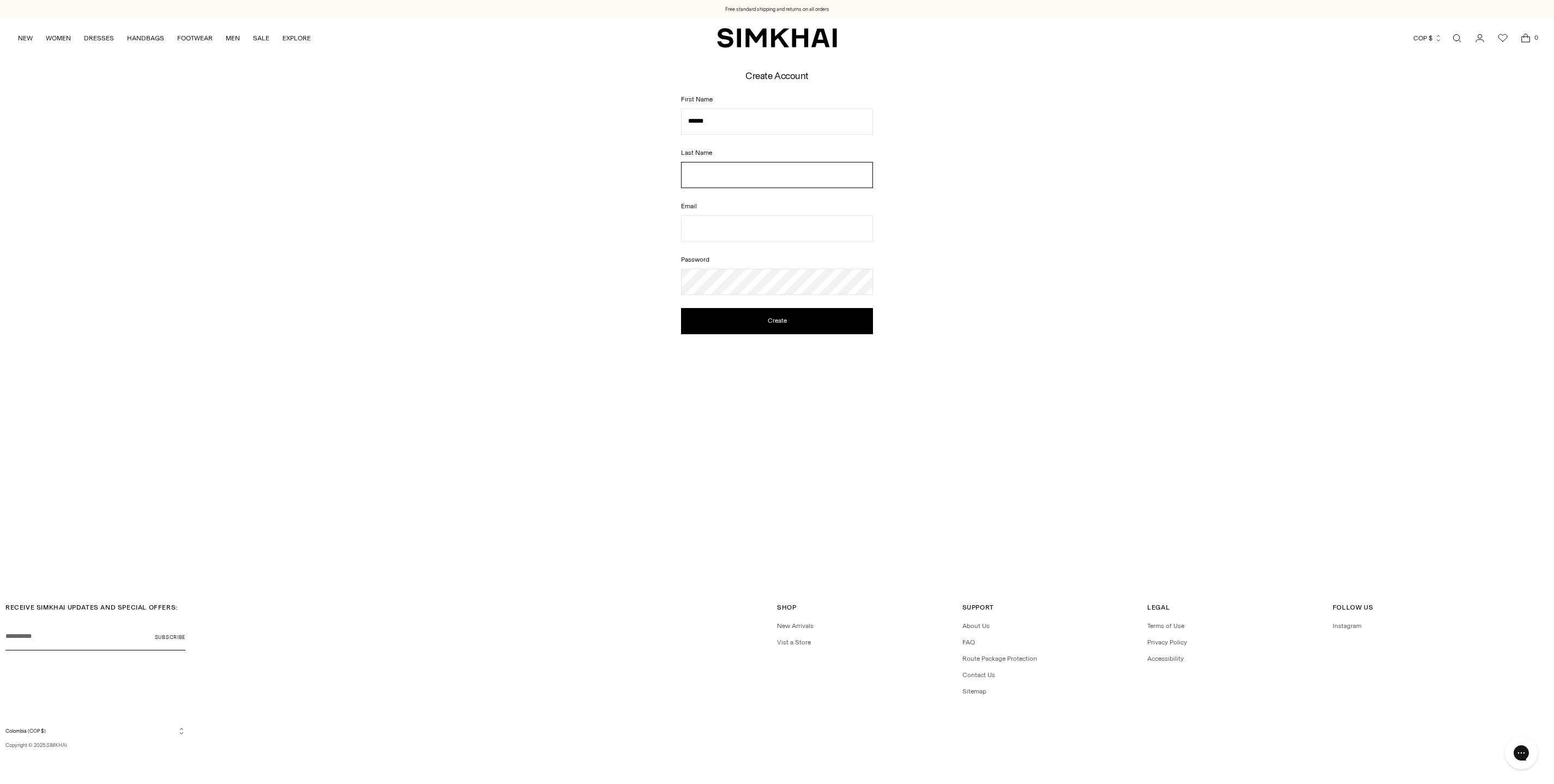 click on "Last Name" at bounding box center [777, 175] 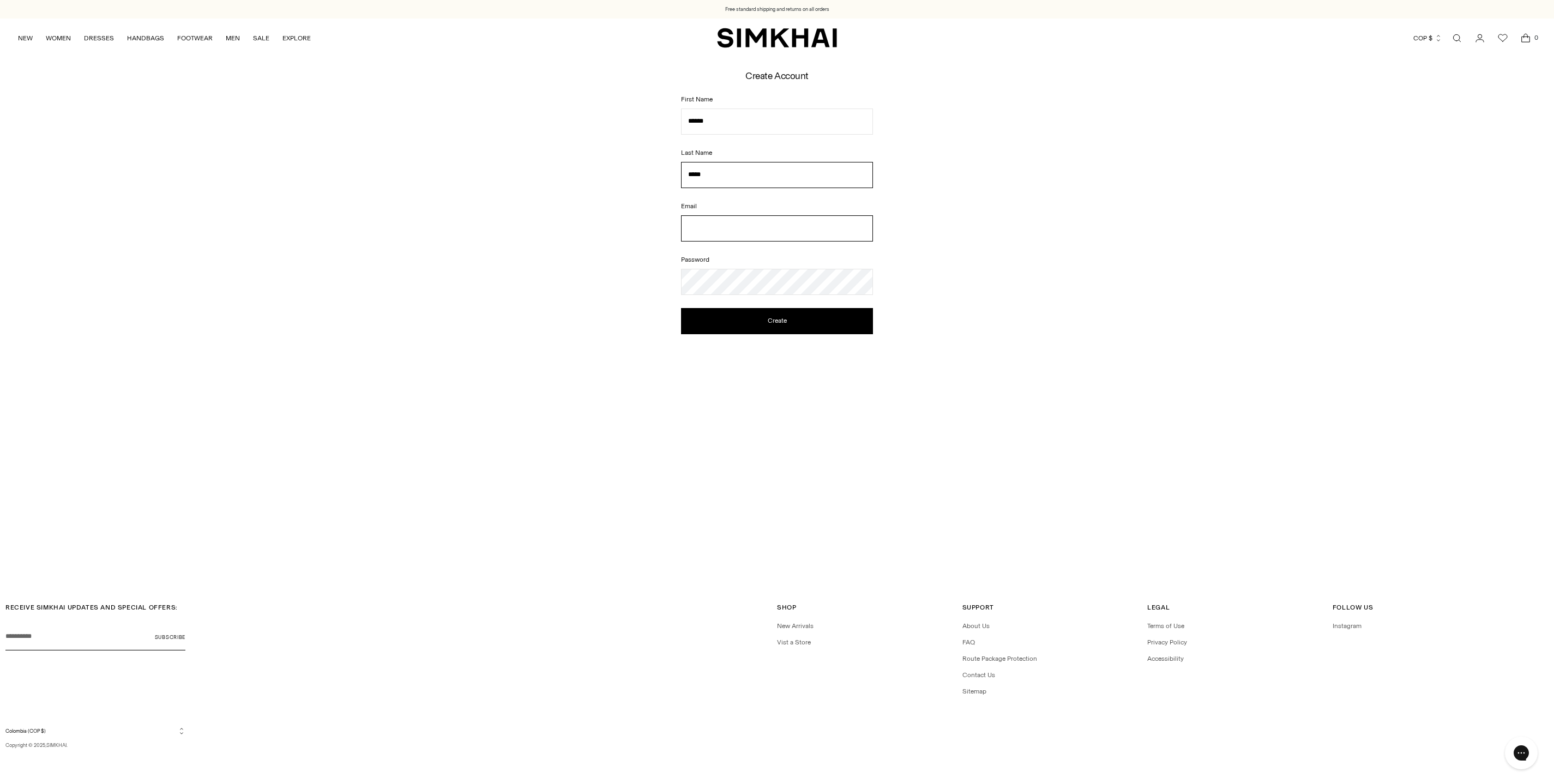 type on "*****" 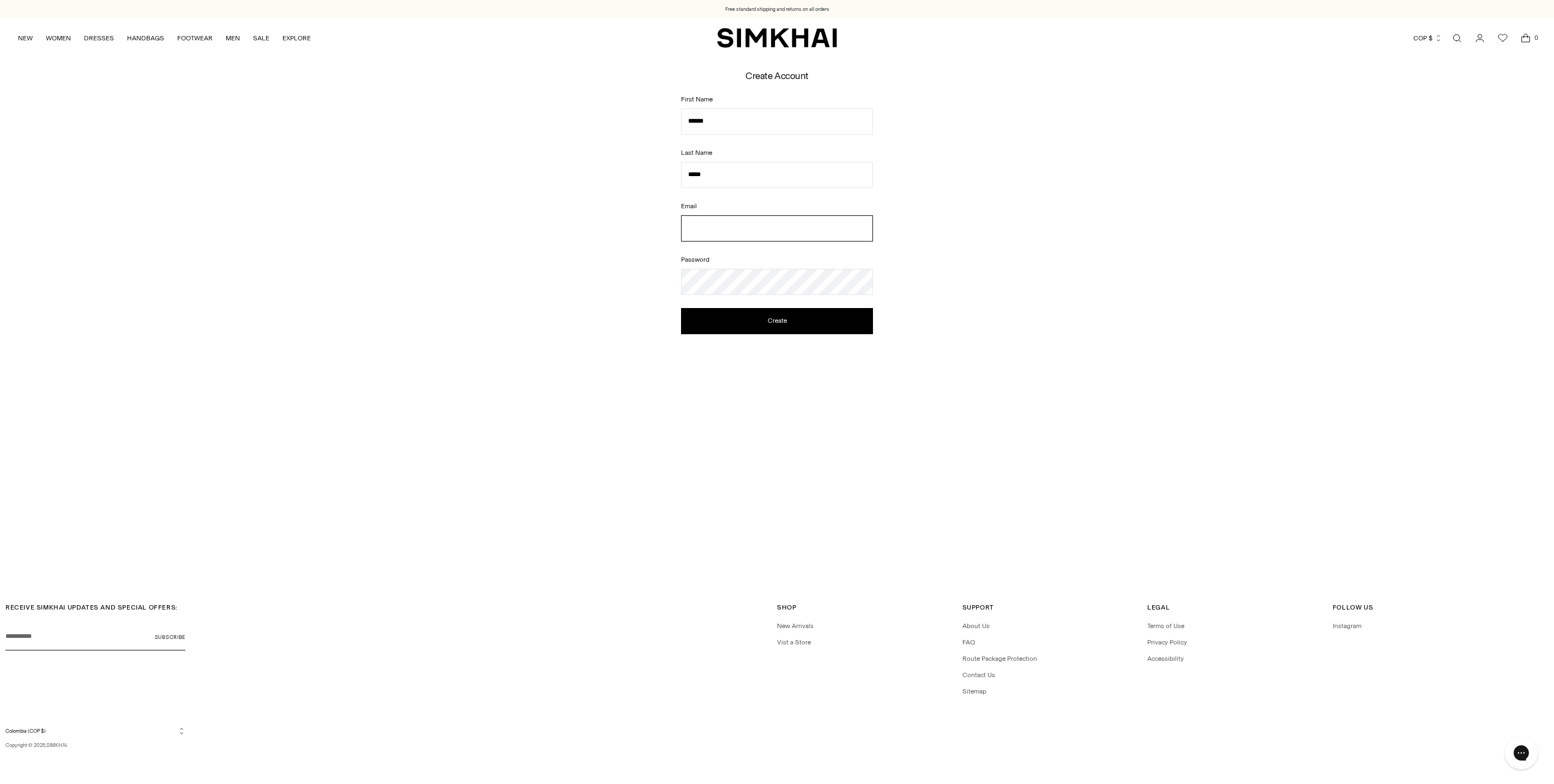 click on "Email" at bounding box center [777, 228] 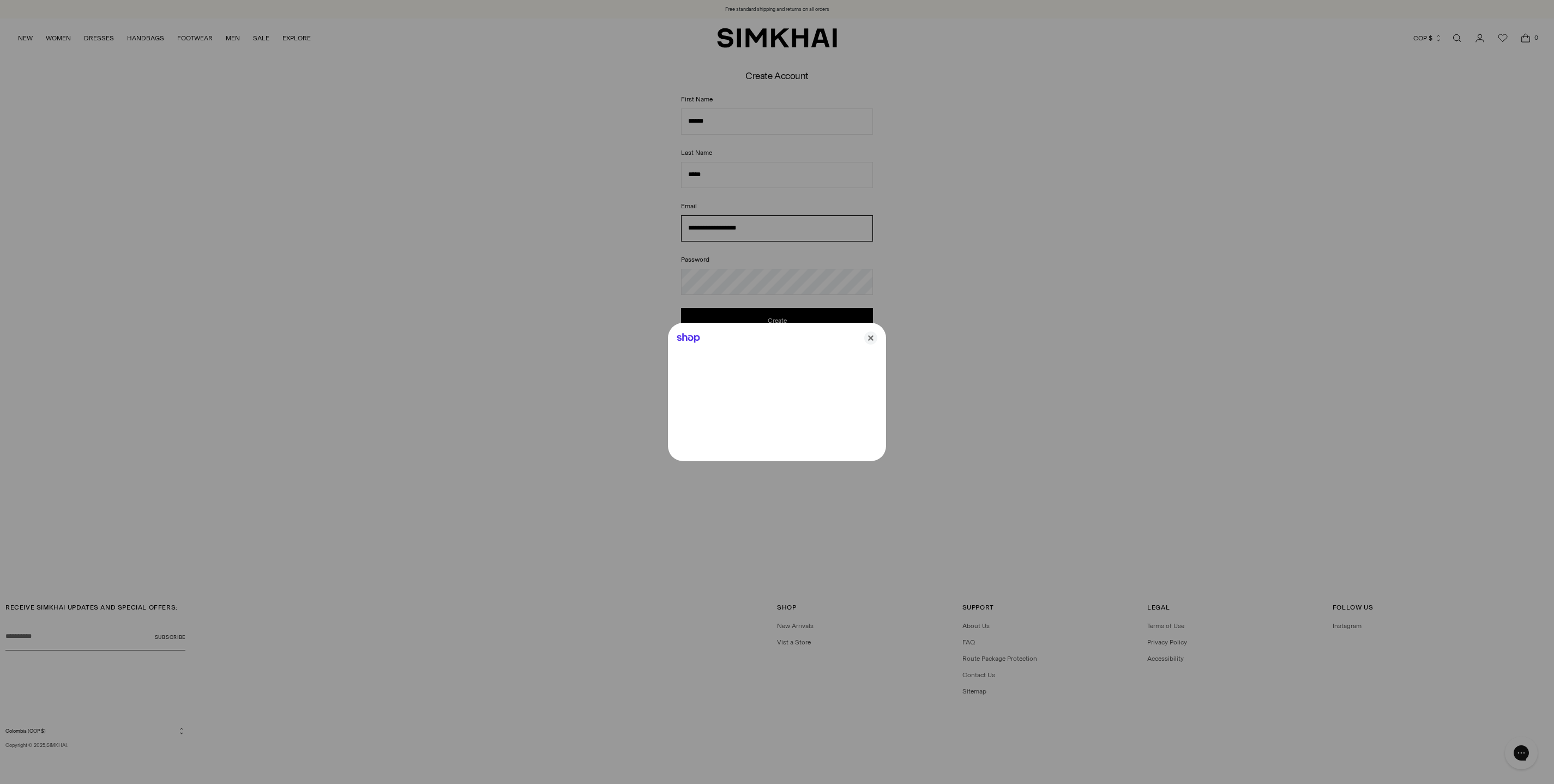type on "**********" 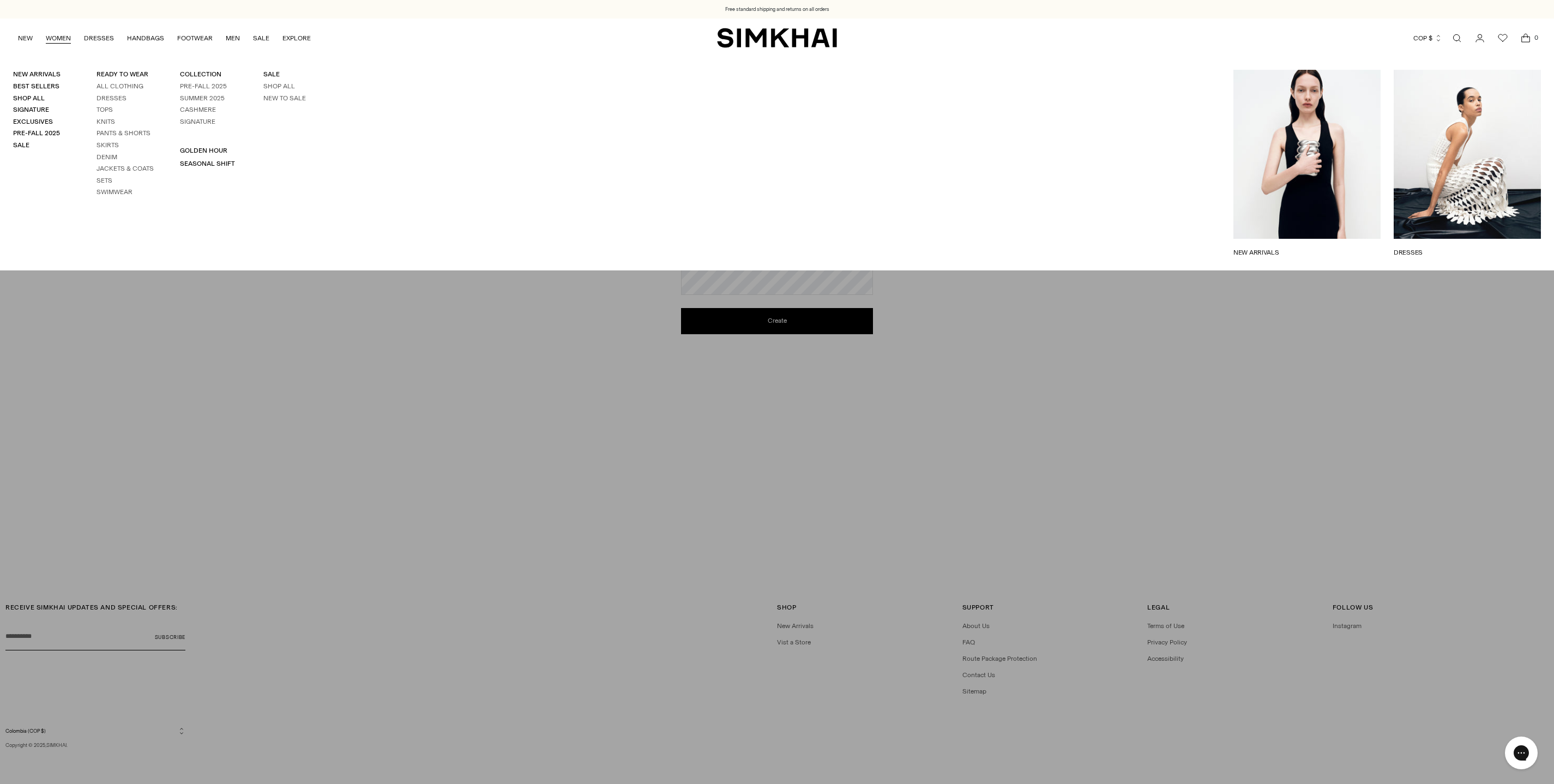 click on "WOMEN" at bounding box center (58, 38) 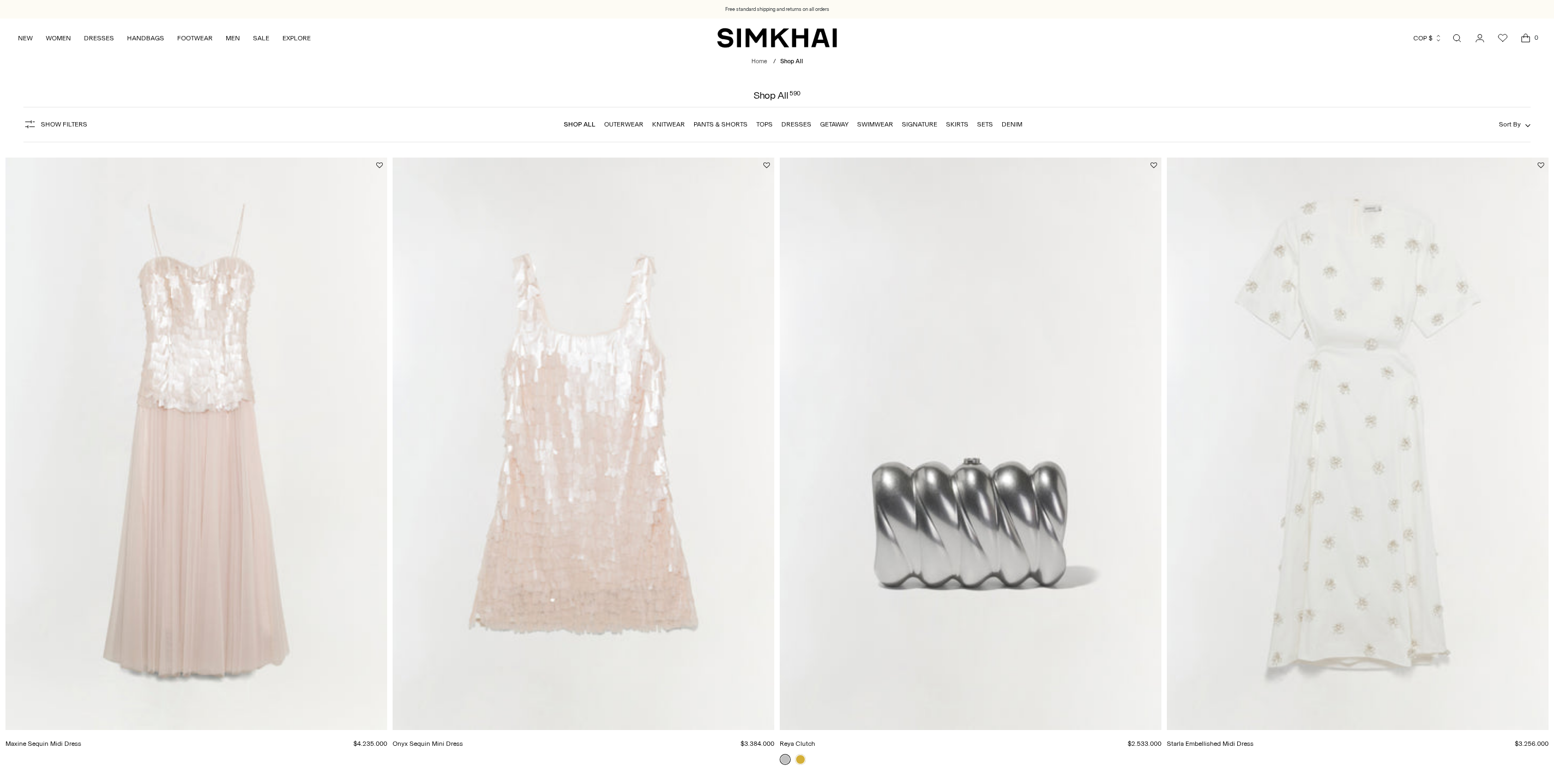 scroll, scrollTop: 43, scrollLeft: 1, axis: both 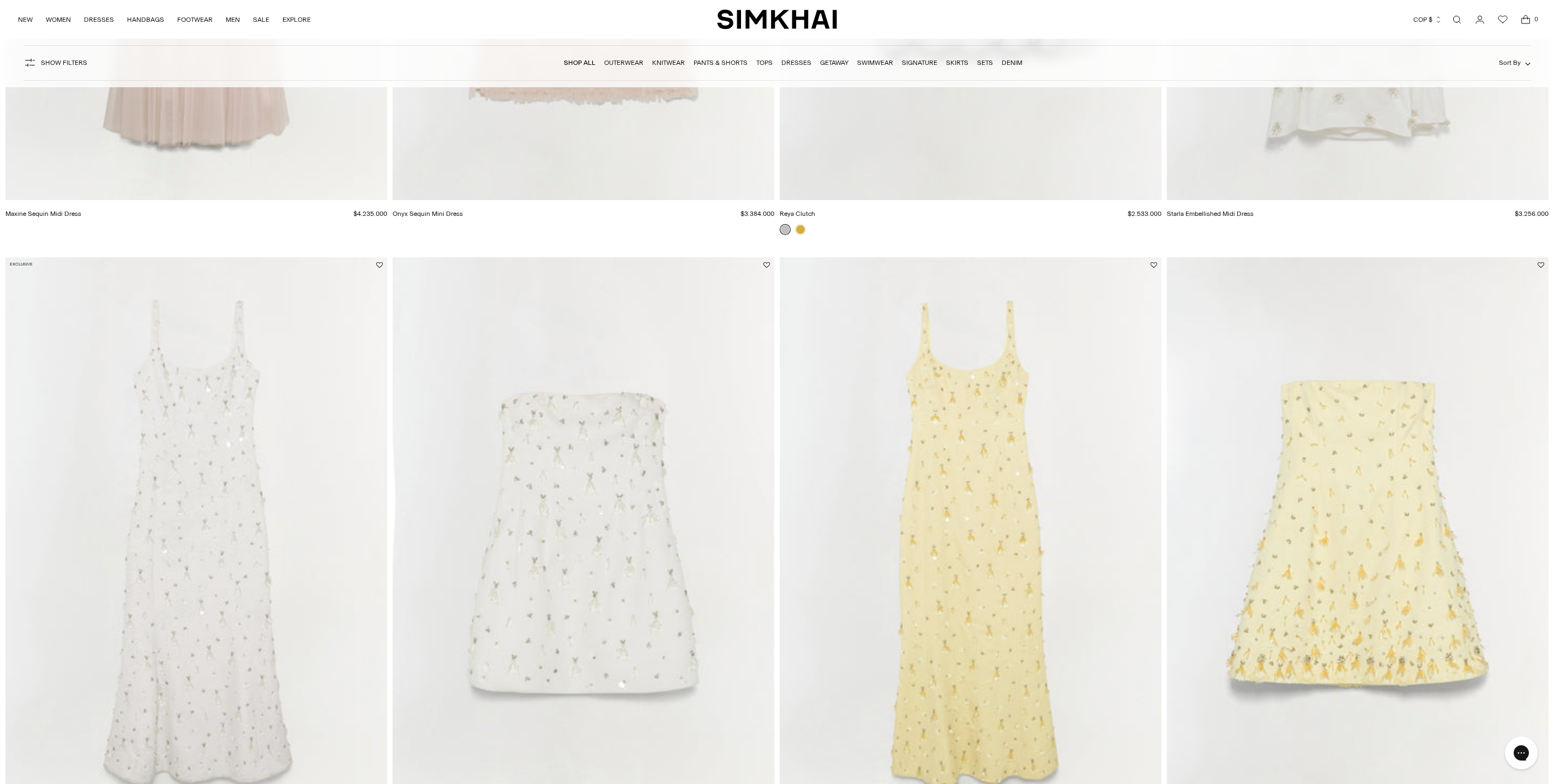 click at bounding box center [0, 0] 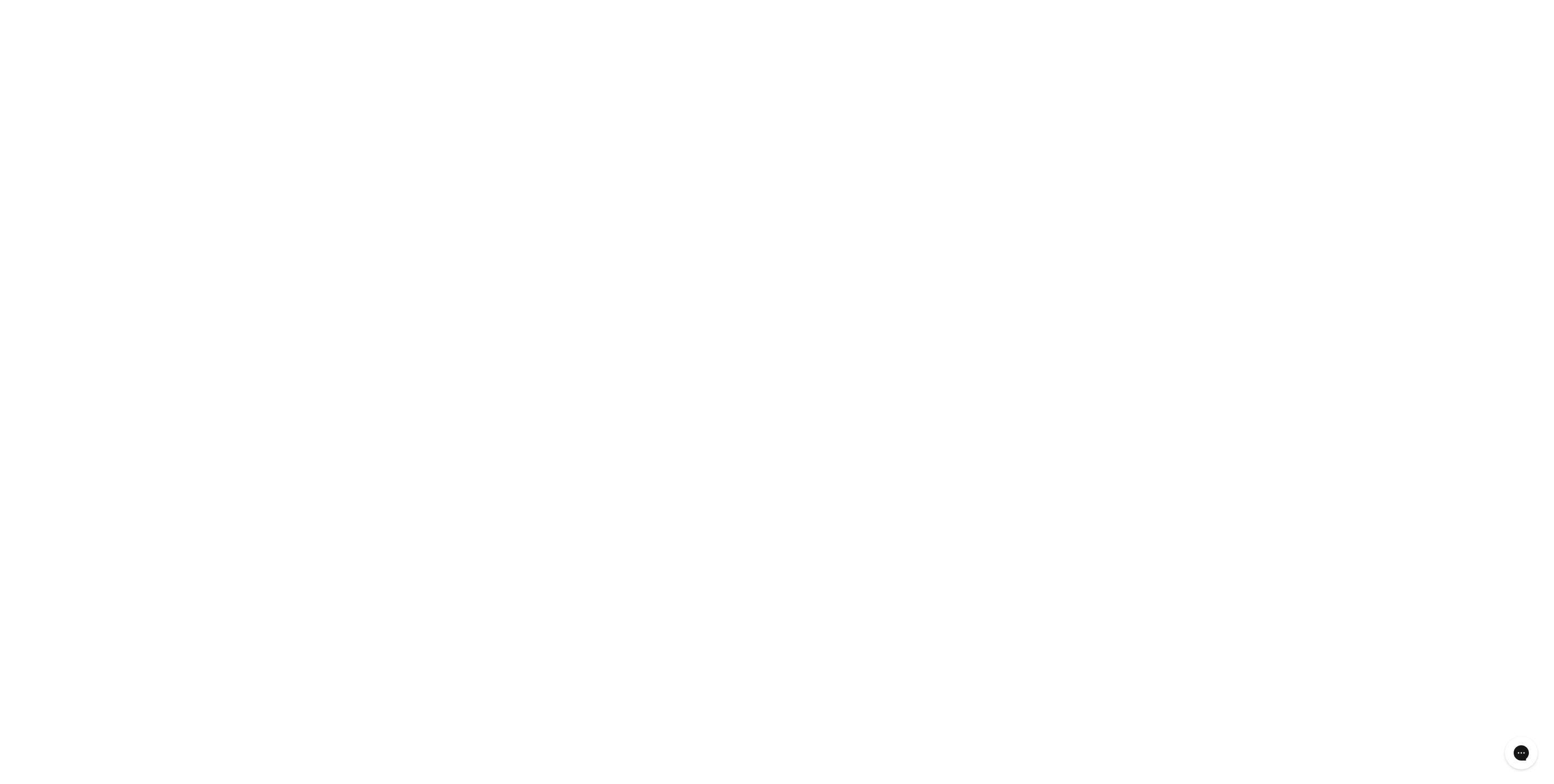 scroll, scrollTop: 467, scrollLeft: 0, axis: vertical 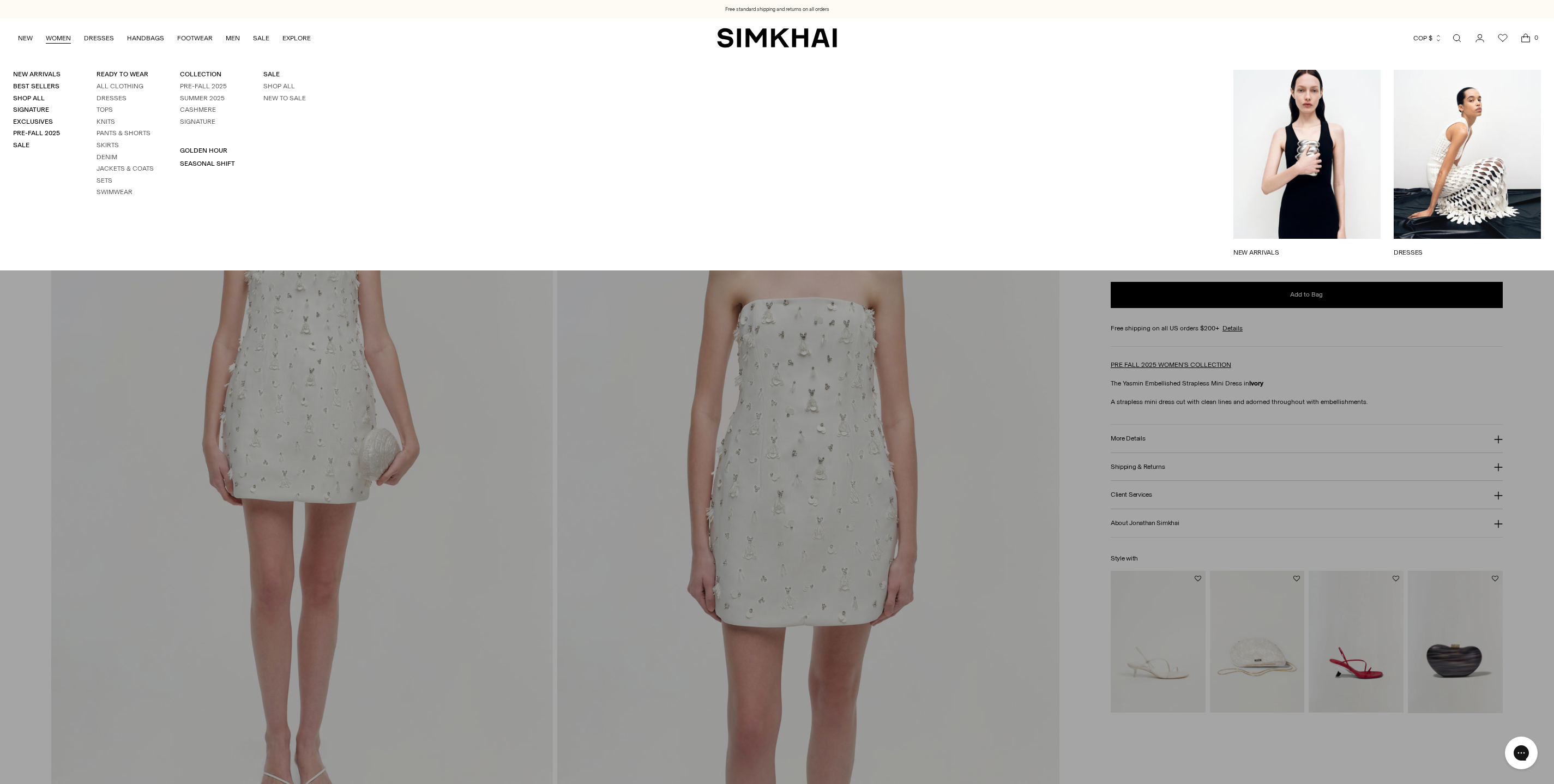 click on "WOMEN" at bounding box center [58, 38] 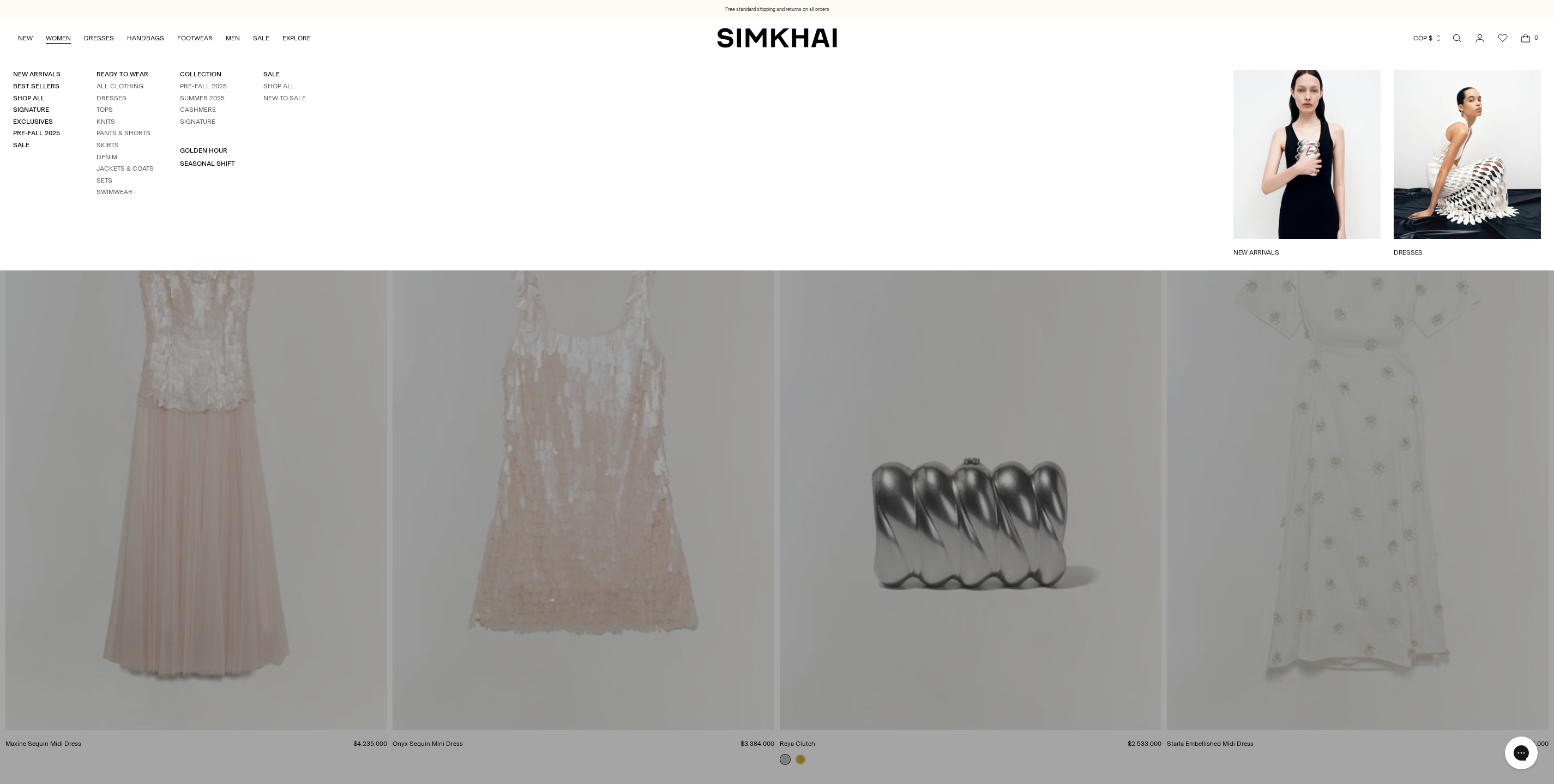 scroll, scrollTop: 0, scrollLeft: 0, axis: both 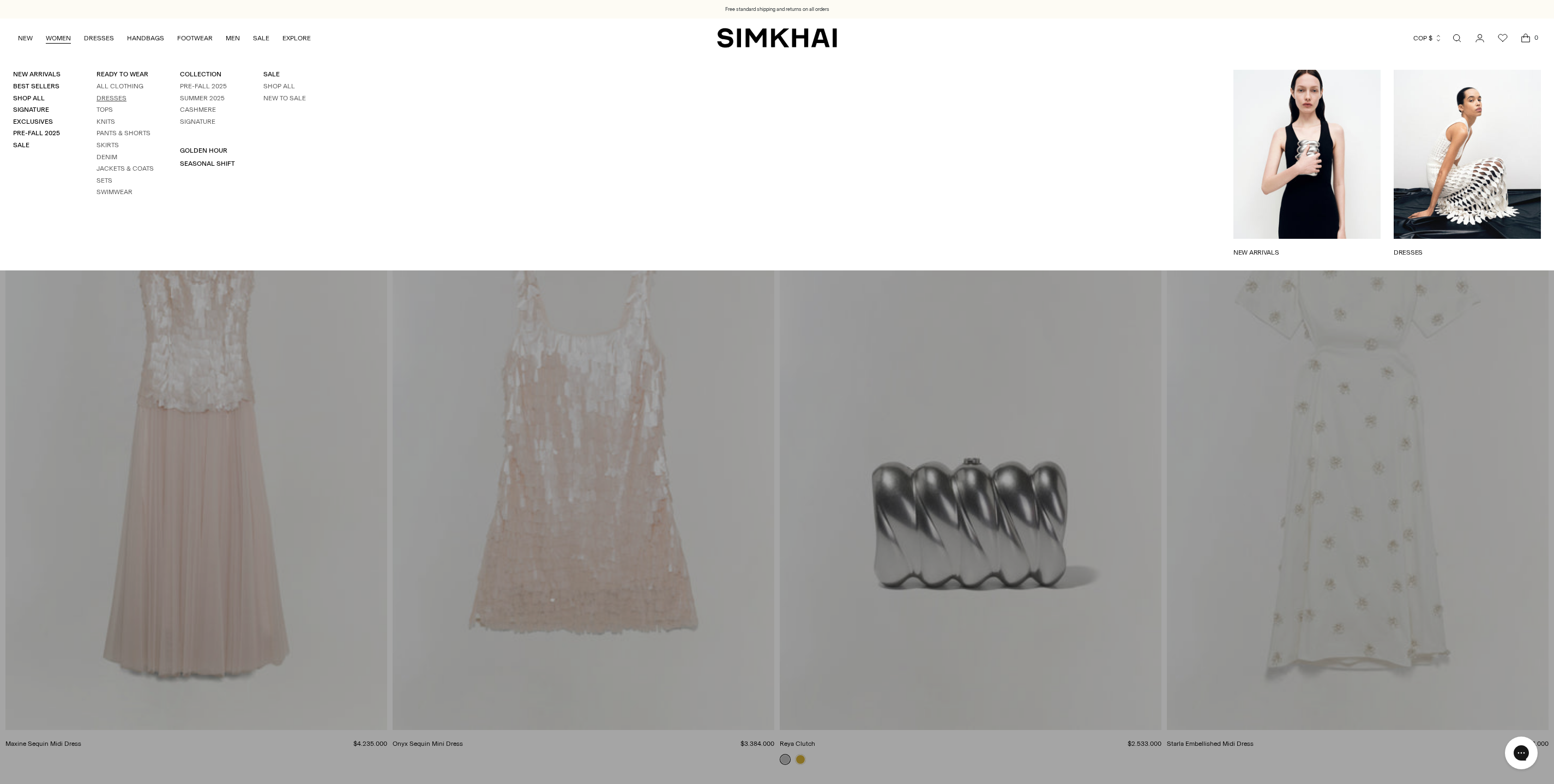 click on "Dresses" at bounding box center [111, 98] 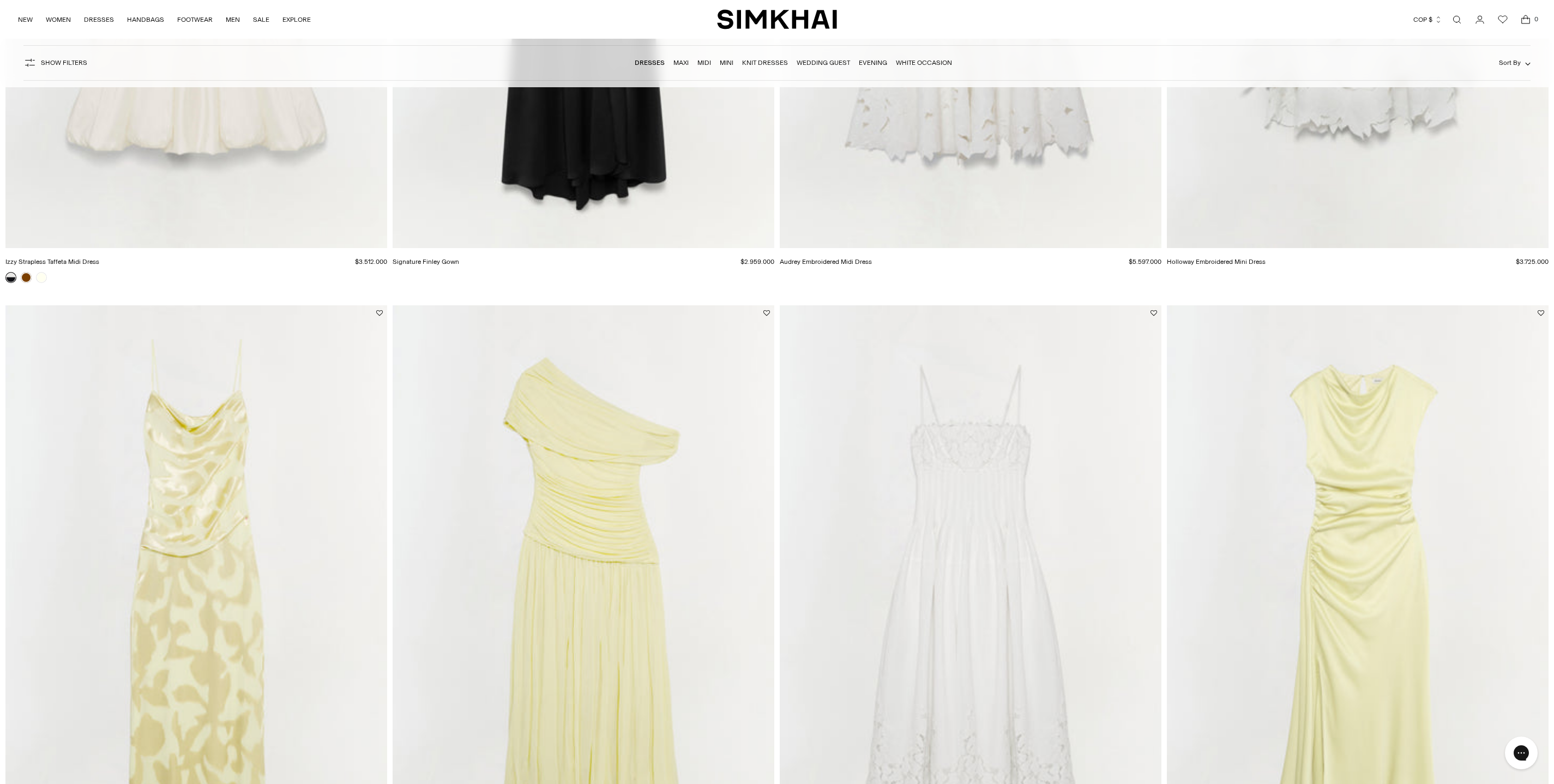 scroll, scrollTop: 1801, scrollLeft: 0, axis: vertical 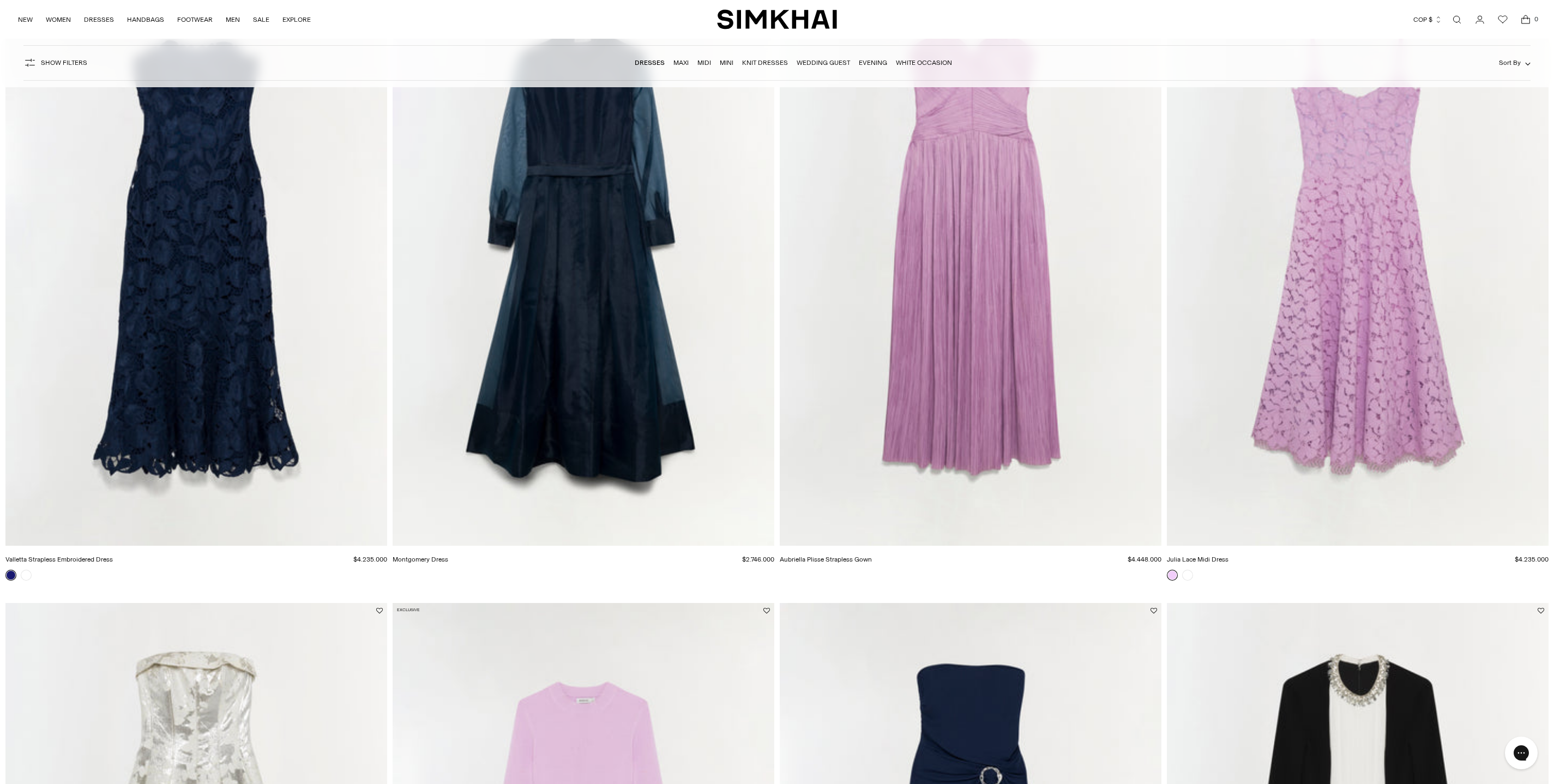 click at bounding box center [0, 0] 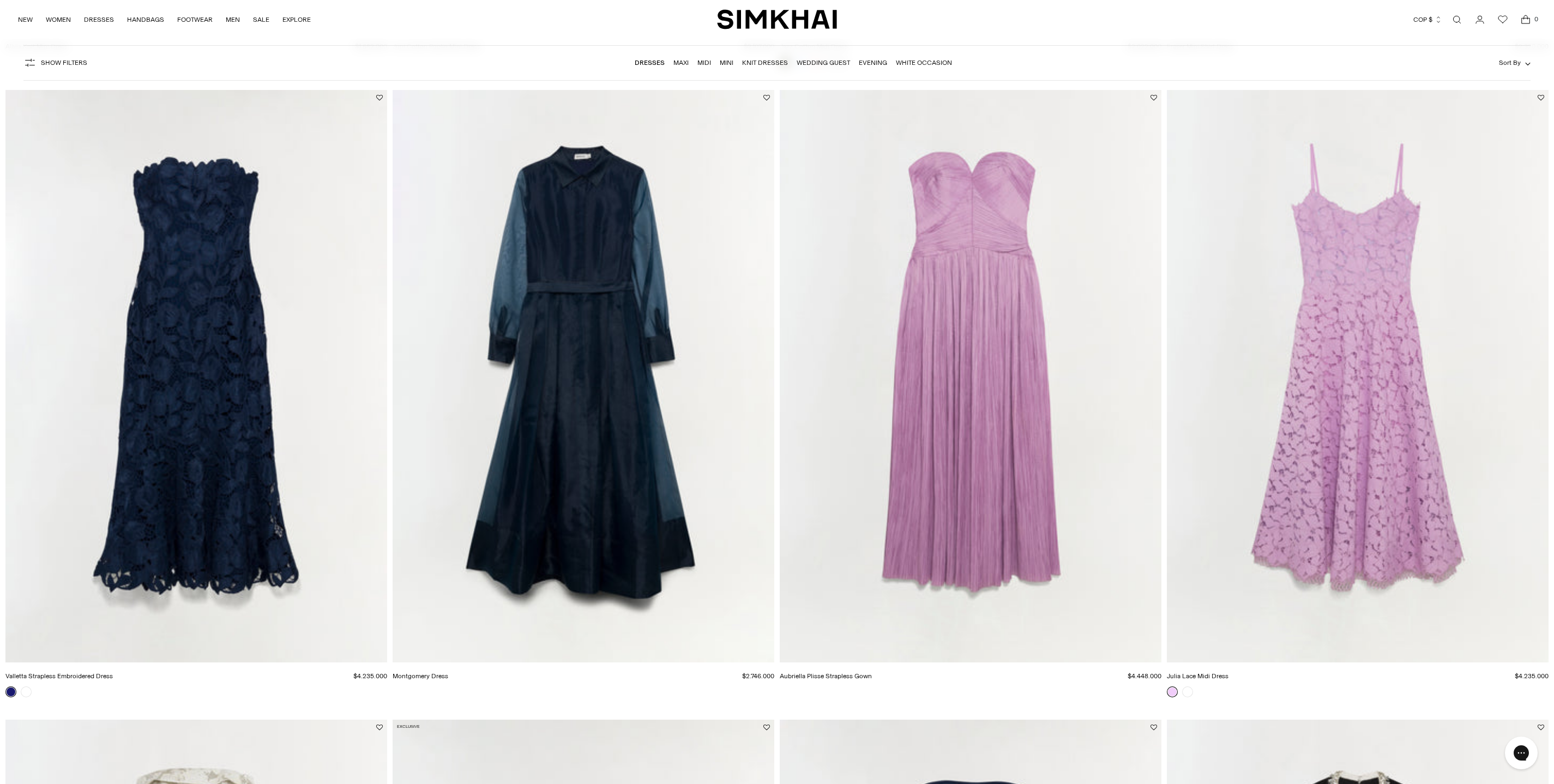scroll, scrollTop: 5104, scrollLeft: 0, axis: vertical 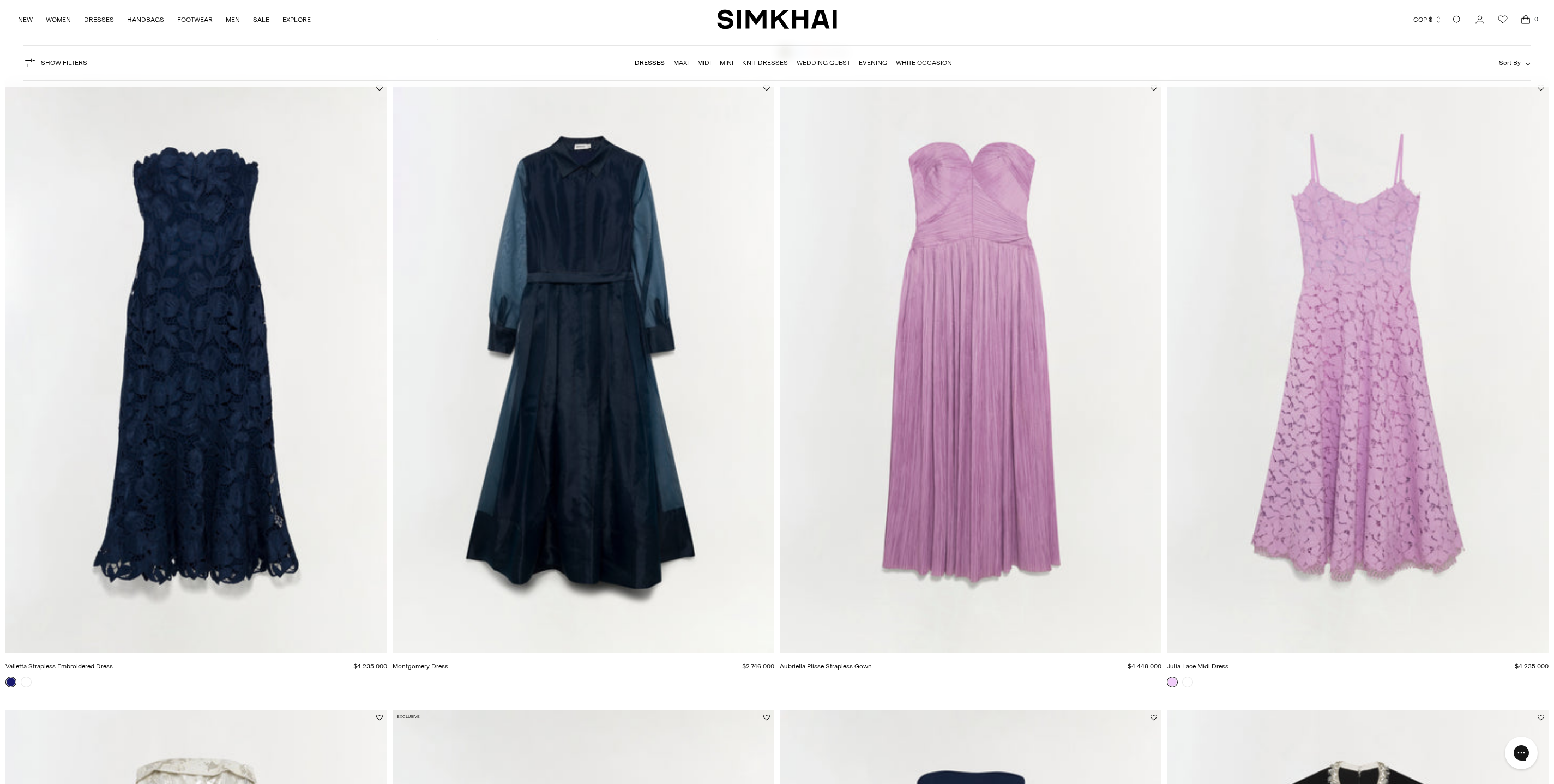 click at bounding box center (0, 0) 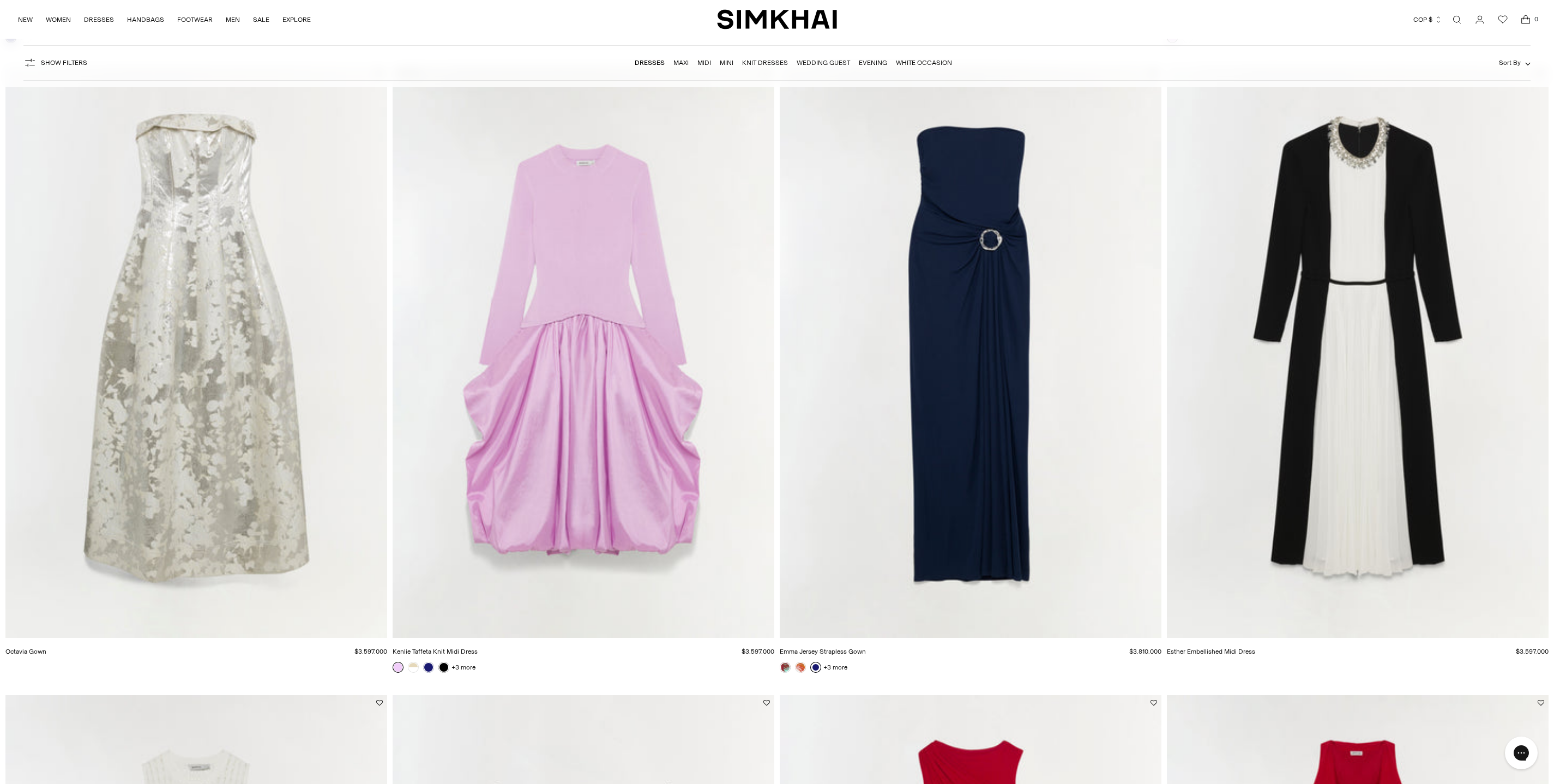 scroll, scrollTop: 5757, scrollLeft: 0, axis: vertical 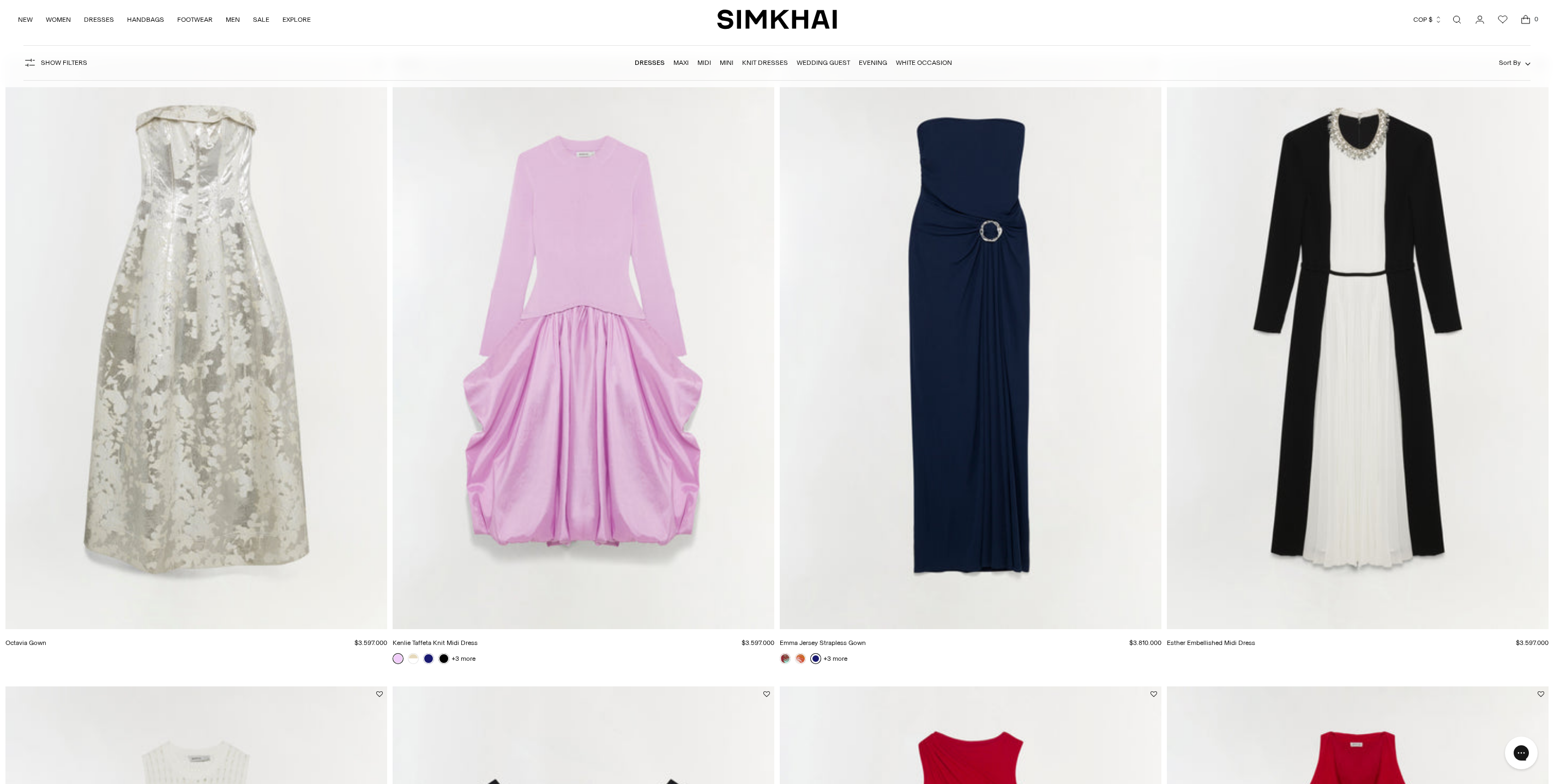 click at bounding box center (0, 0) 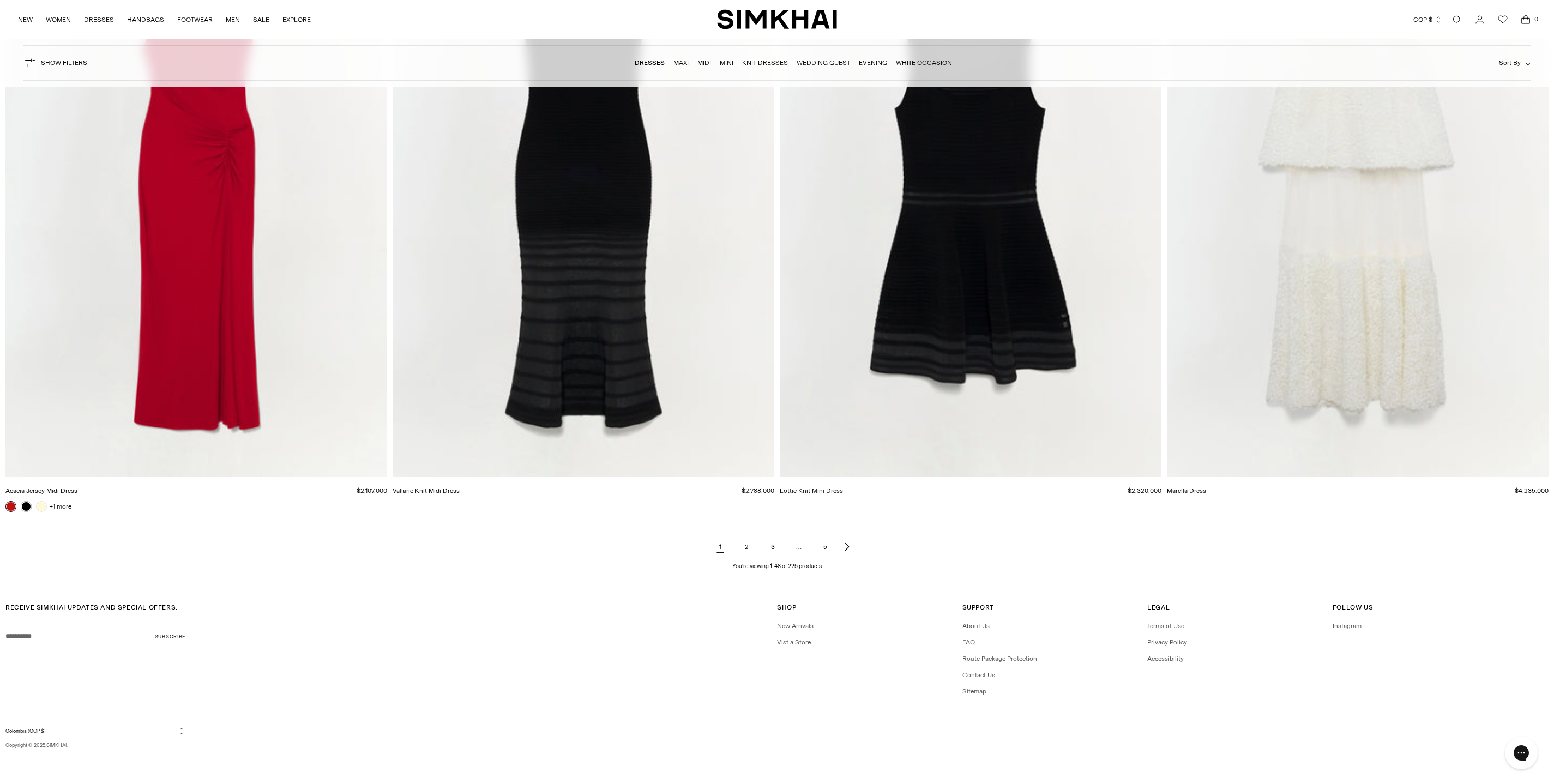 scroll, scrollTop: 7256, scrollLeft: 0, axis: vertical 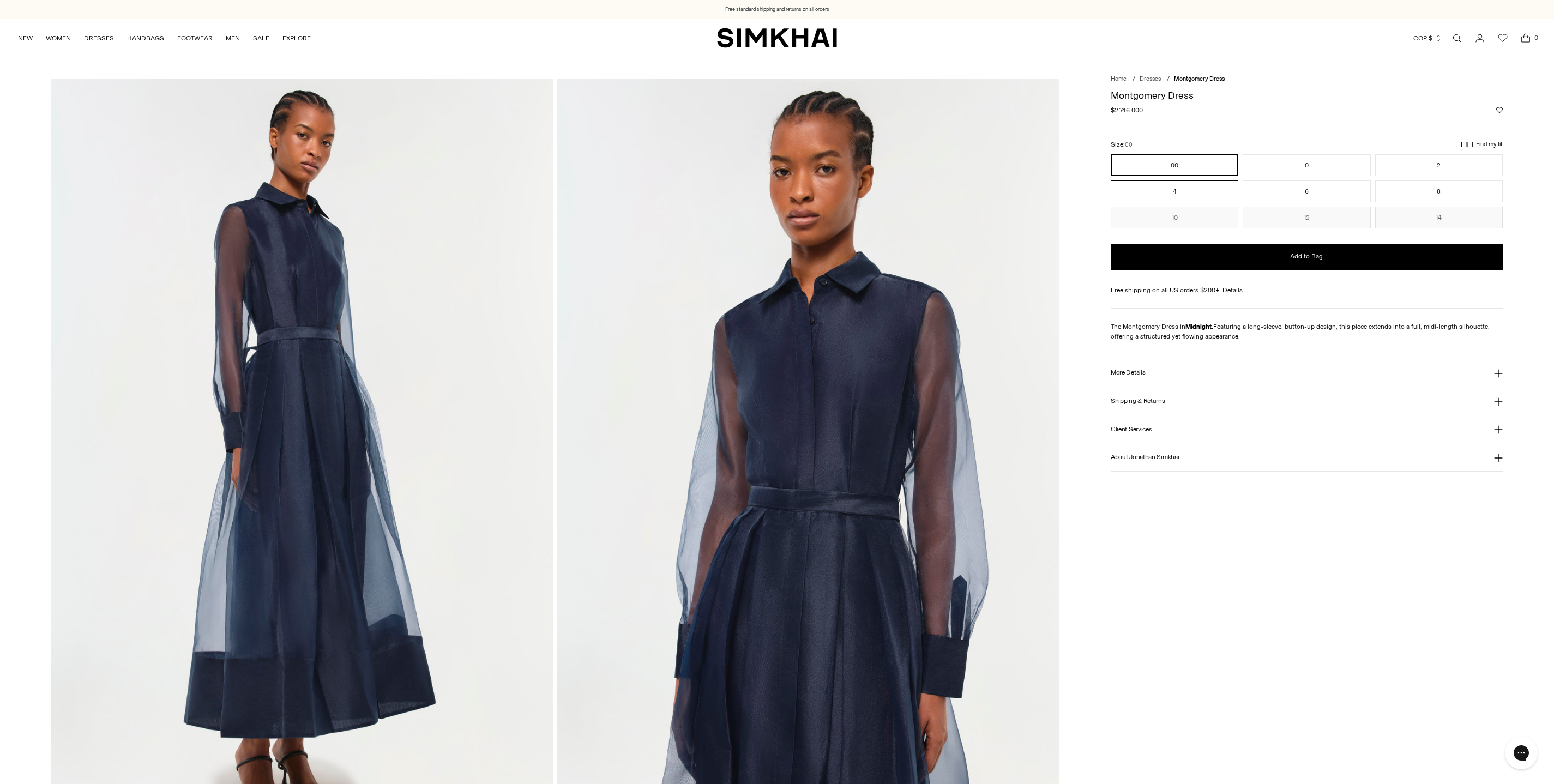 click on "4" at bounding box center (1174, 191) 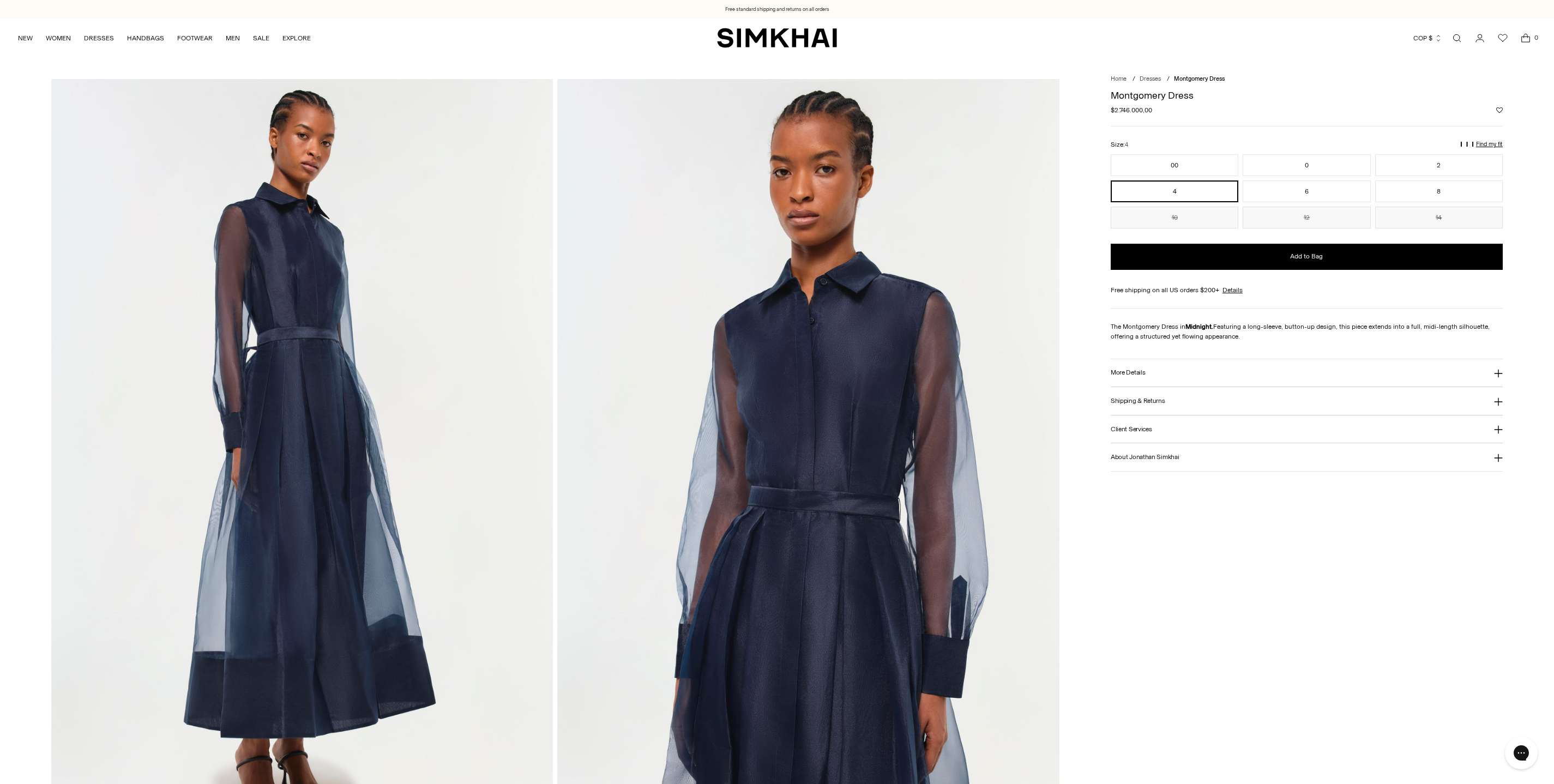 scroll, scrollTop: 0, scrollLeft: 0, axis: both 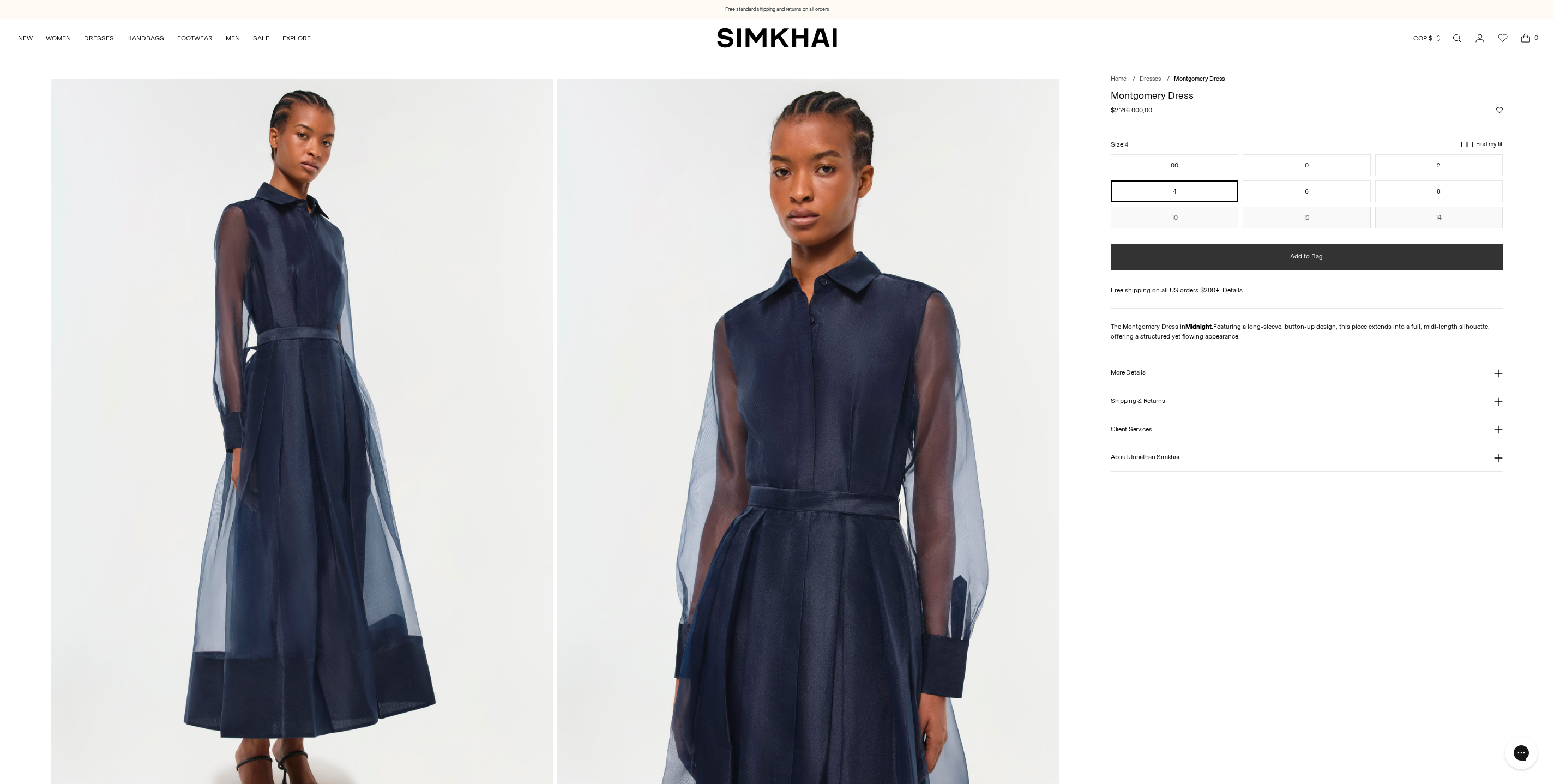 click on "Add to Bag" at bounding box center [1306, 257] 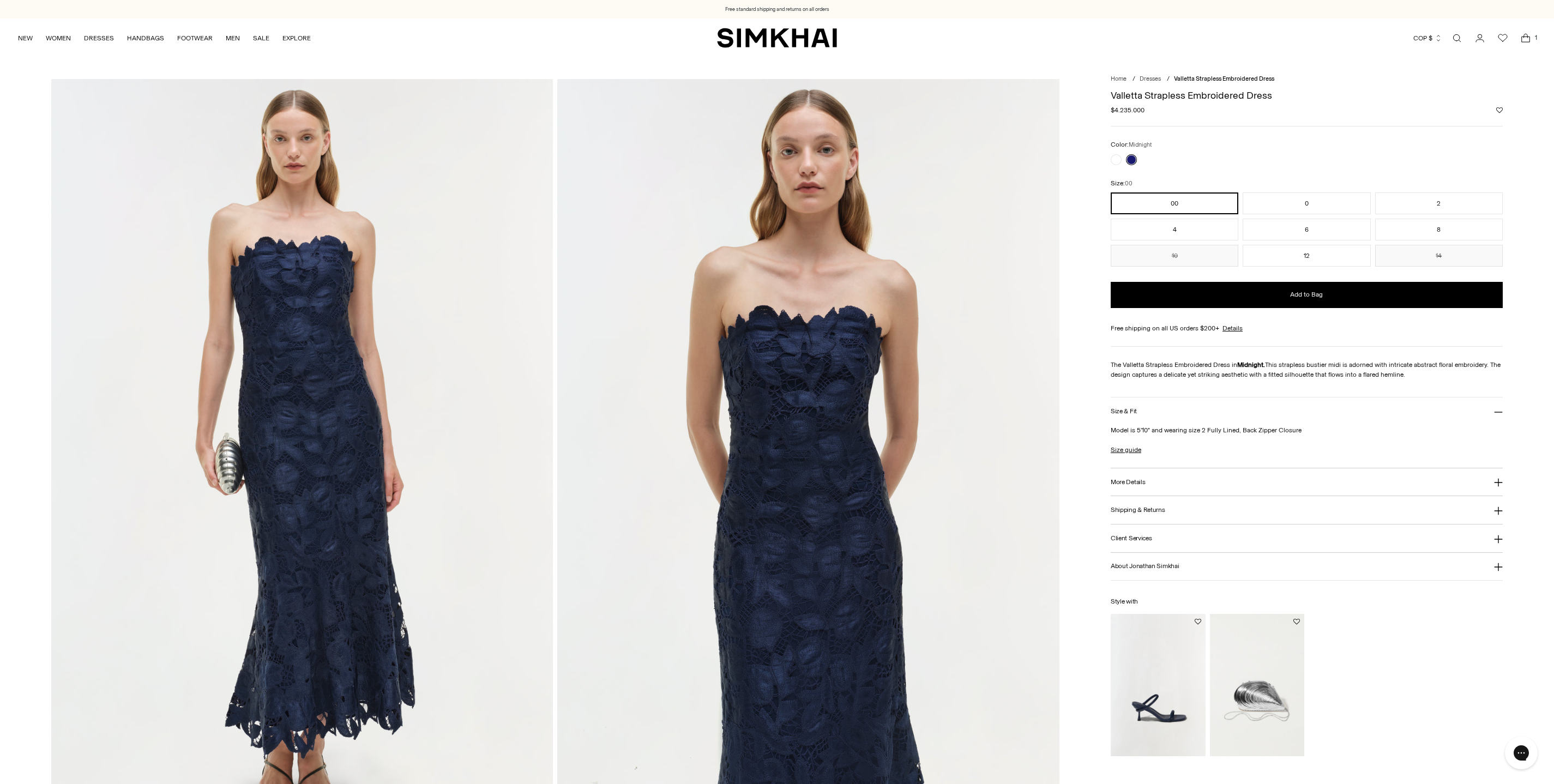 scroll, scrollTop: 0, scrollLeft: 0, axis: both 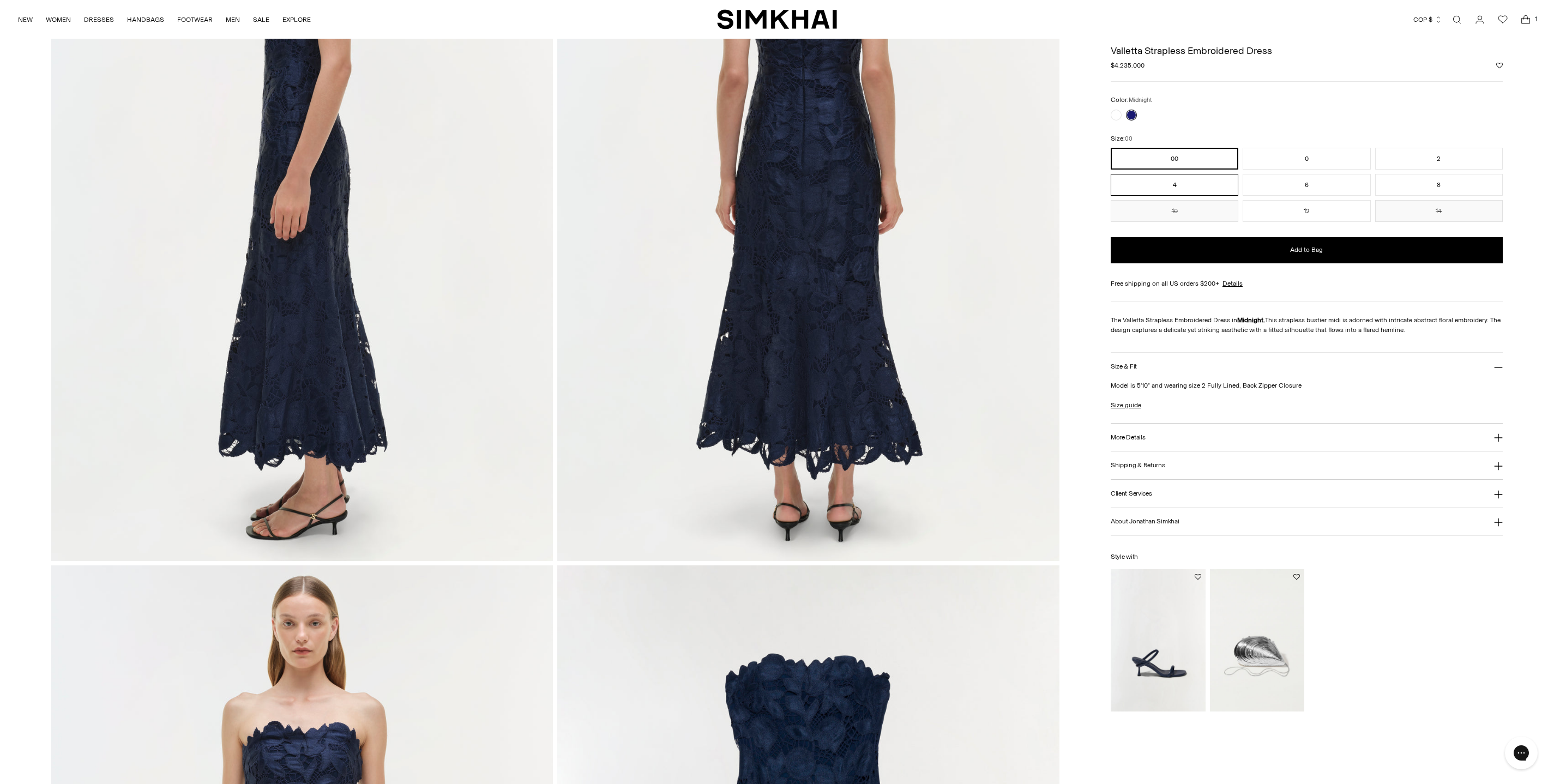 click on "4" at bounding box center (1174, 185) 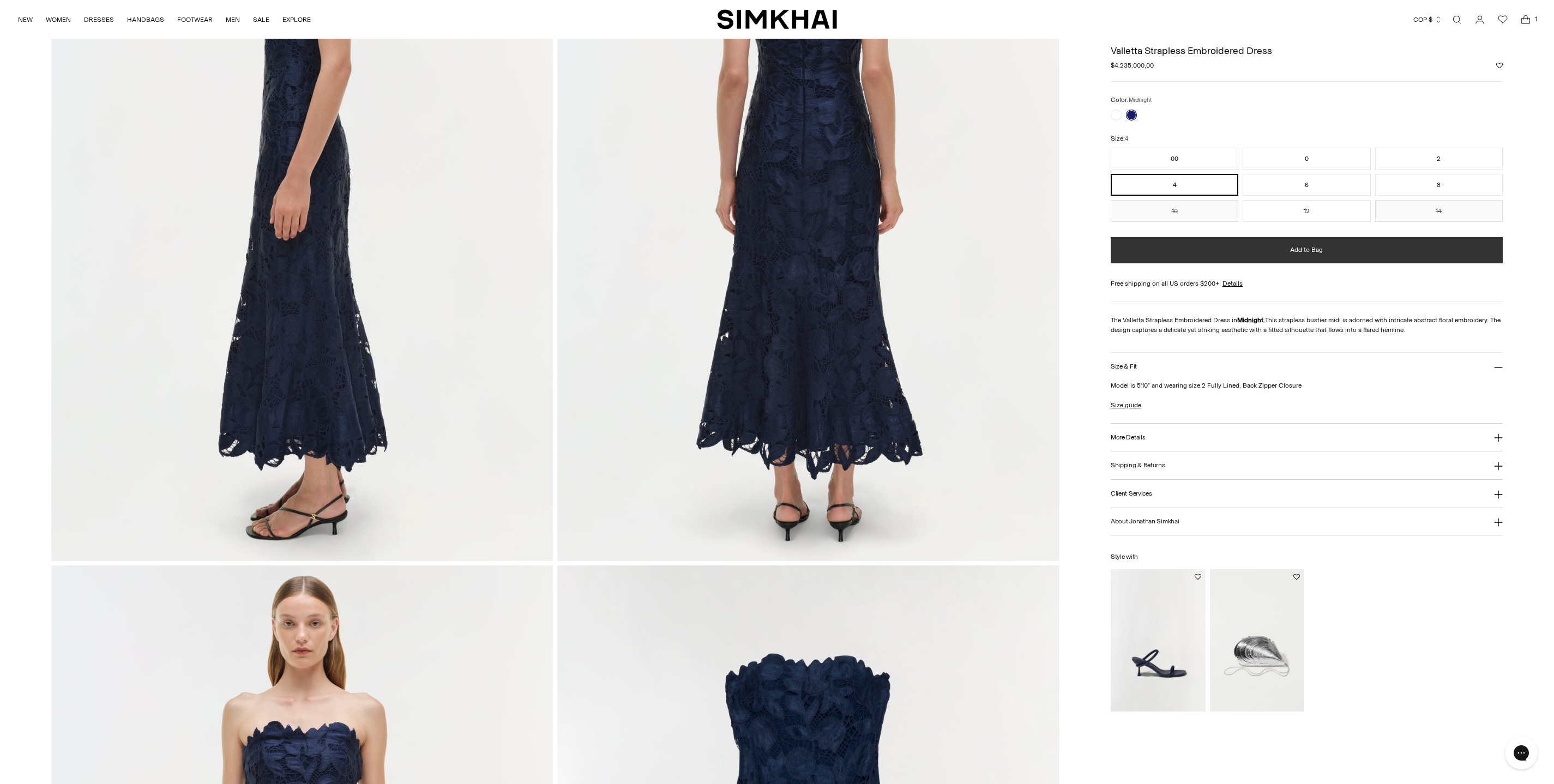 click on "Add to Bag" at bounding box center (1306, 250) 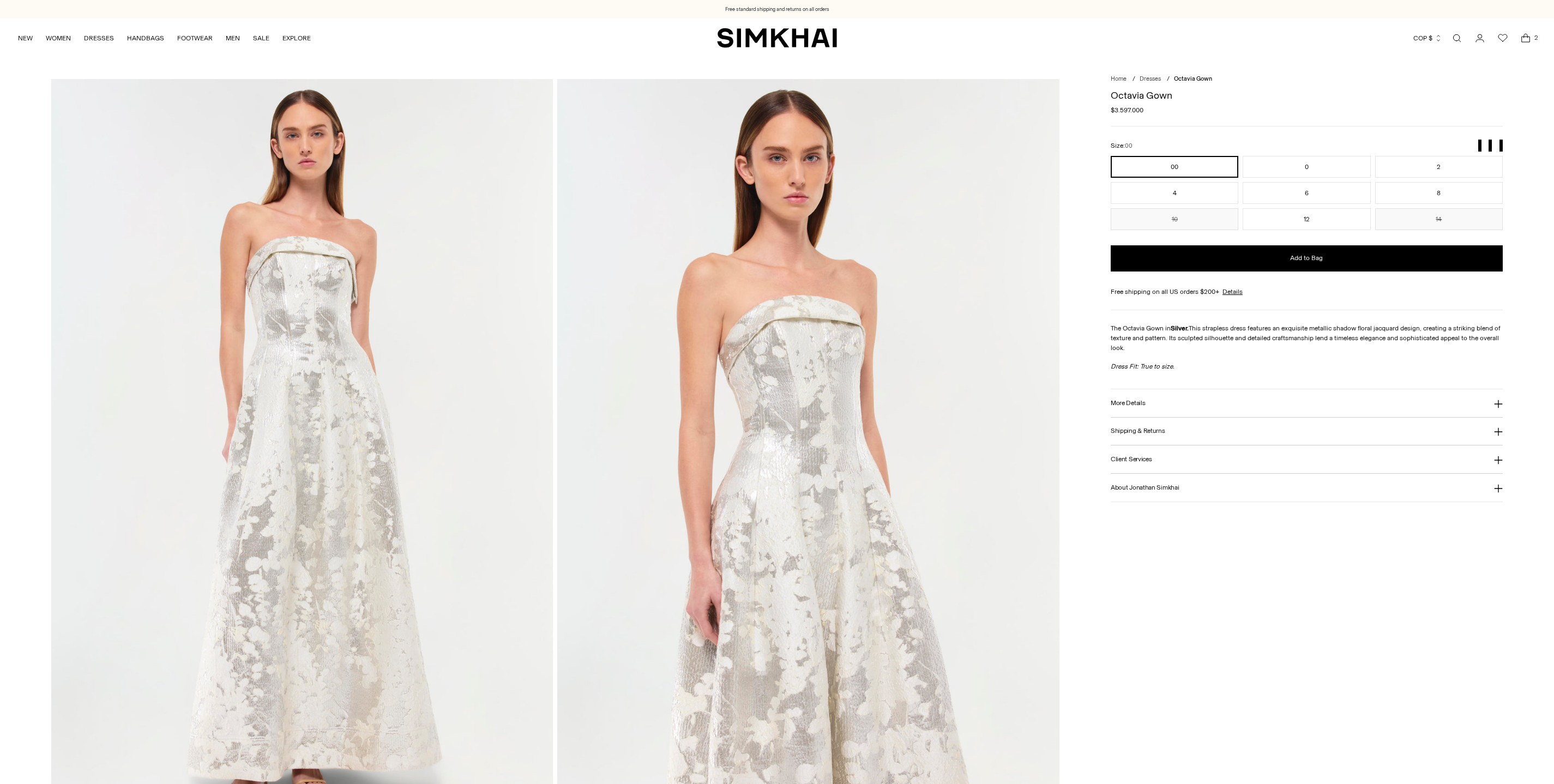 scroll, scrollTop: 0, scrollLeft: 0, axis: both 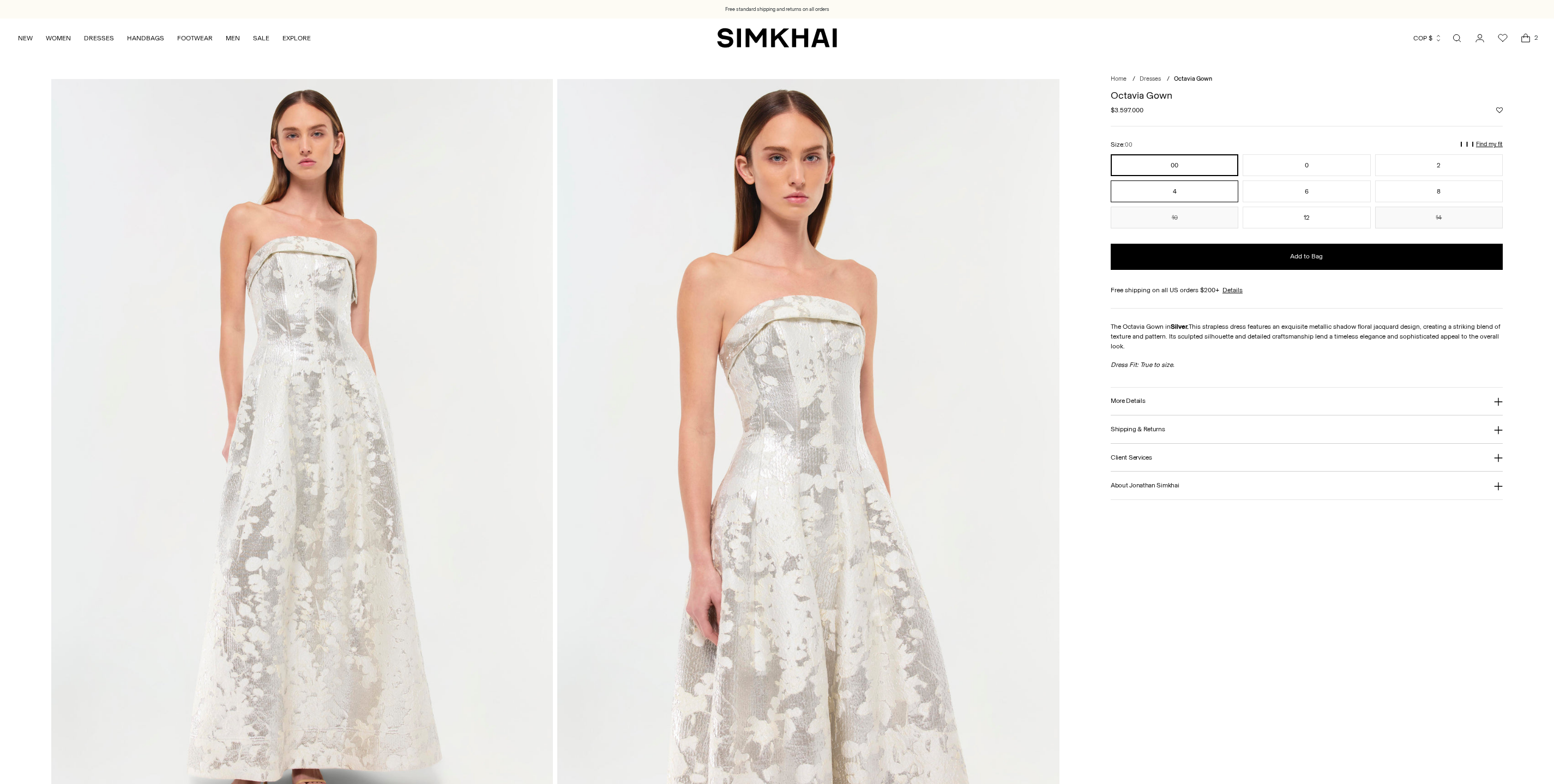 click on "4" at bounding box center [1174, 191] 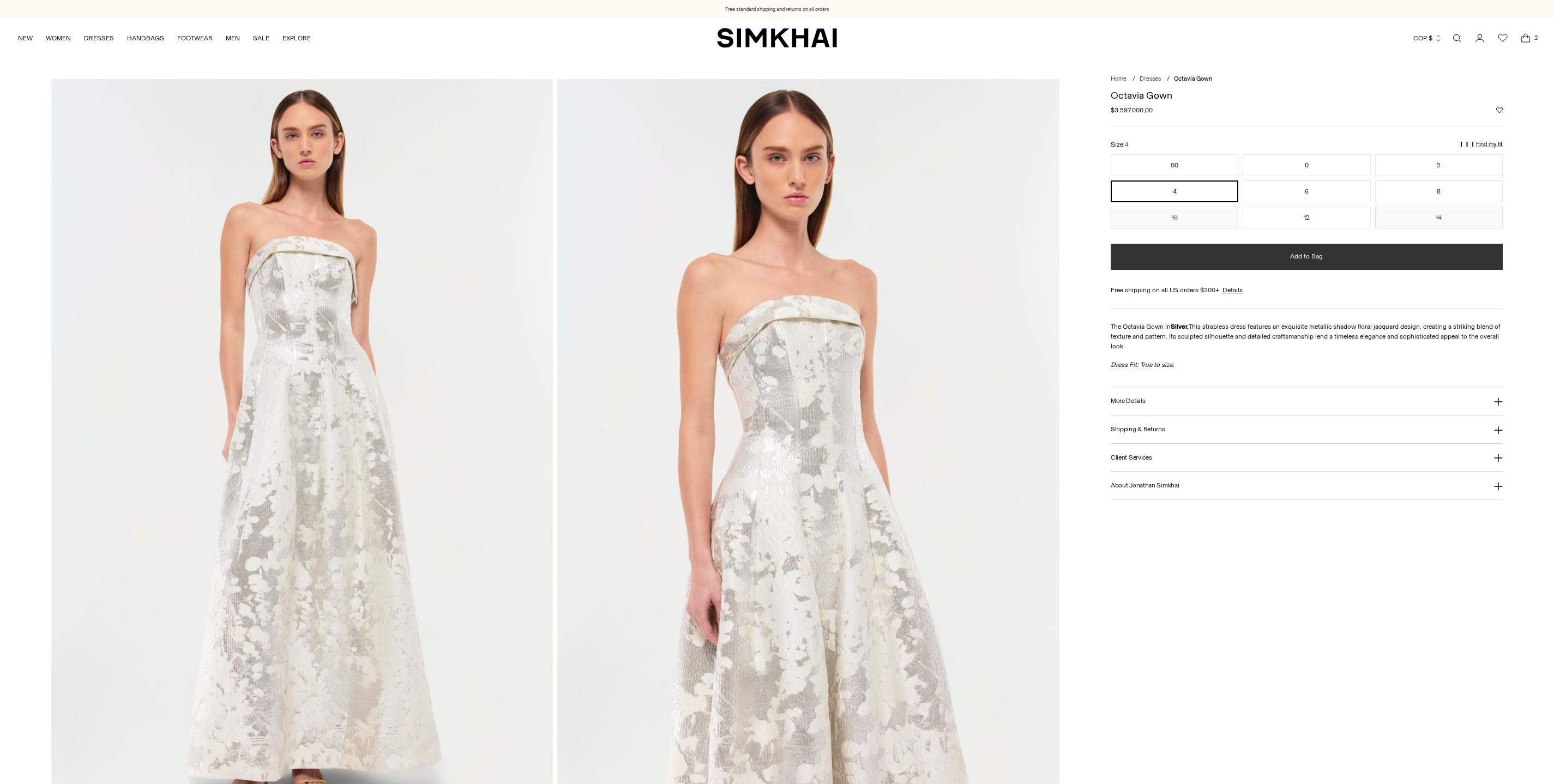 click on "Add to Bag" at bounding box center [1306, 257] 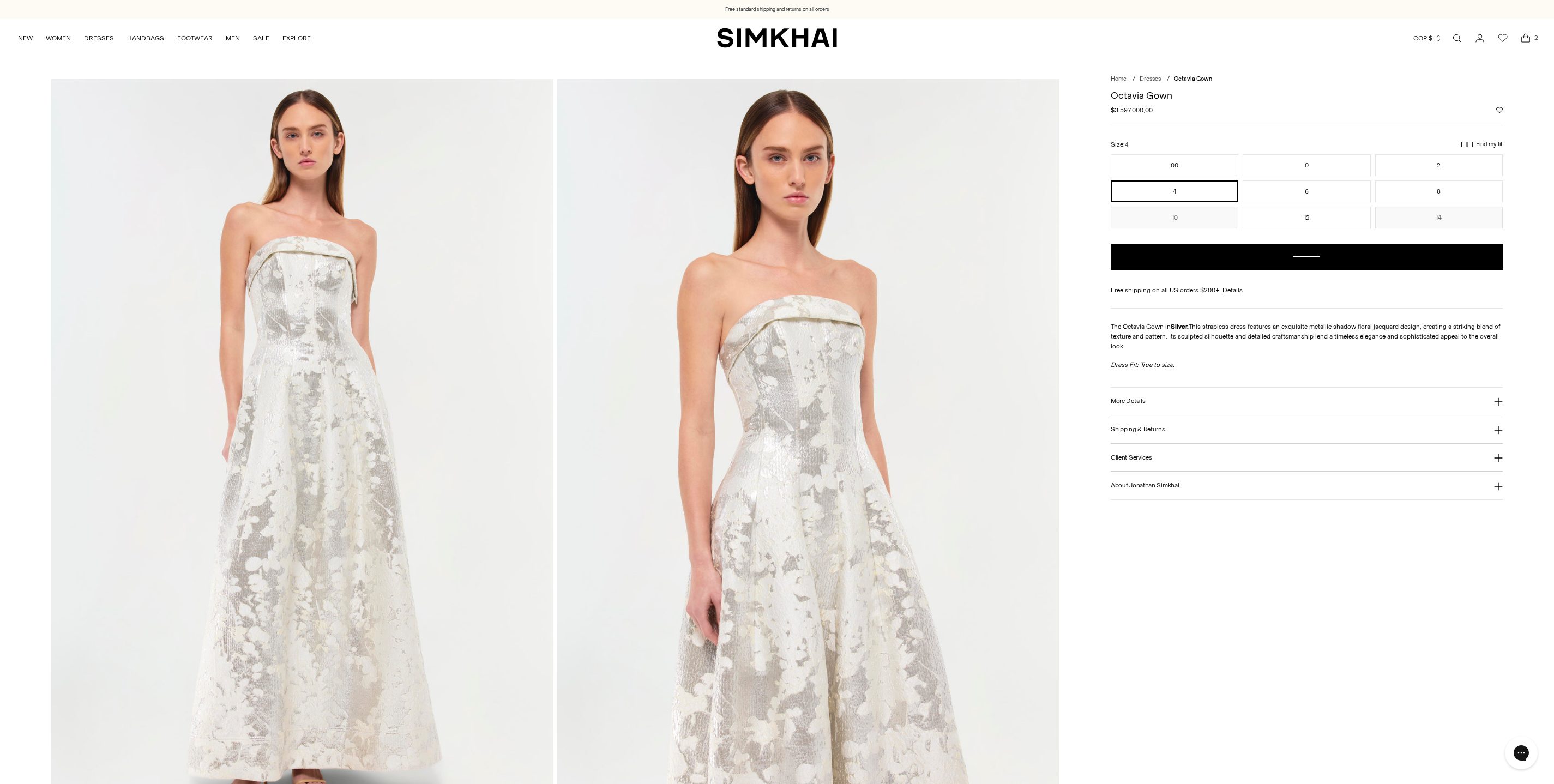 scroll, scrollTop: 0, scrollLeft: 0, axis: both 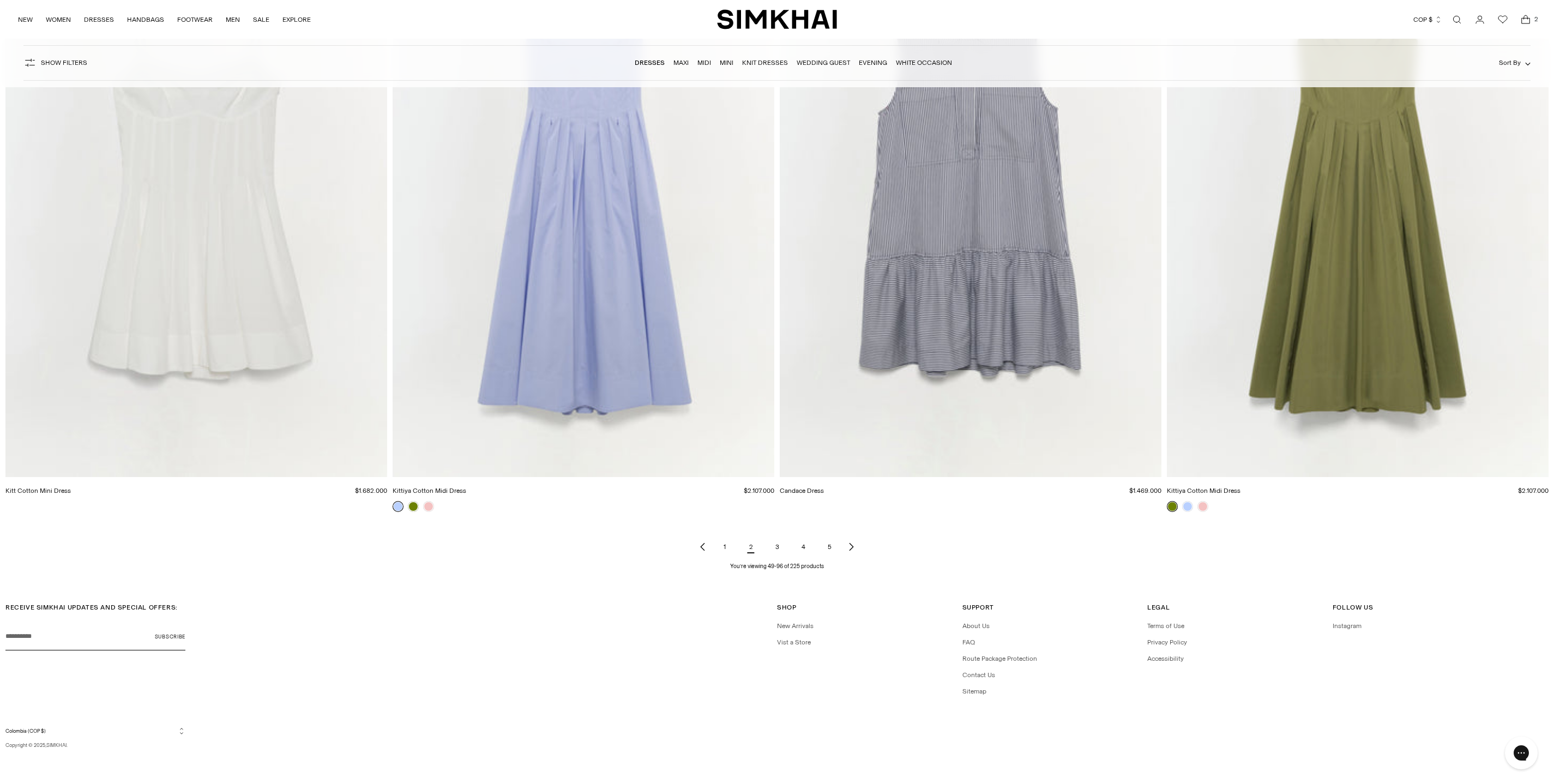 click on "3" at bounding box center [777, 547] 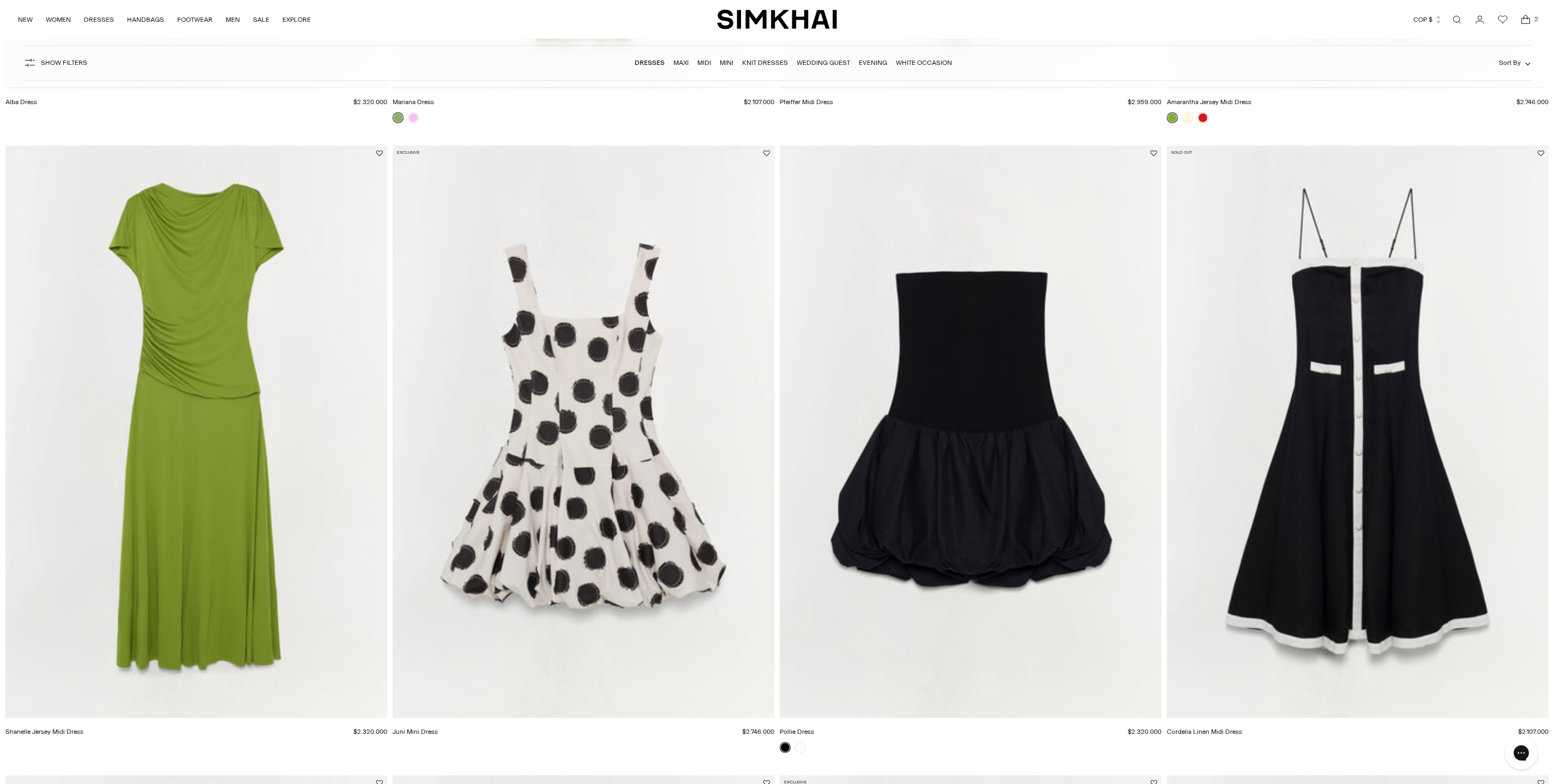 scroll, scrollTop: 0, scrollLeft: 0, axis: both 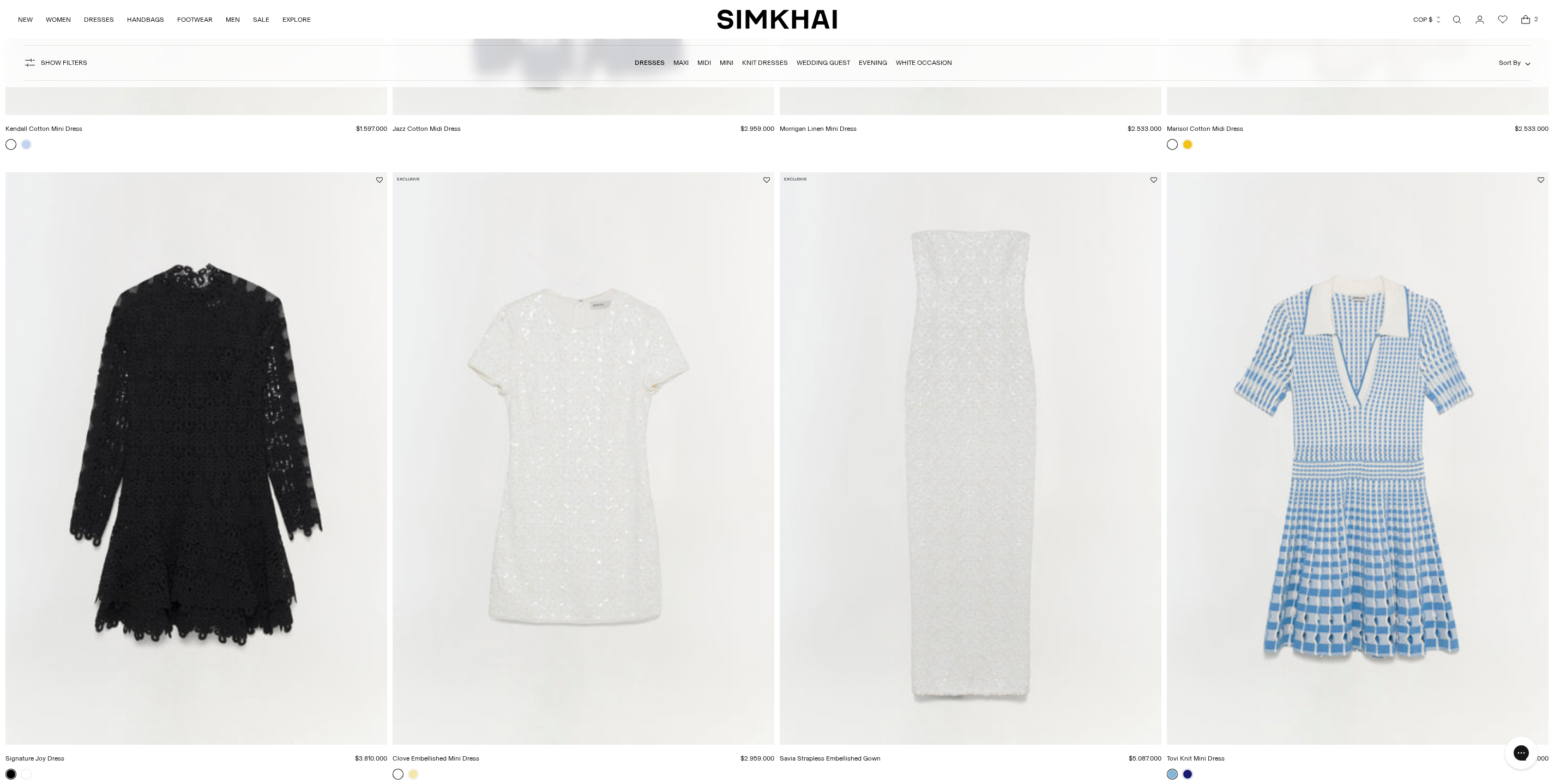 click at bounding box center [0, 0] 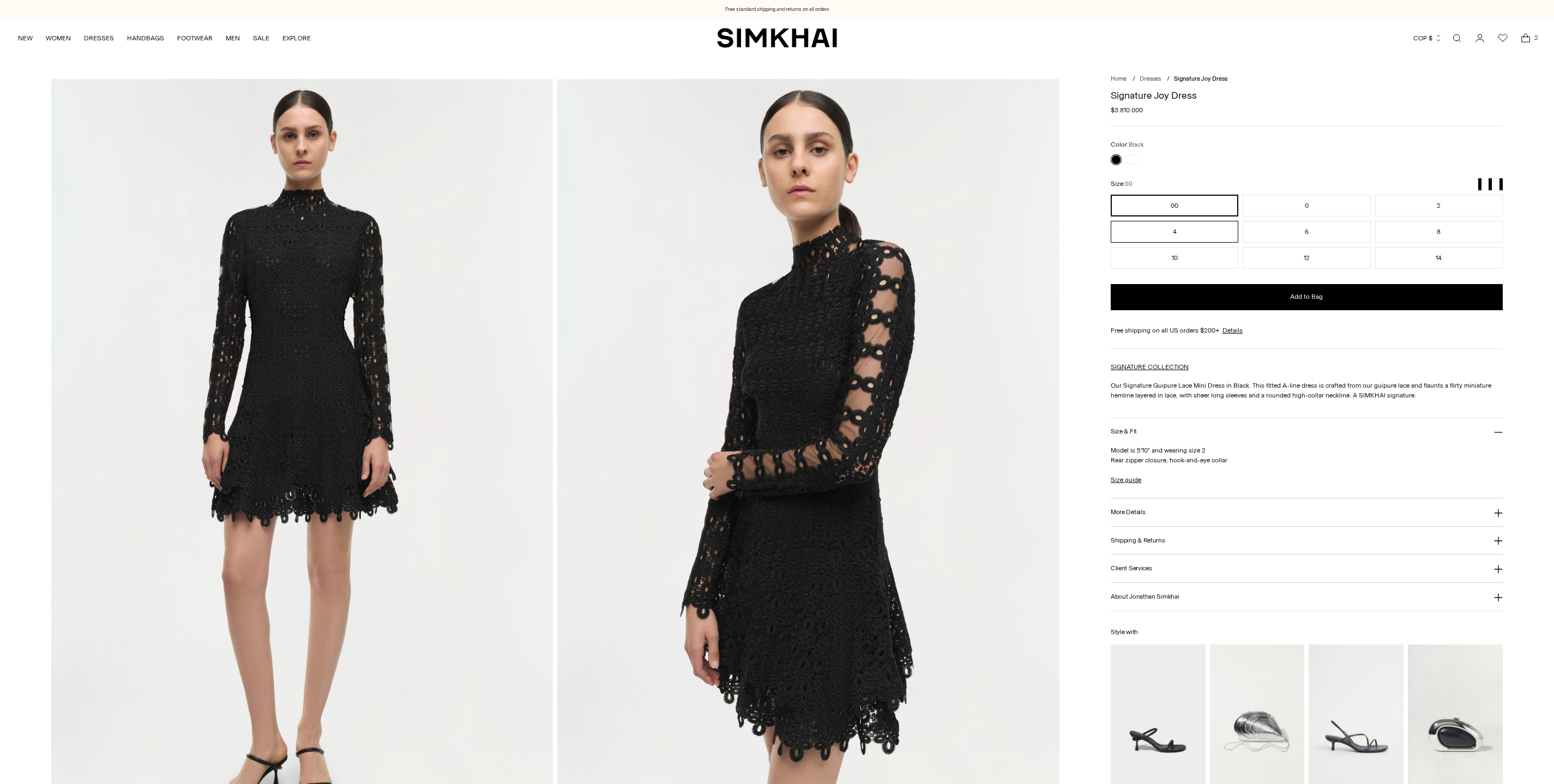 click on "4" at bounding box center (1174, 232) 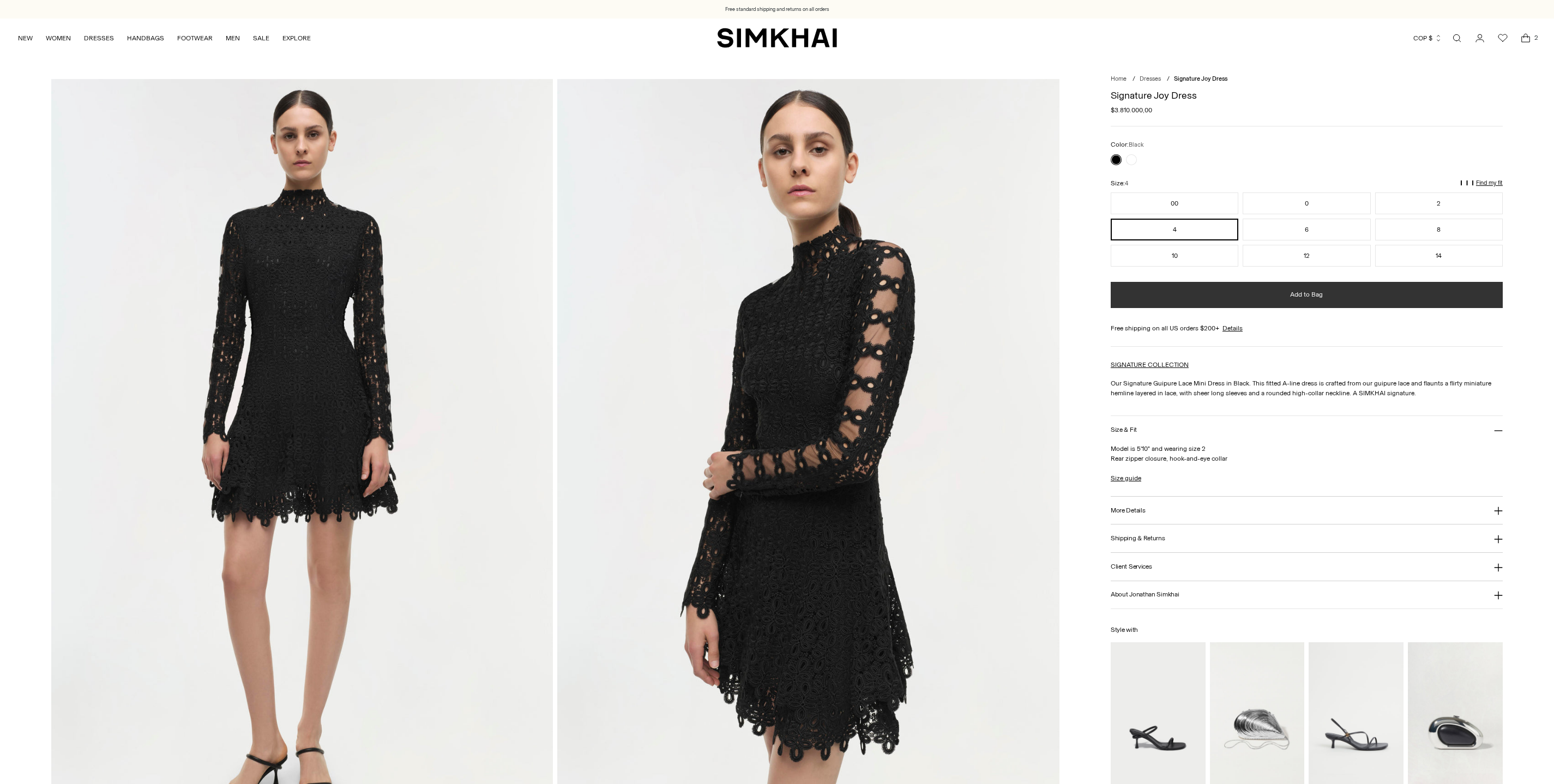 scroll, scrollTop: 0, scrollLeft: 0, axis: both 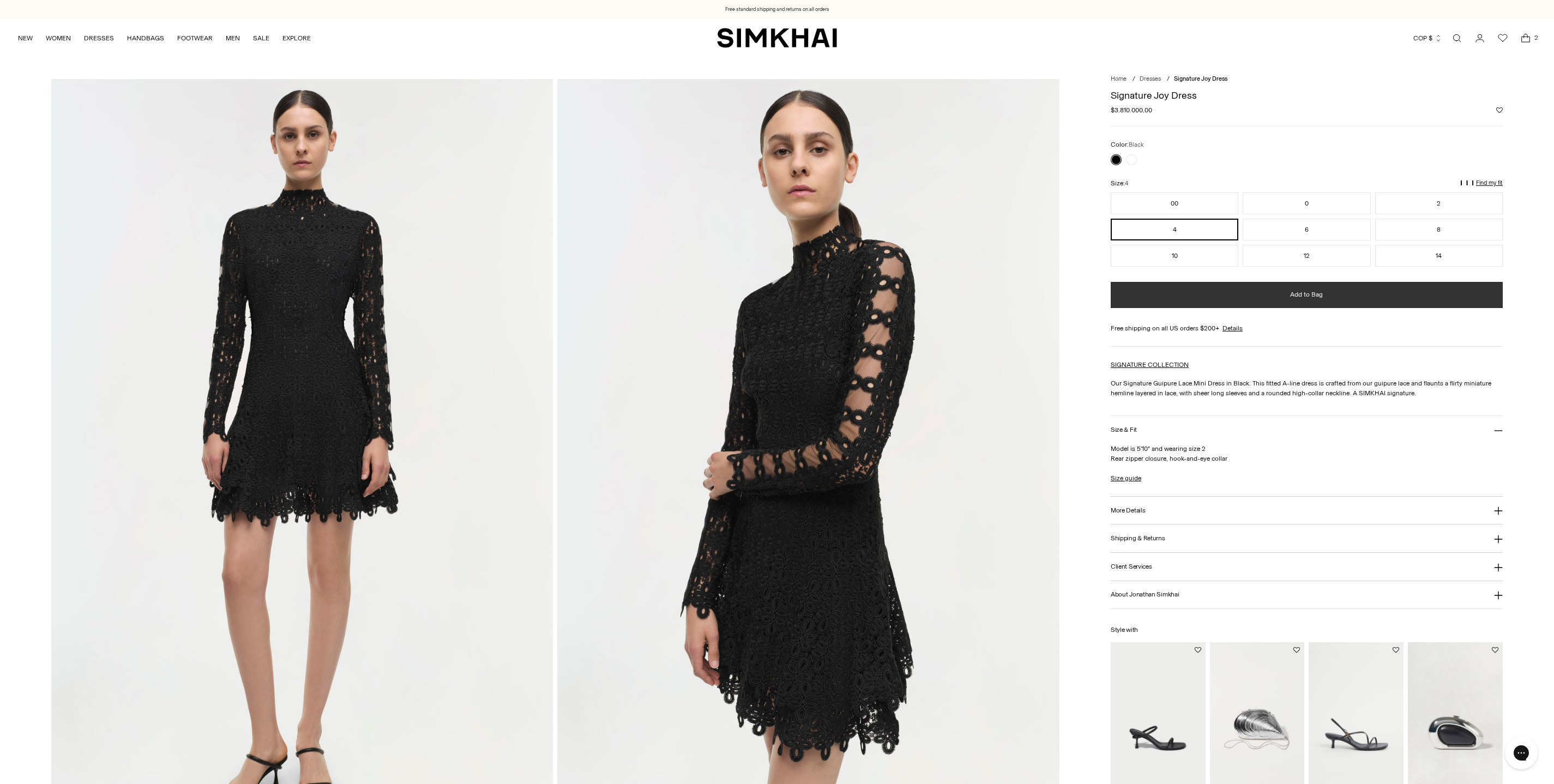 click on "Add to Bag" at bounding box center (1306, 295) 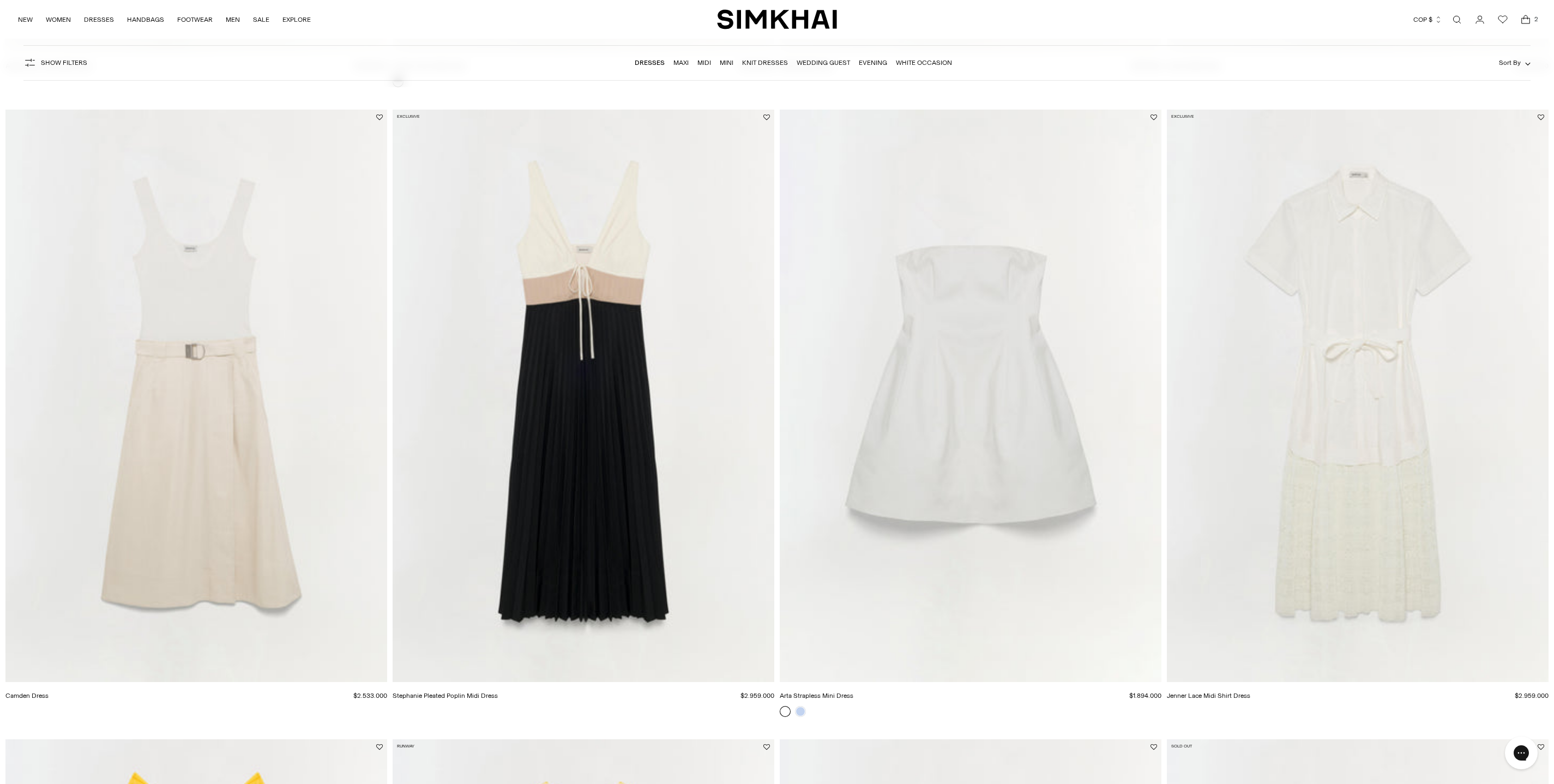scroll, scrollTop: 2038, scrollLeft: 0, axis: vertical 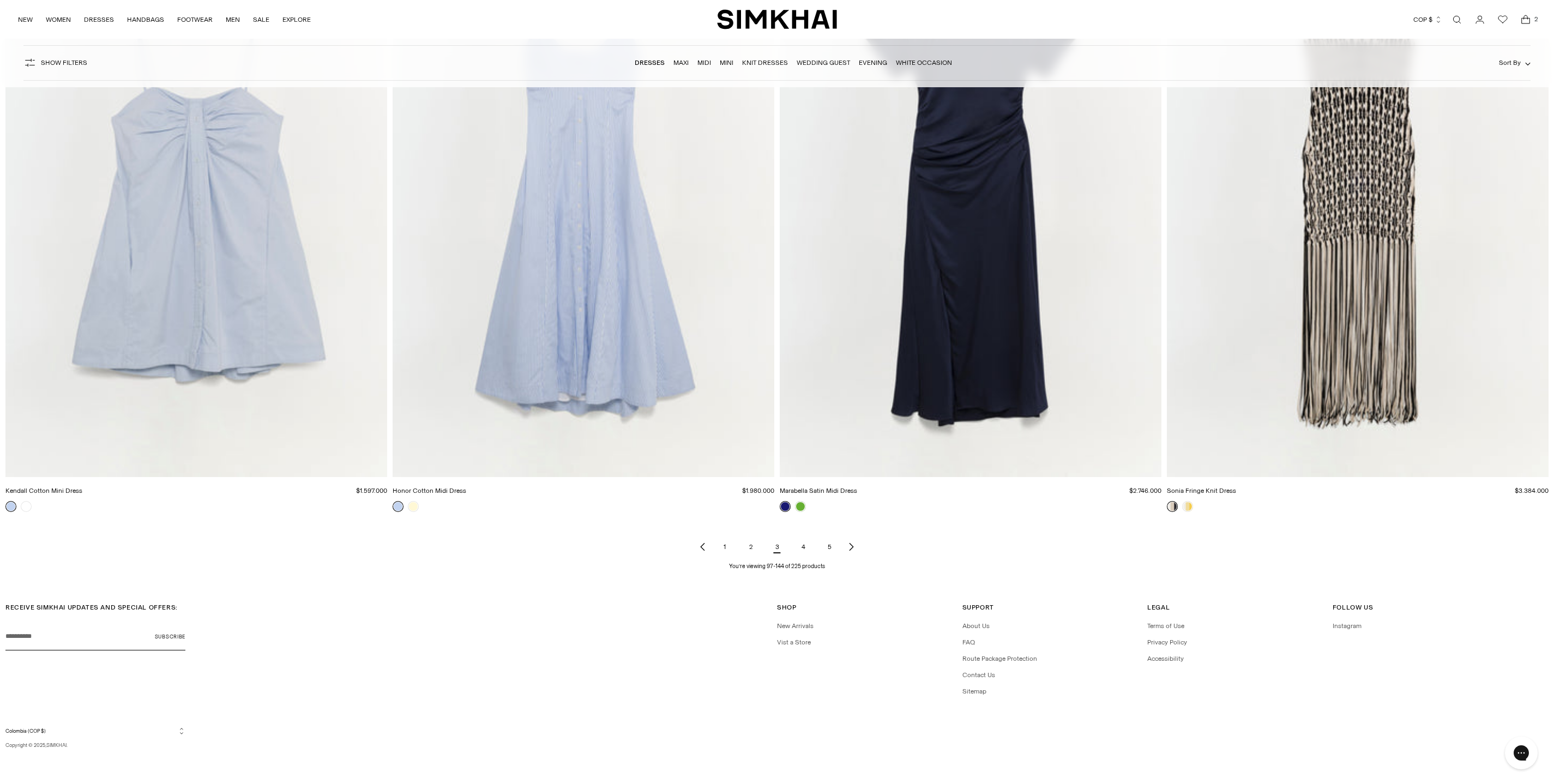click on "4" at bounding box center (803, 547) 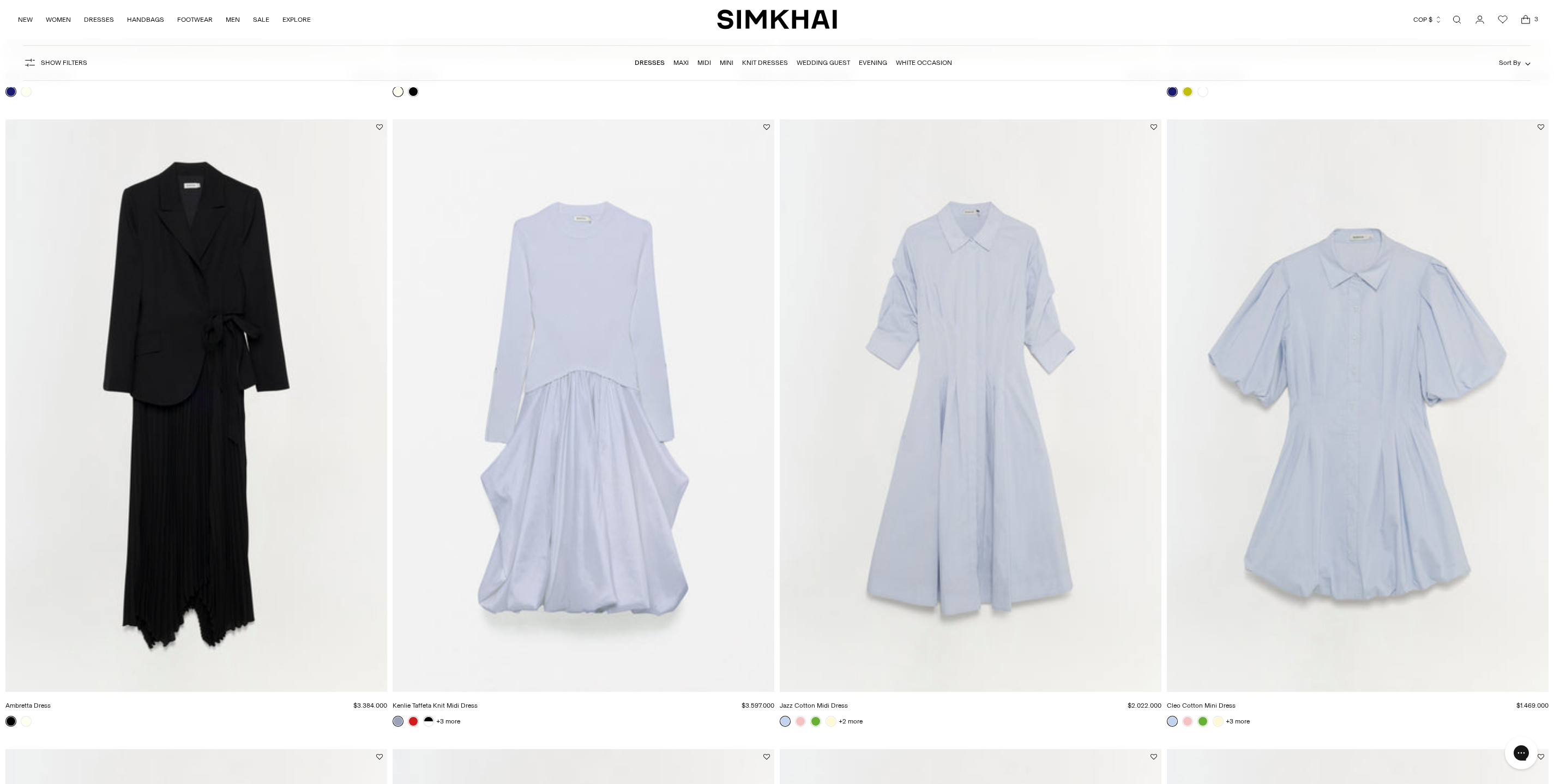 scroll, scrollTop: 0, scrollLeft: 0, axis: both 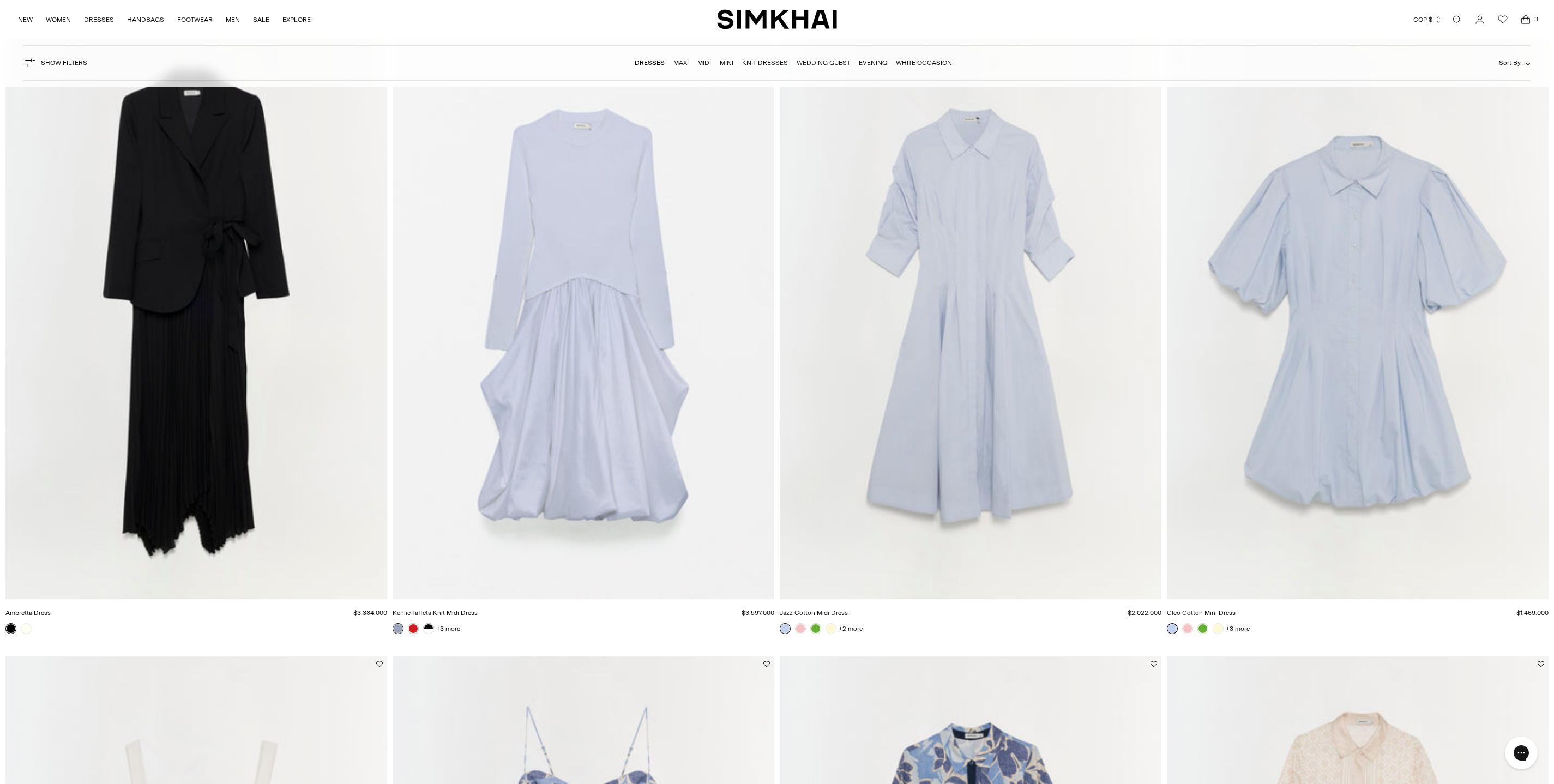 click at bounding box center [0, 0] 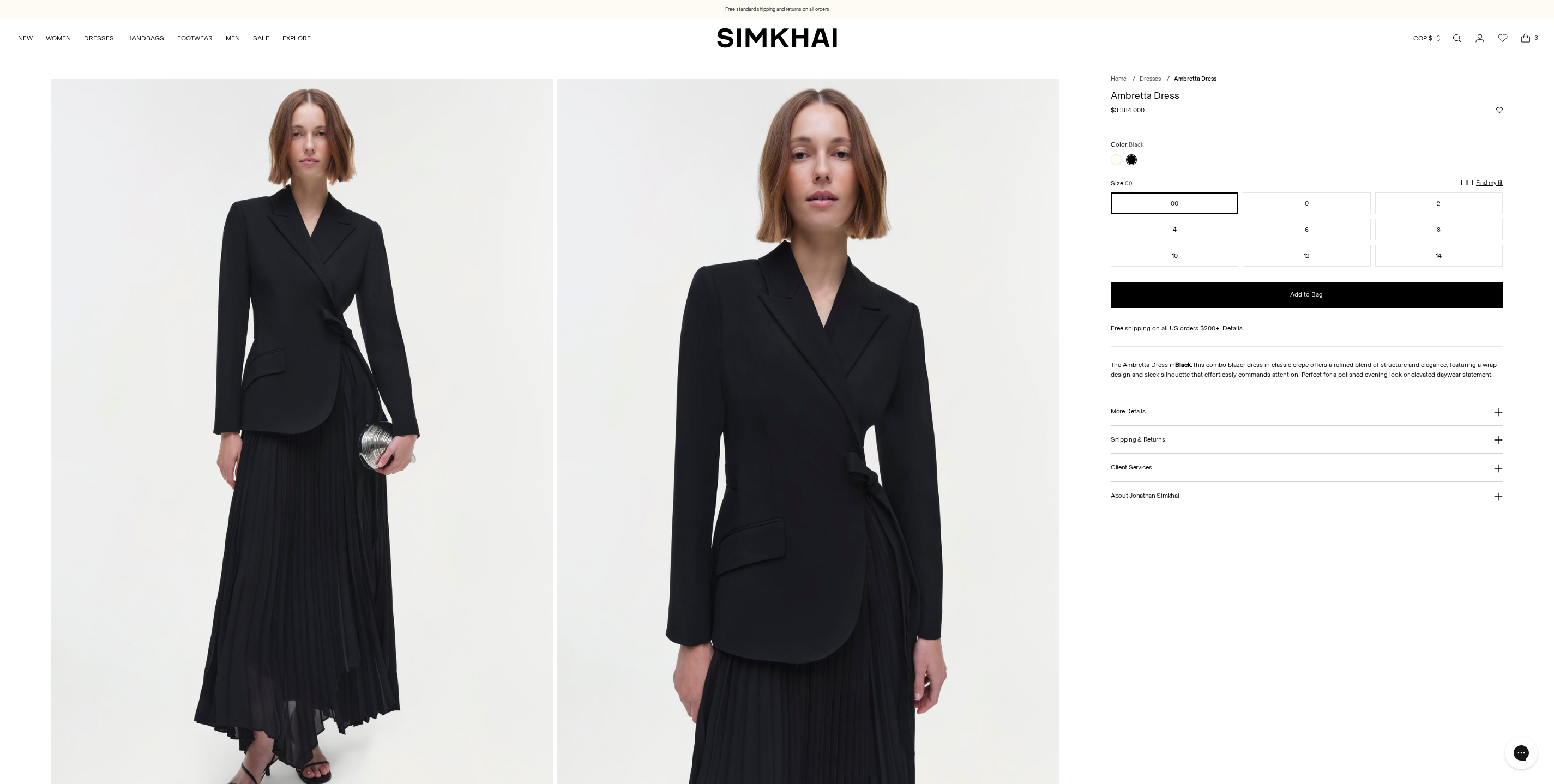 scroll, scrollTop: 0, scrollLeft: 0, axis: both 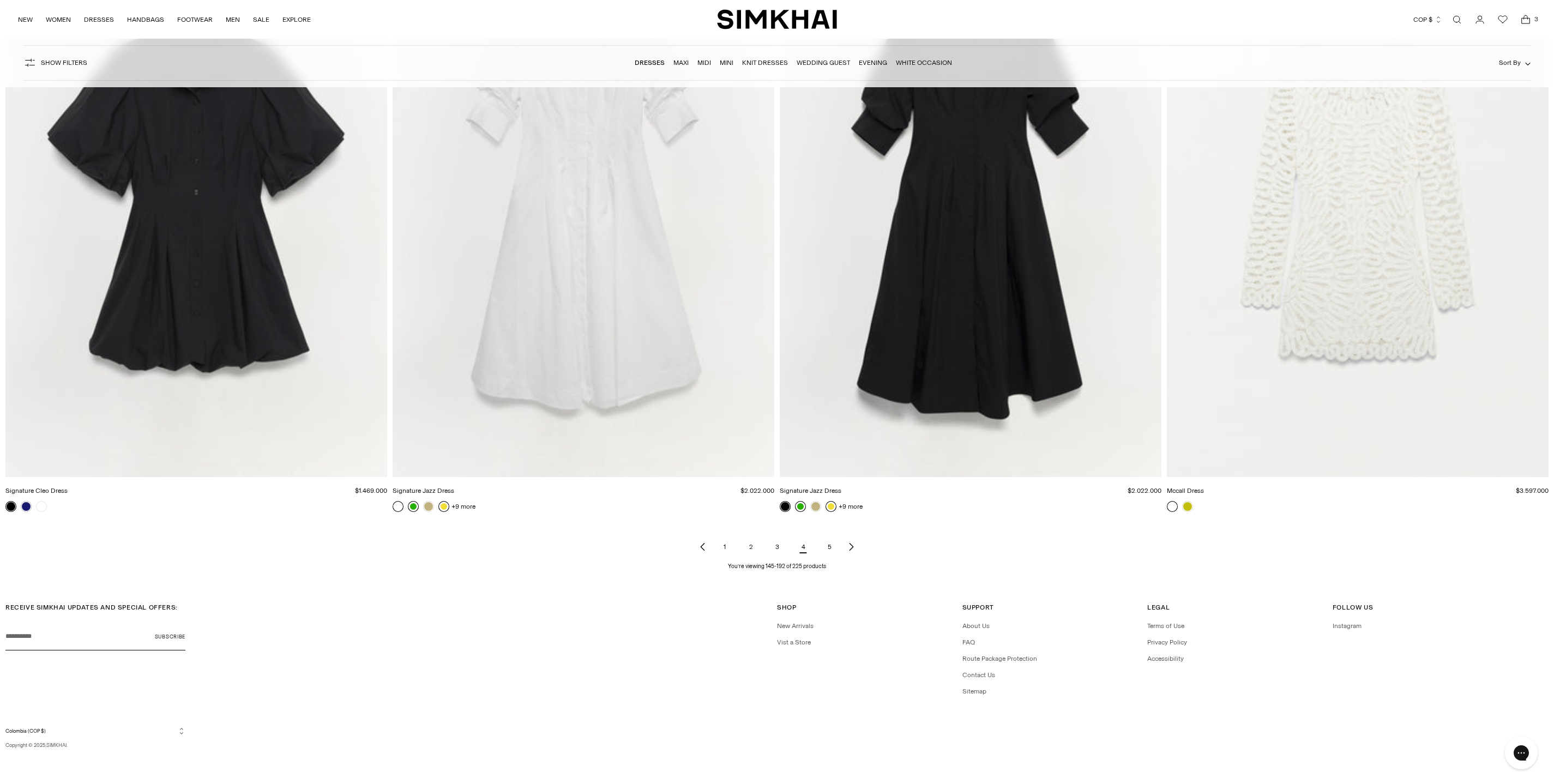 click on "5" at bounding box center (829, 547) 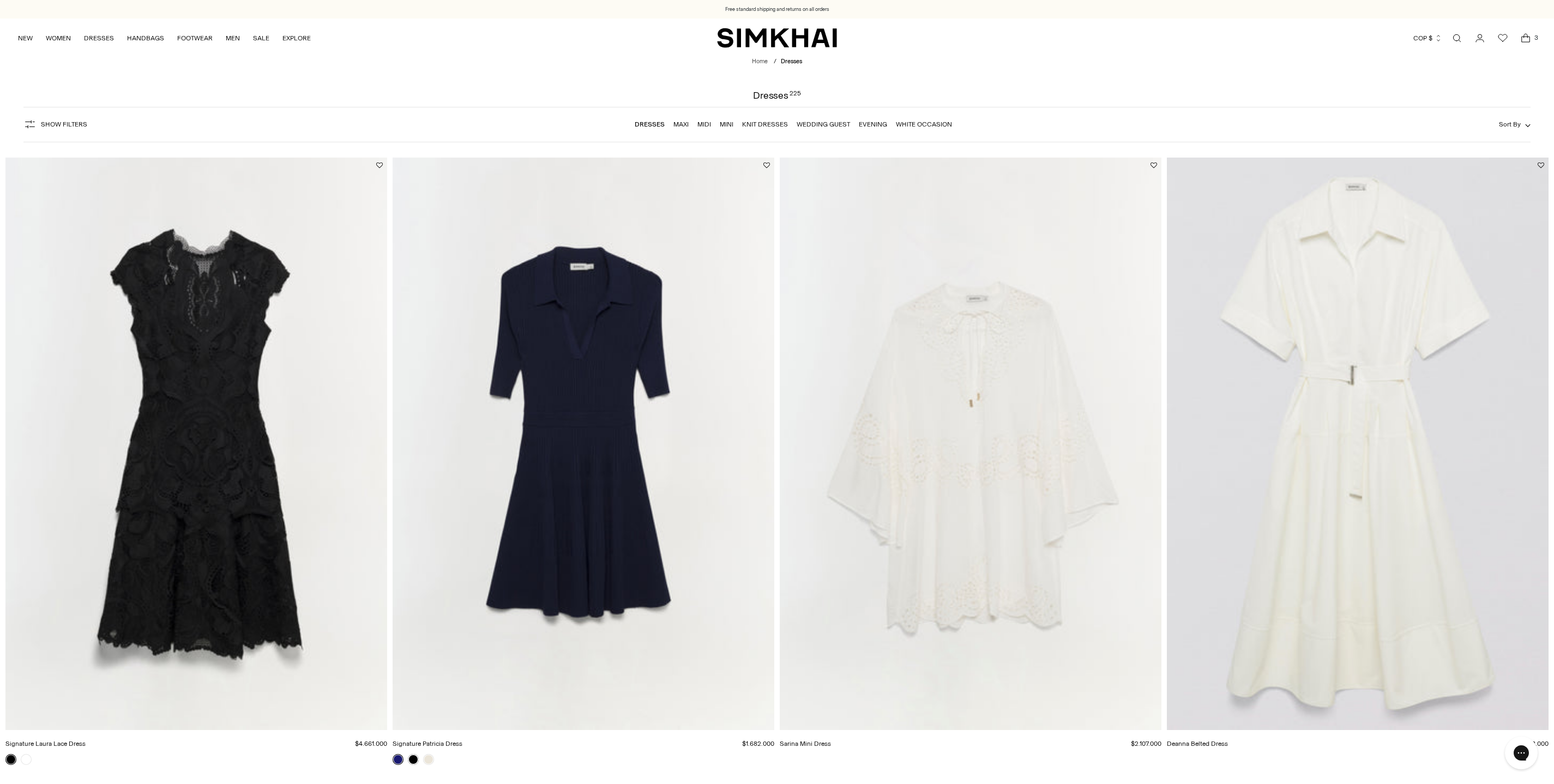 scroll, scrollTop: 0, scrollLeft: 0, axis: both 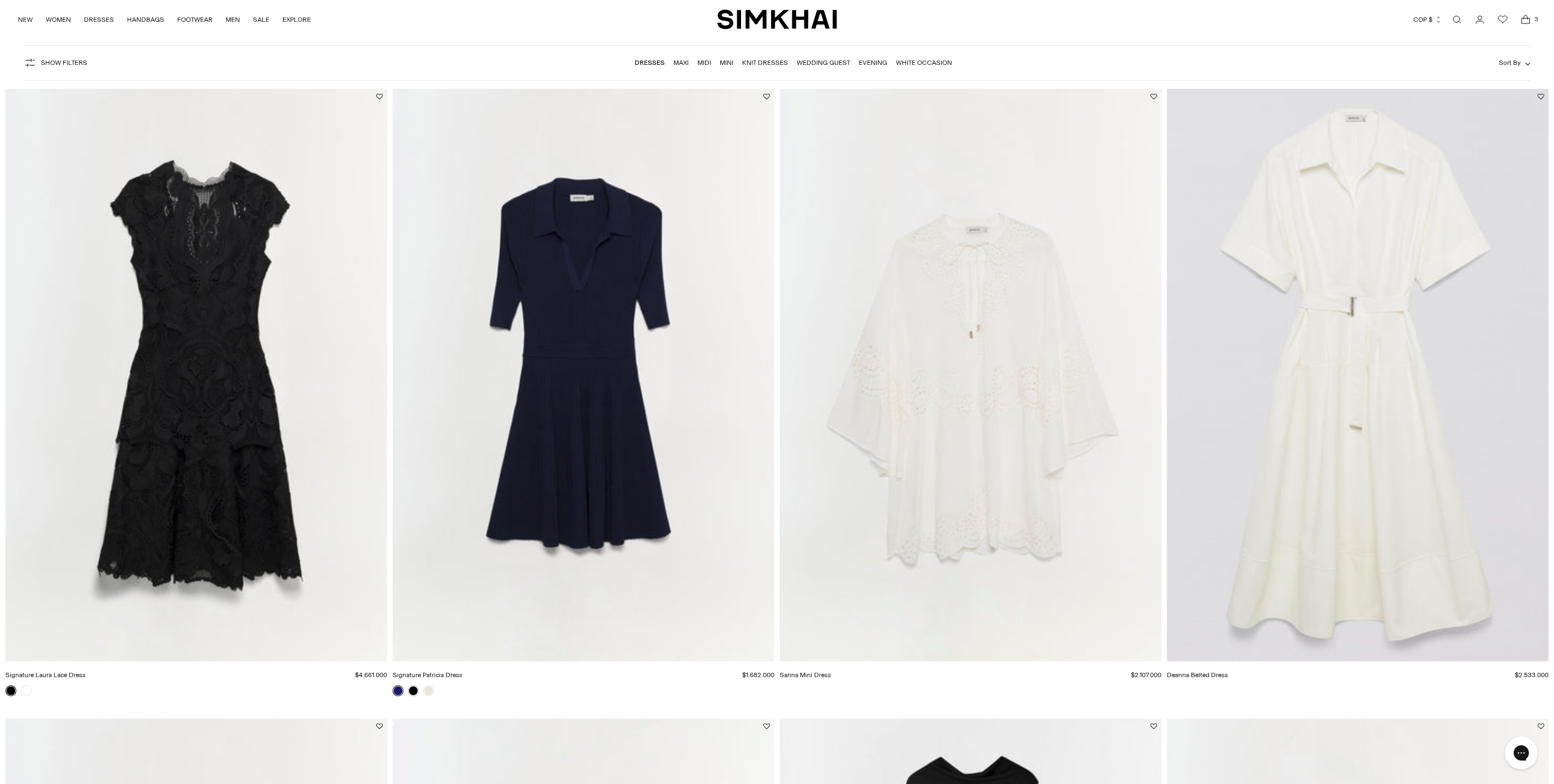 click at bounding box center (0, 0) 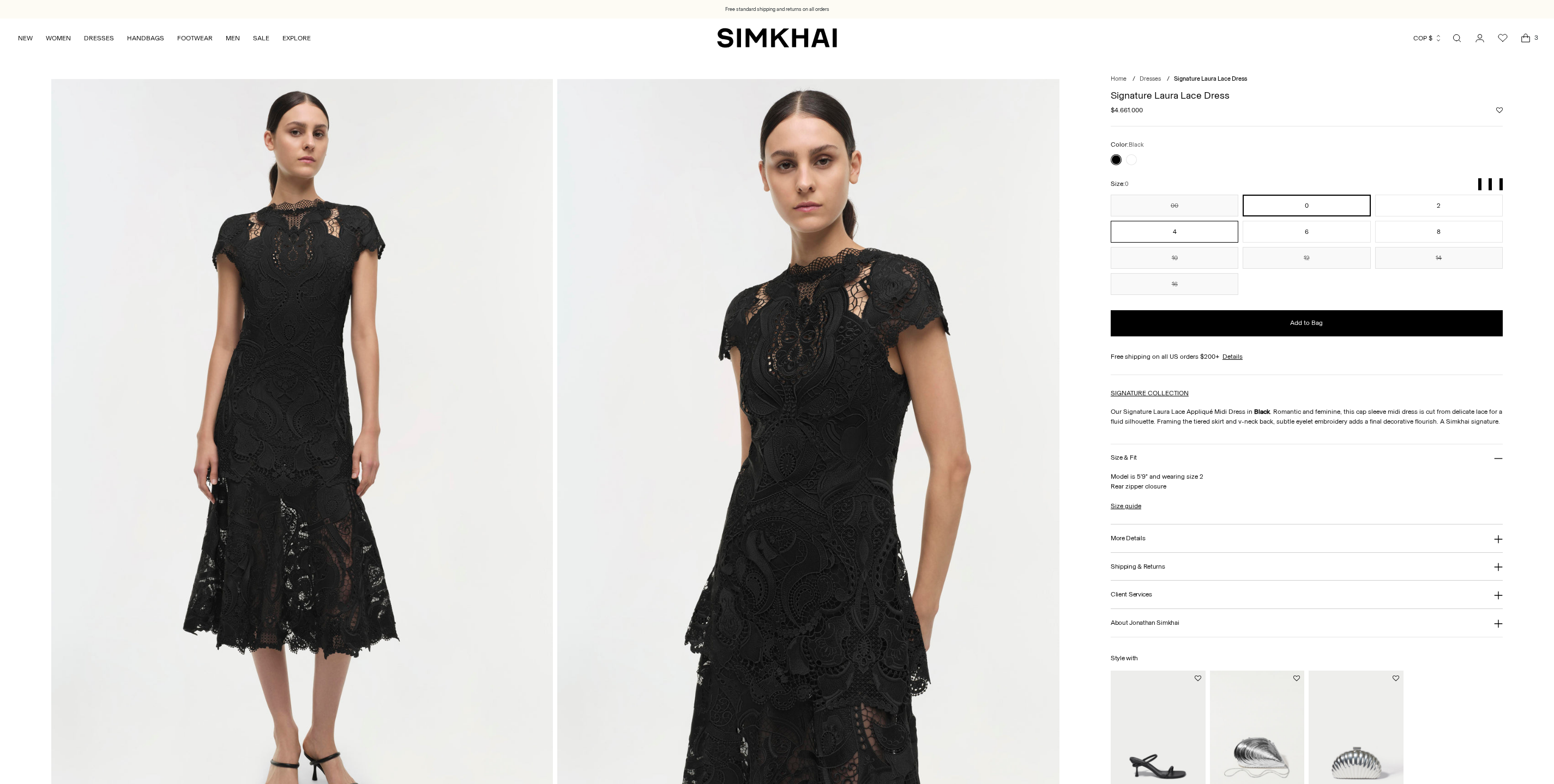 scroll, scrollTop: 0, scrollLeft: 0, axis: both 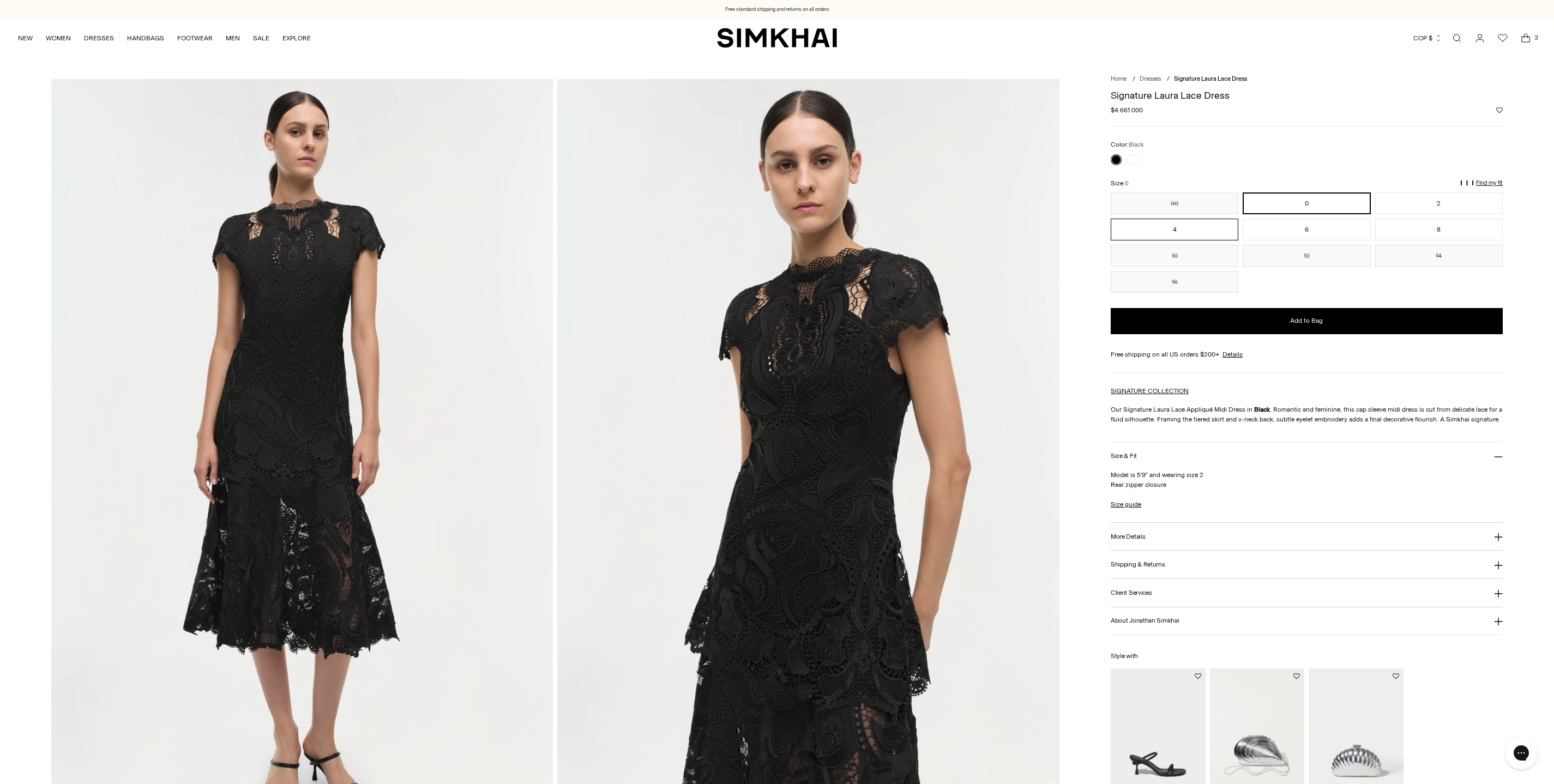 click on "4" at bounding box center (1174, 230) 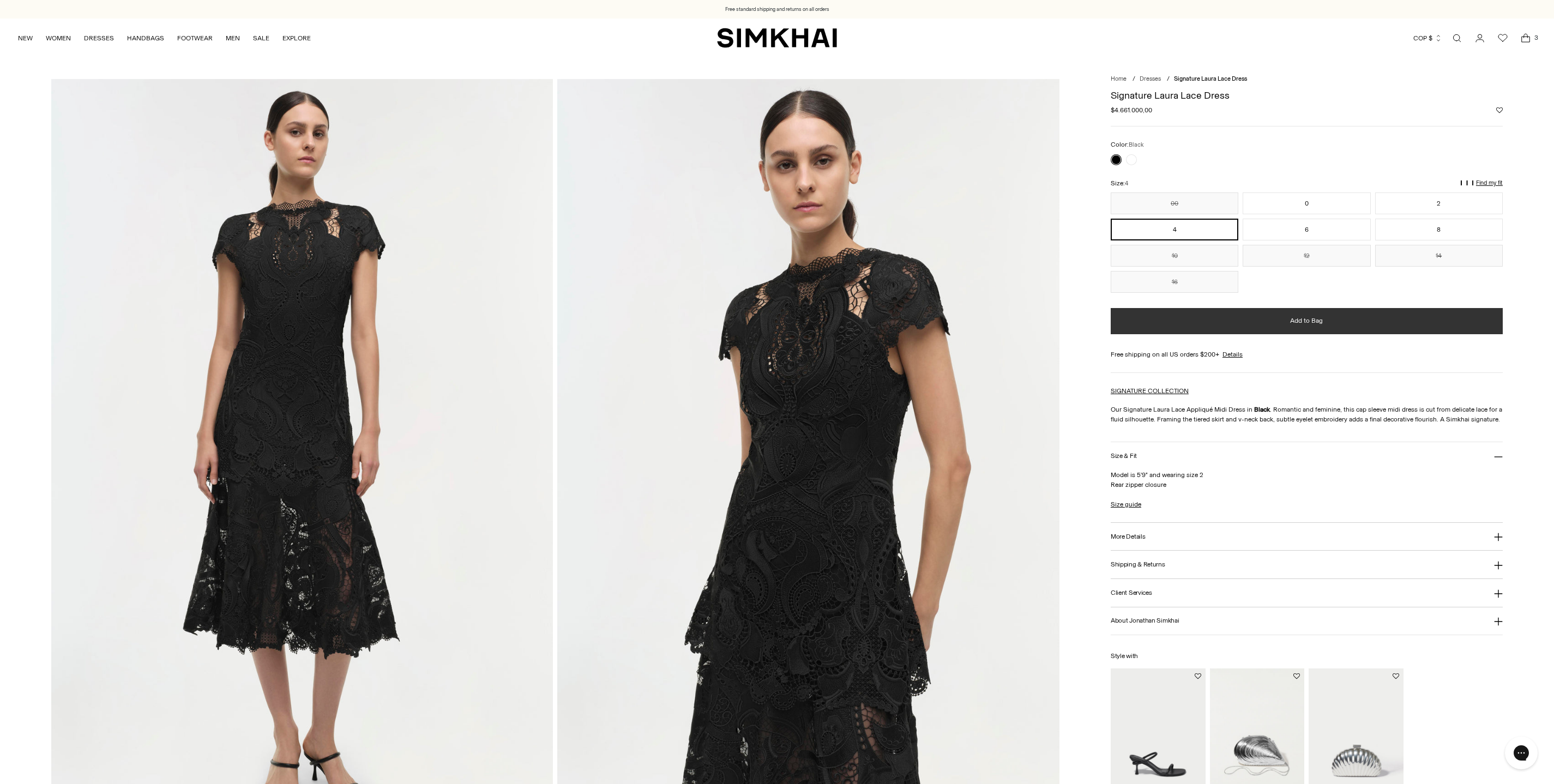click on "Add to Bag" at bounding box center (1306, 321) 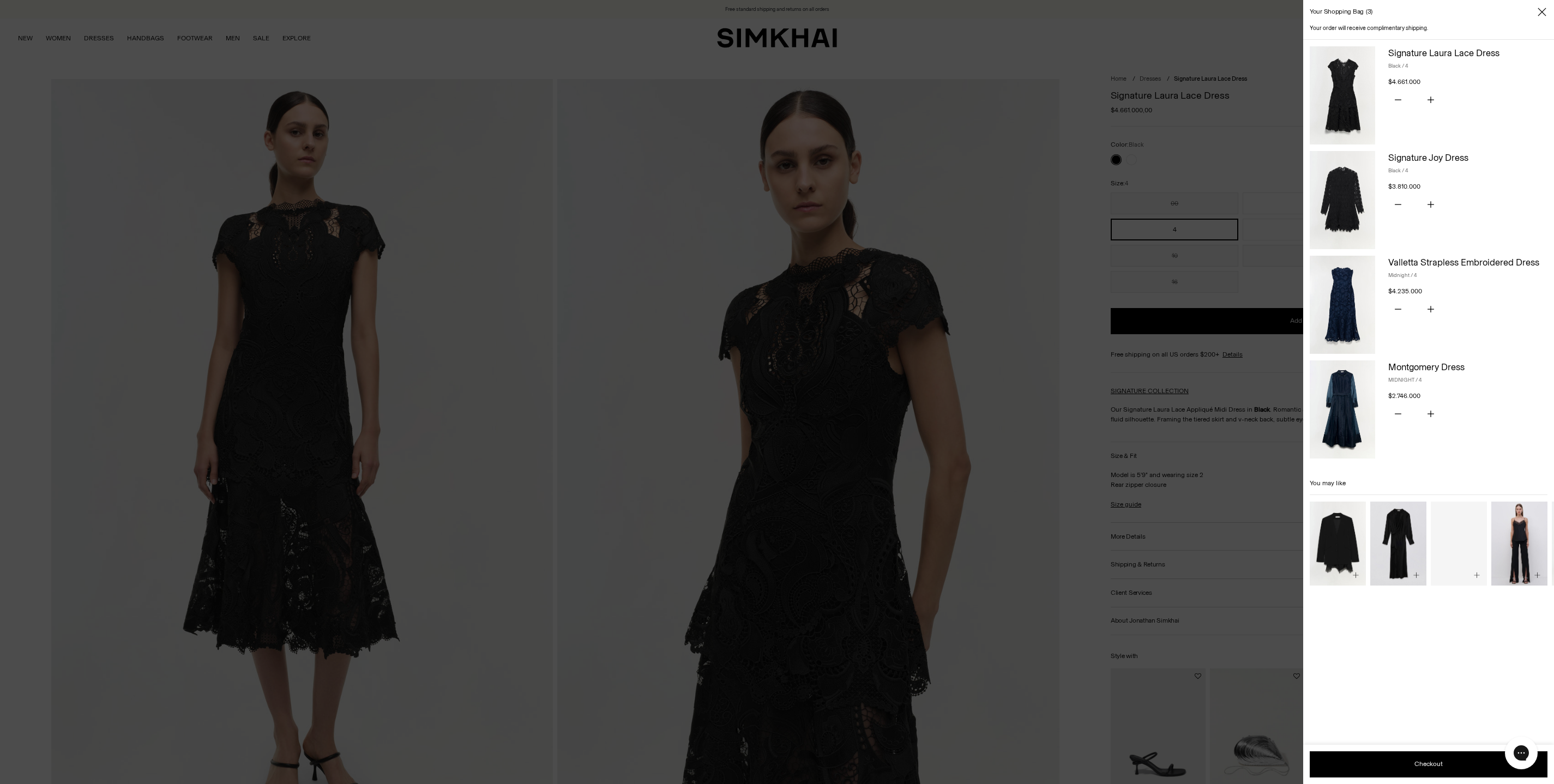 click 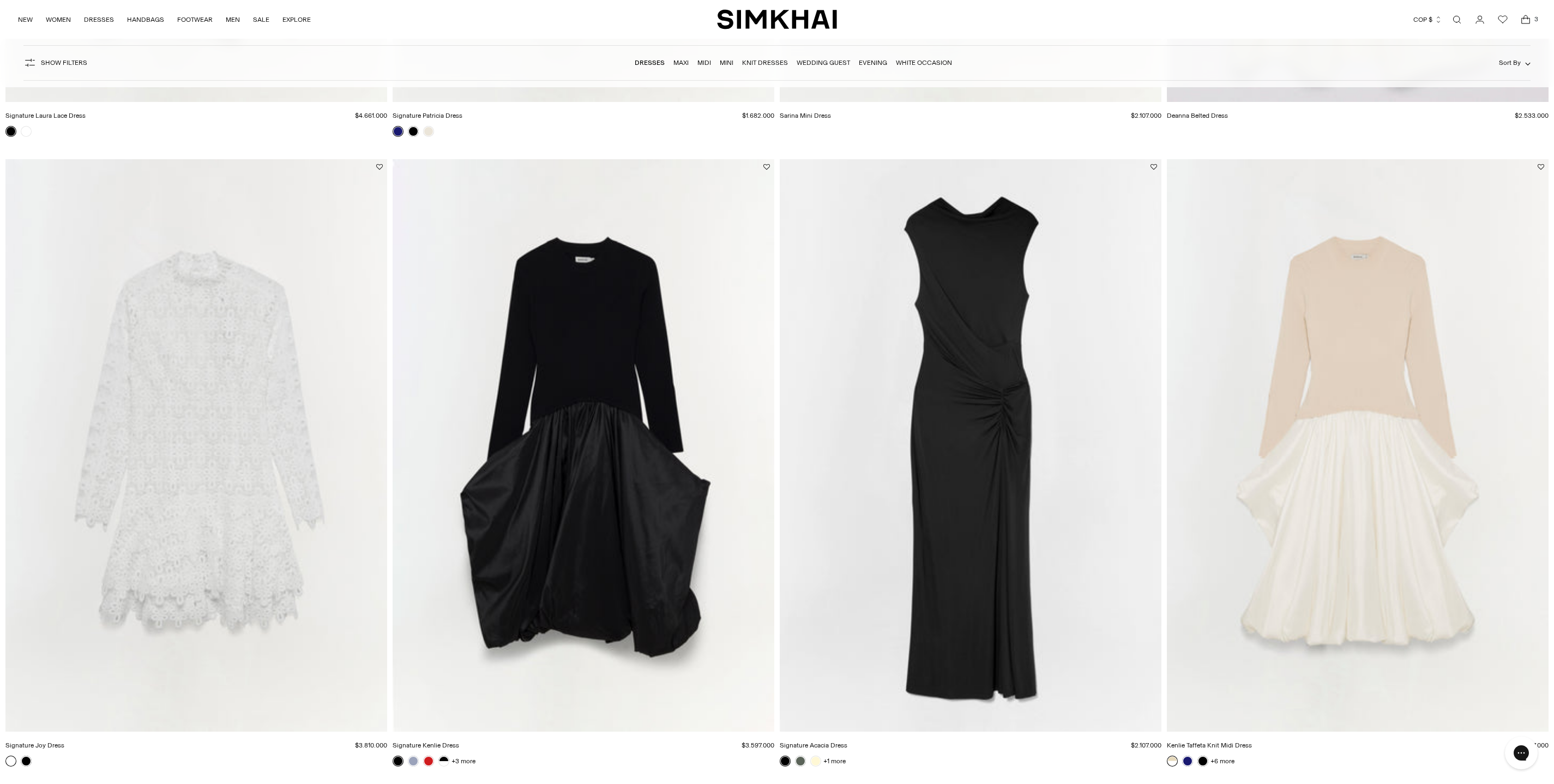 scroll, scrollTop: 0, scrollLeft: 0, axis: both 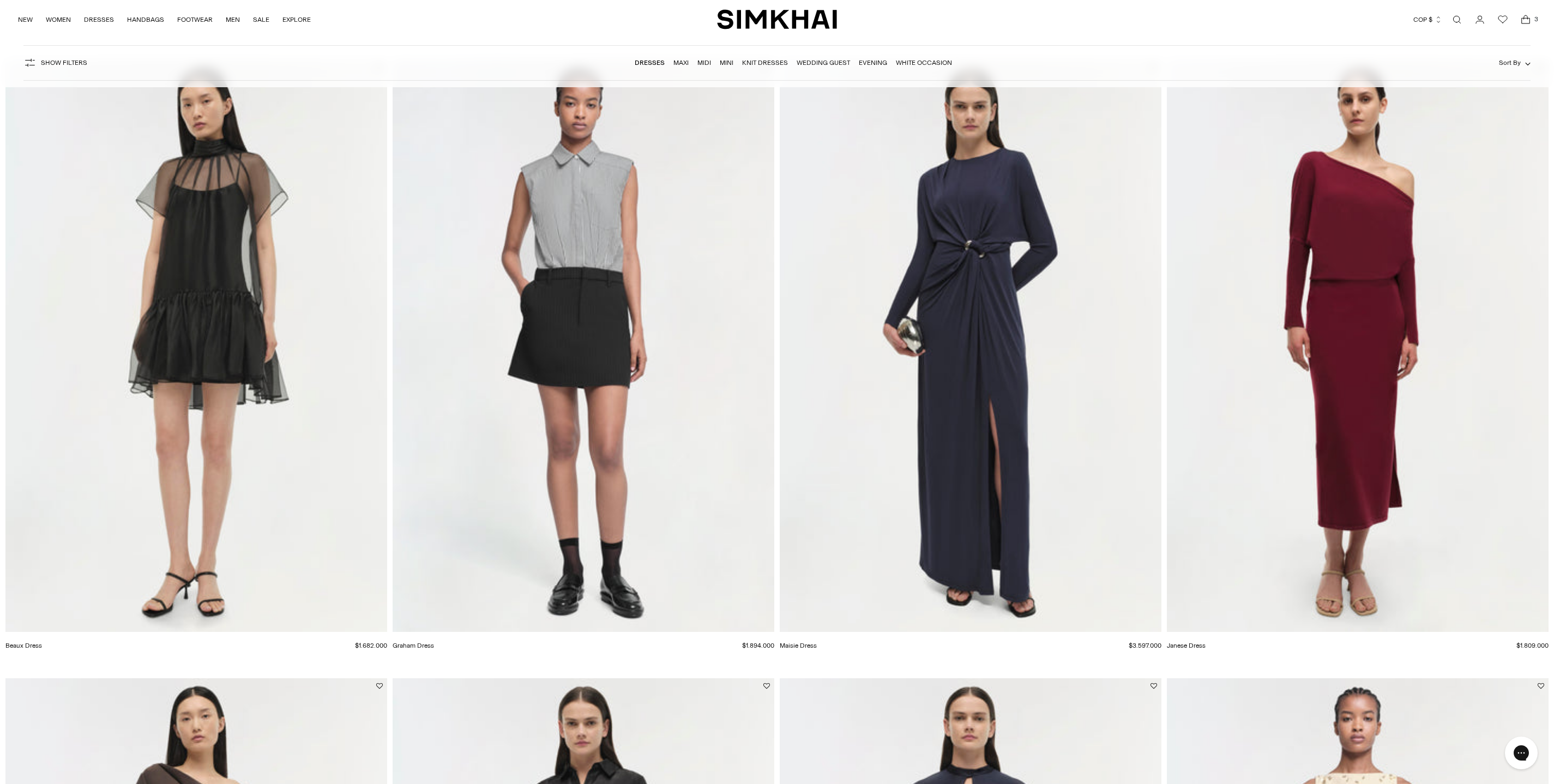 click at bounding box center (0, 0) 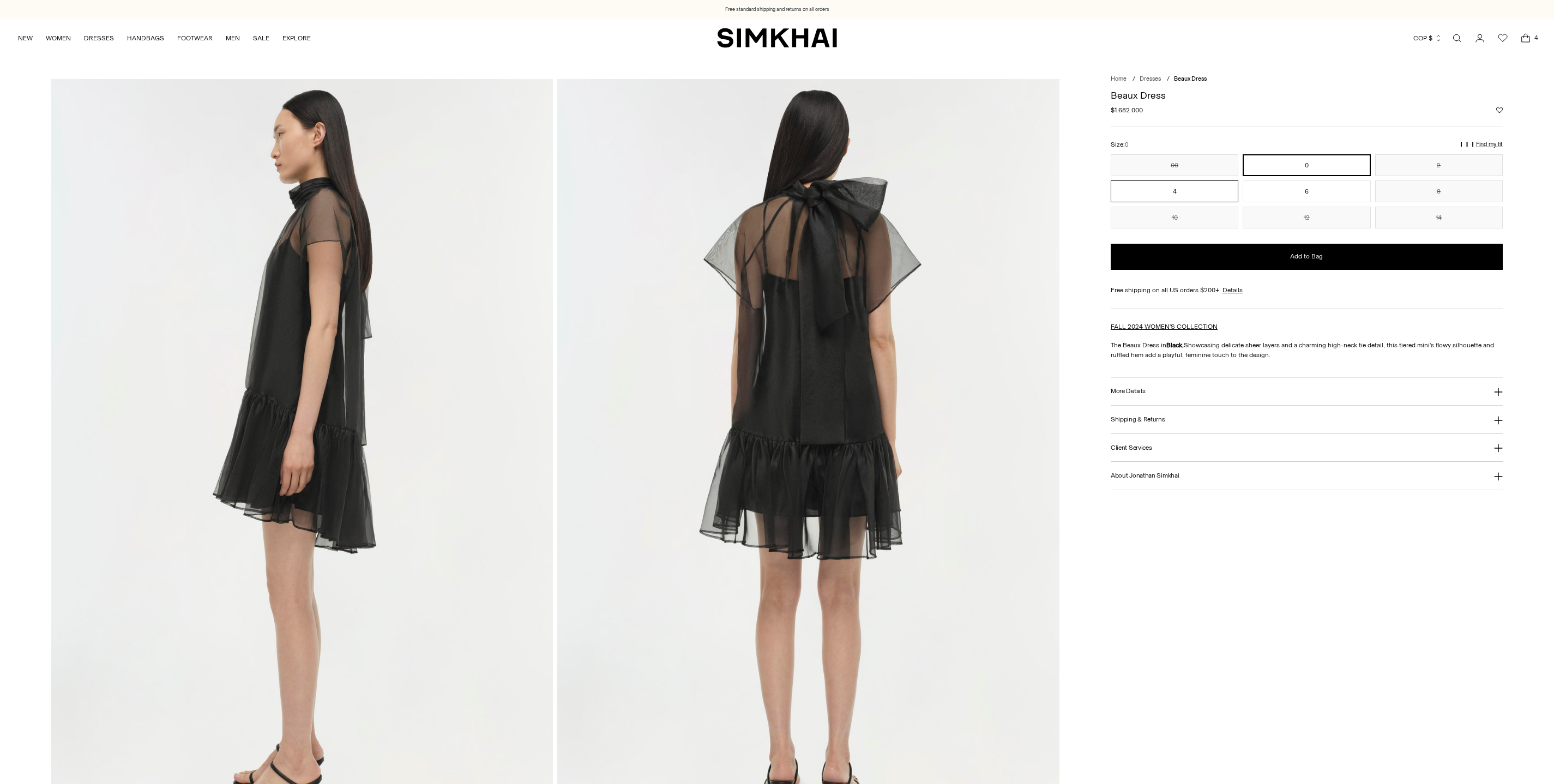 scroll, scrollTop: 3, scrollLeft: 0, axis: vertical 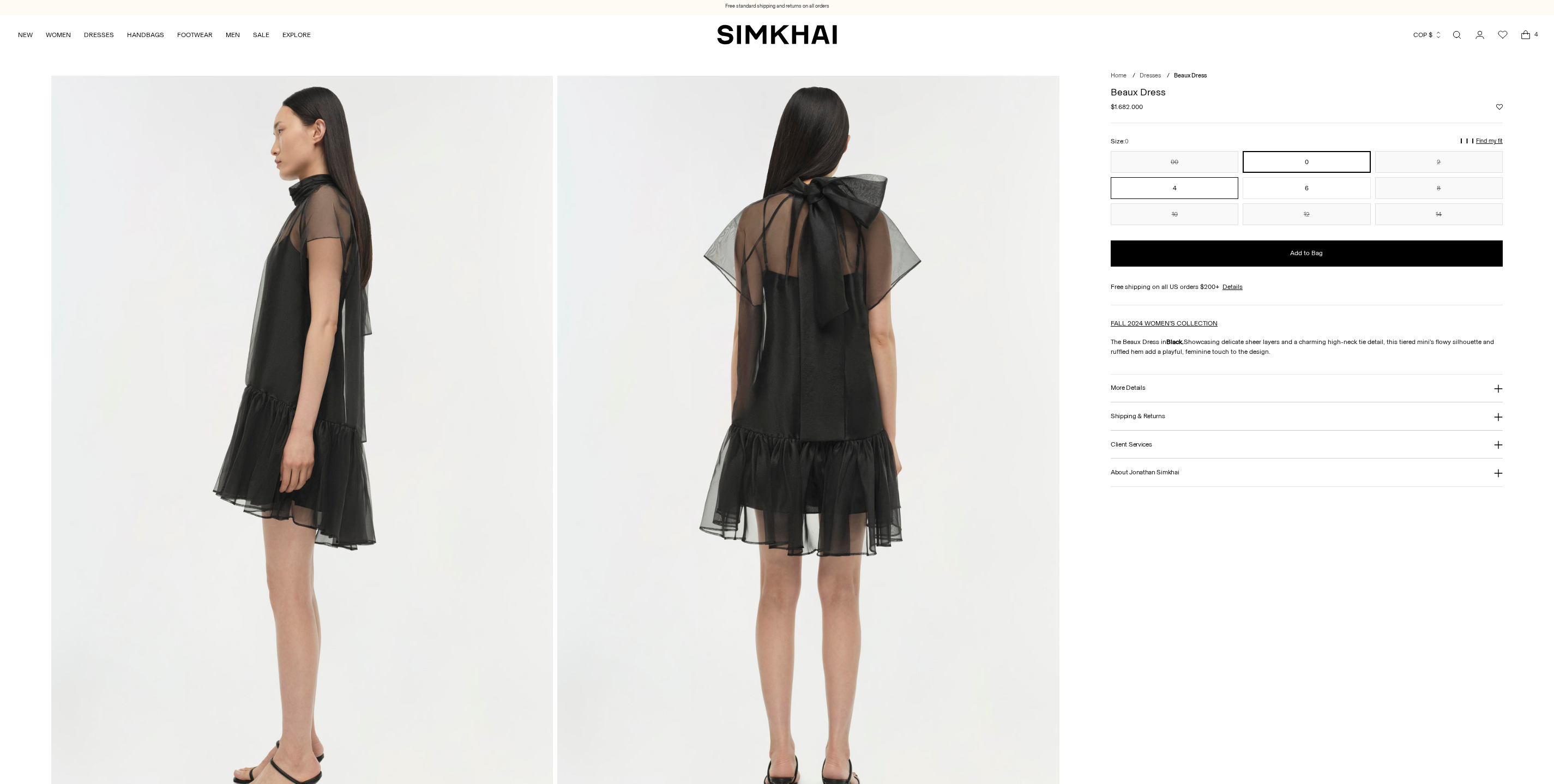 click on "4" at bounding box center [1174, 188] 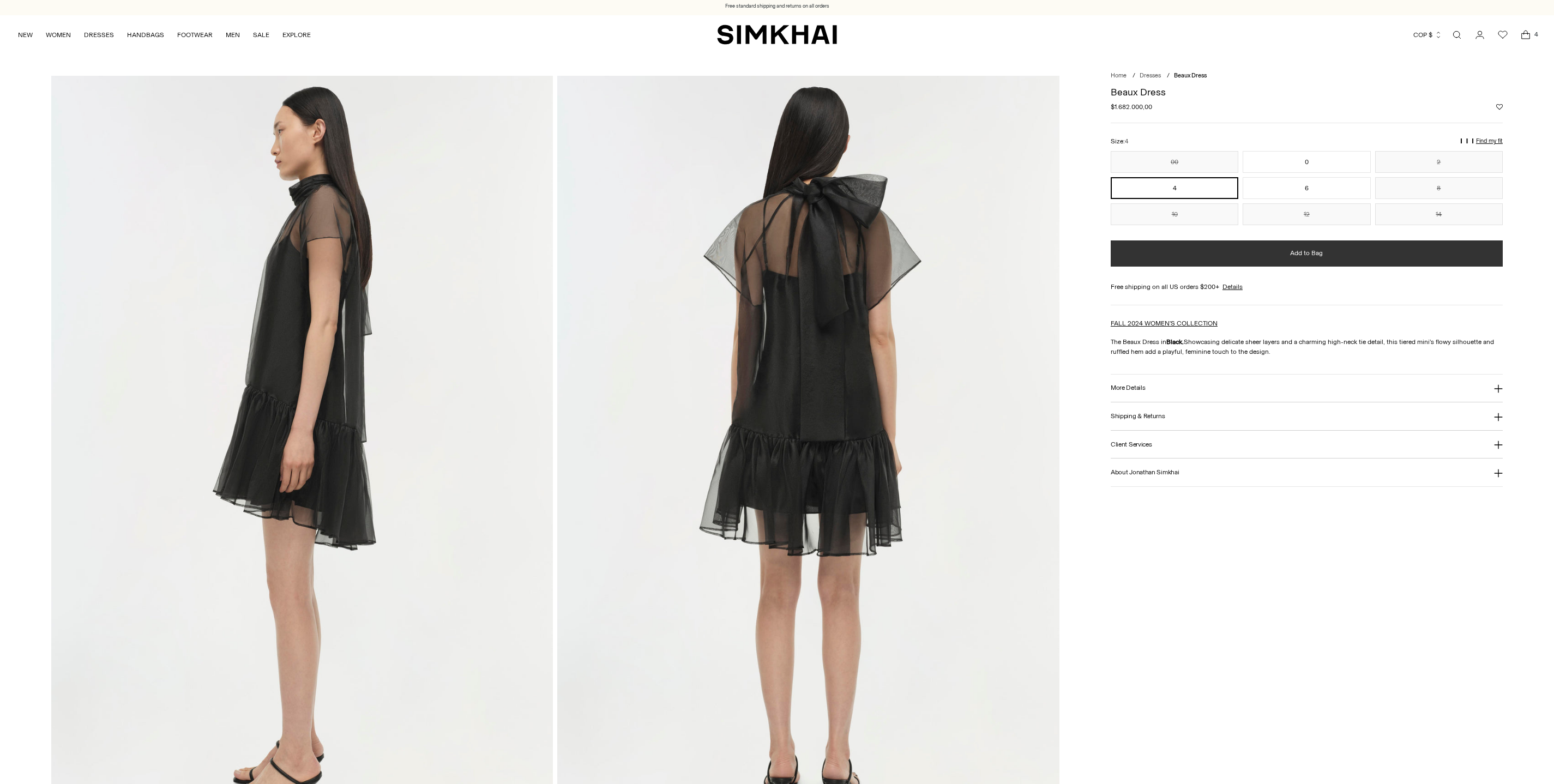 click on "Add to Bag" at bounding box center (1306, 254) 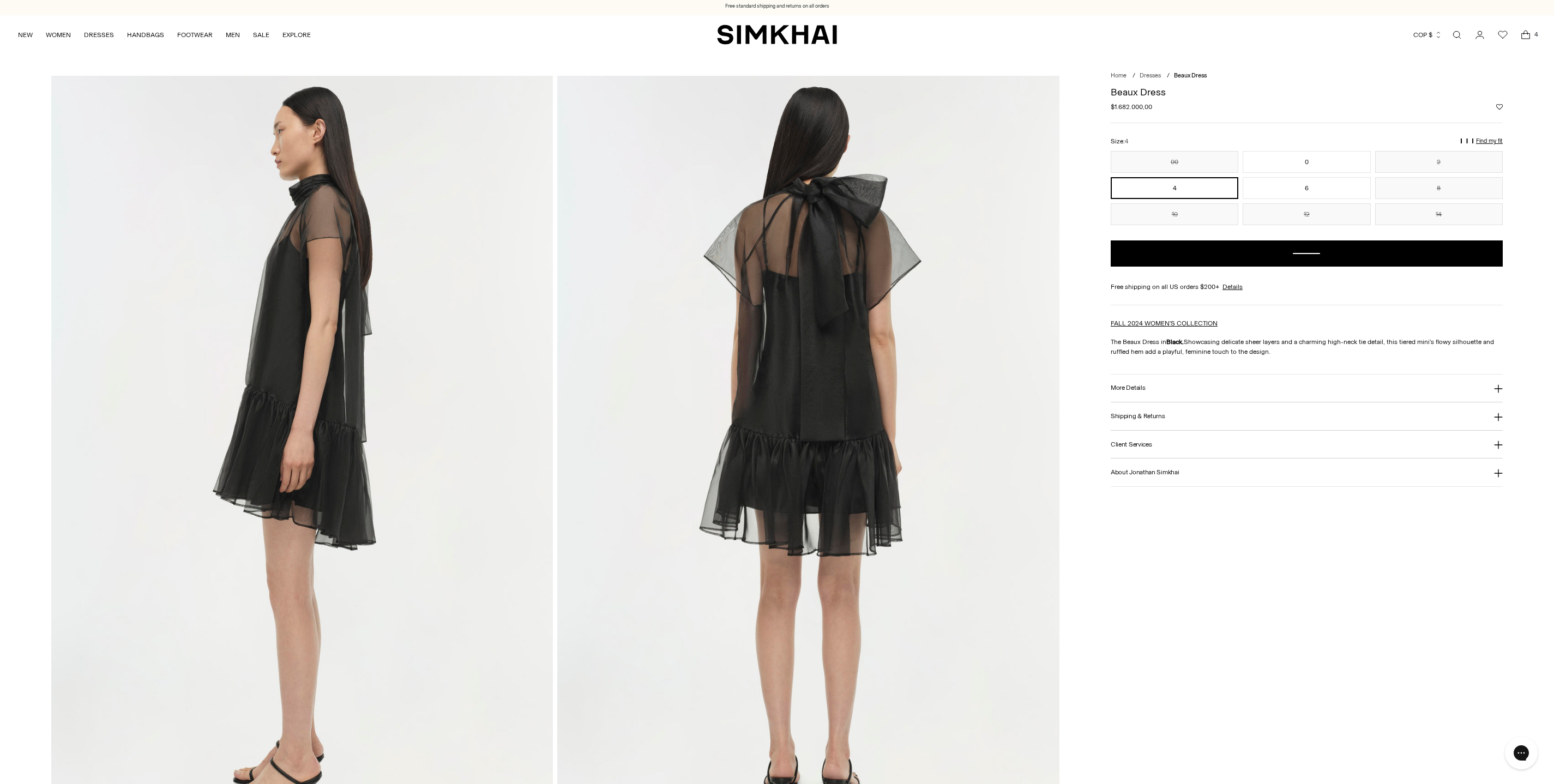scroll, scrollTop: 0, scrollLeft: 0, axis: both 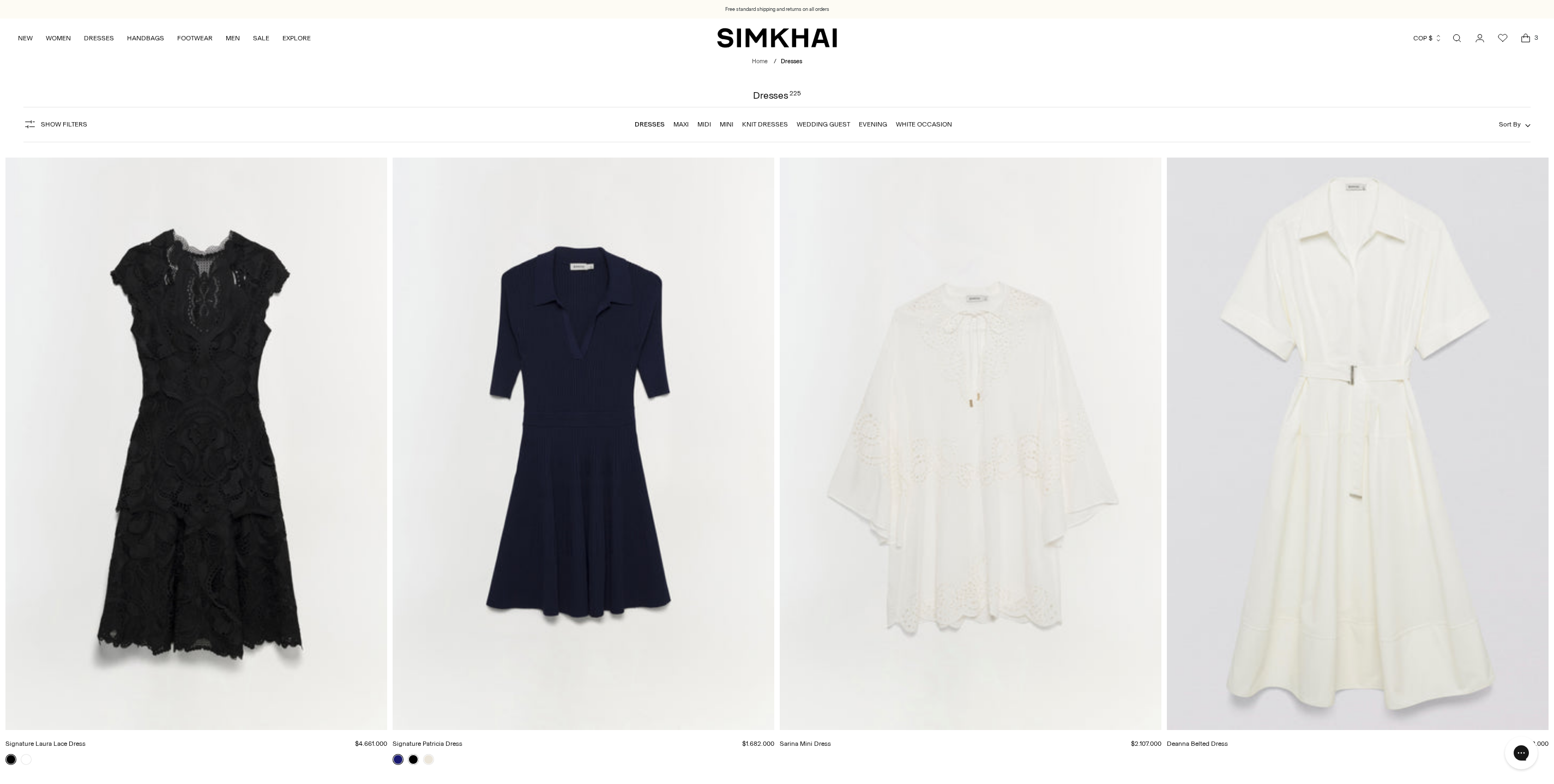 click on "Dresses
Maxi
Midi
Mini
Knit Dresses
Wedding Guest
Evening
White Occasion" at bounding box center (793, 124) 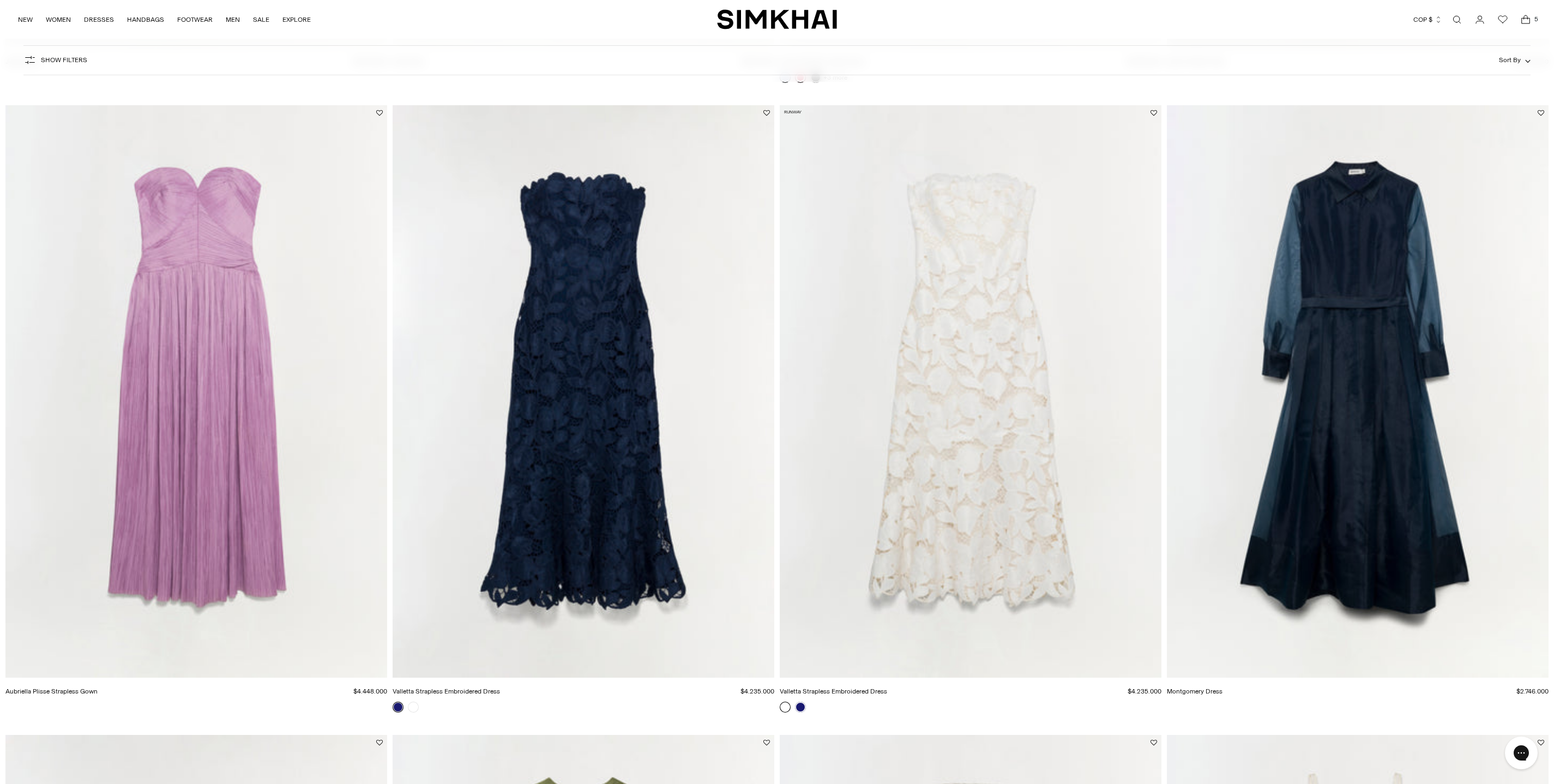 scroll, scrollTop: 0, scrollLeft: 0, axis: both 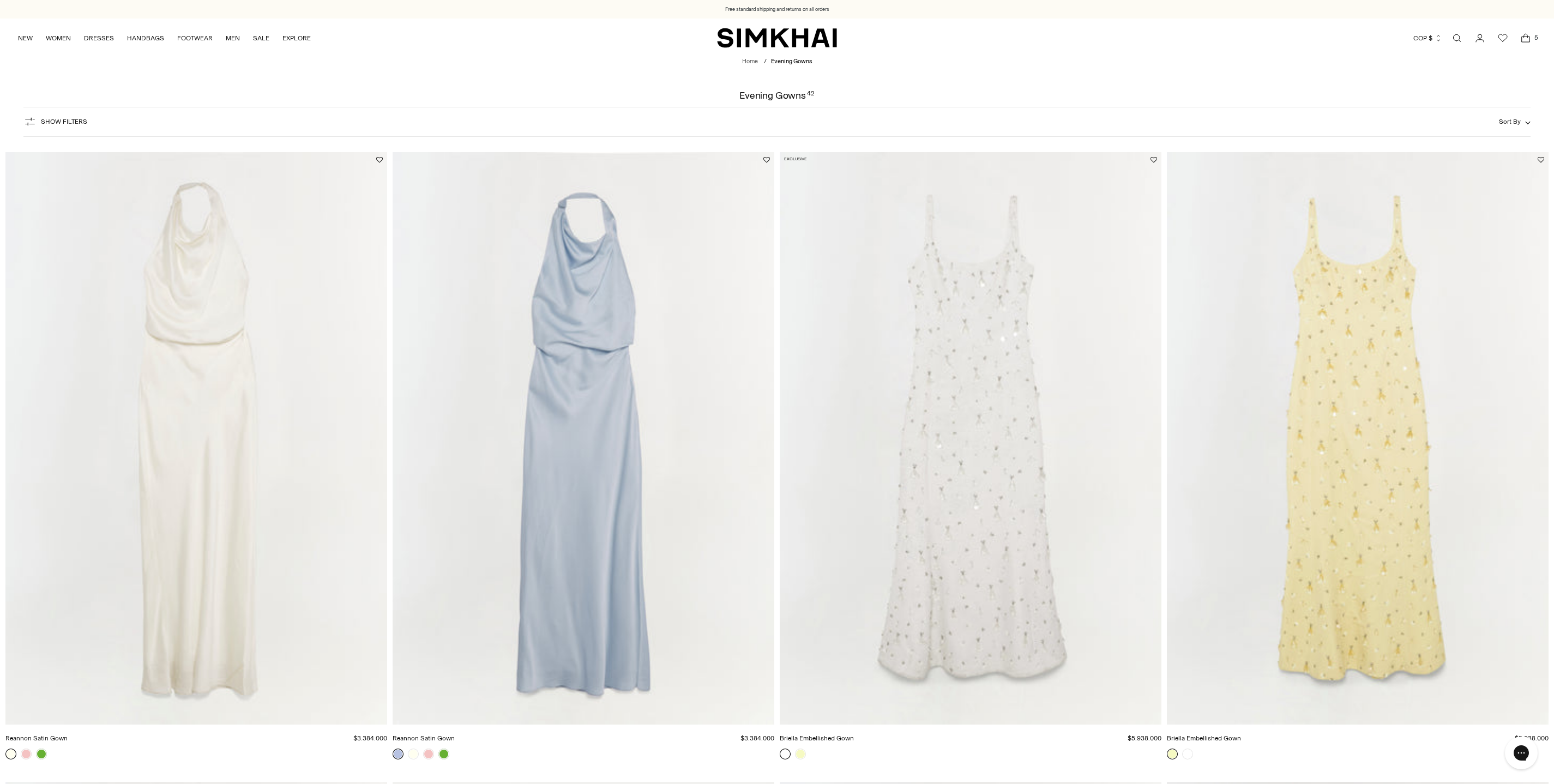 click on "Show Filters" at bounding box center (64, 122) 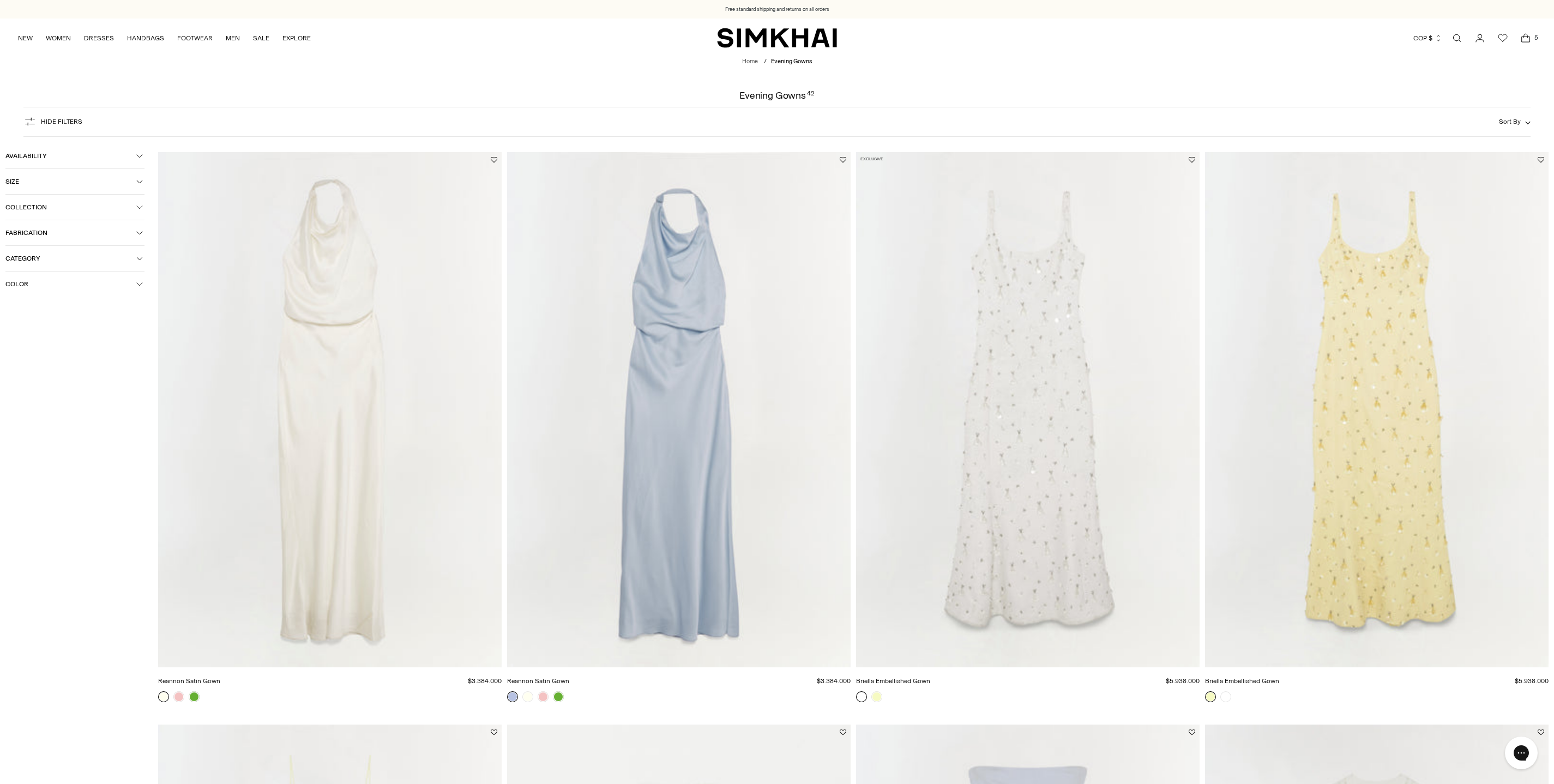 click 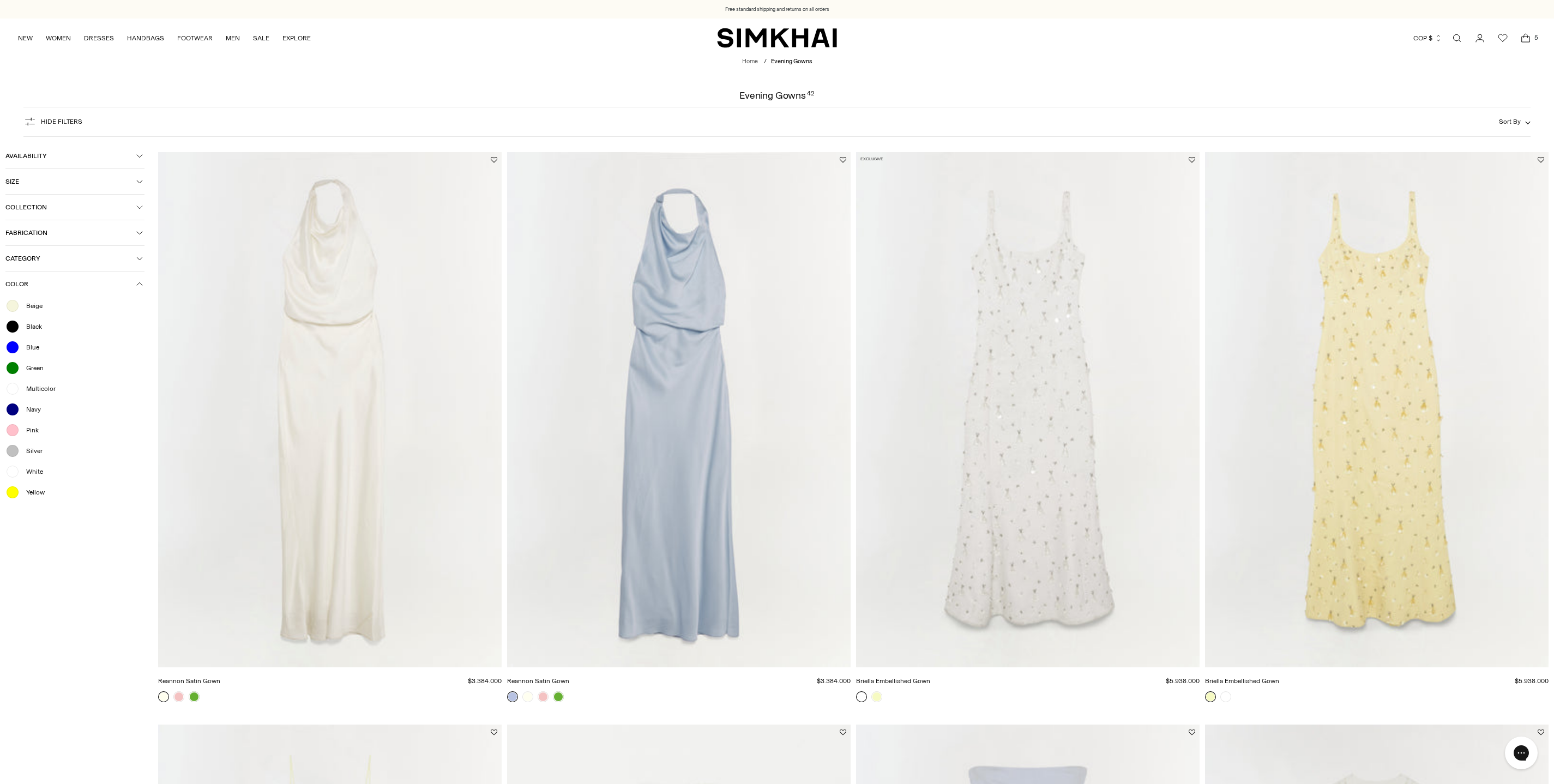 click on "Silver" at bounding box center [31, 451] 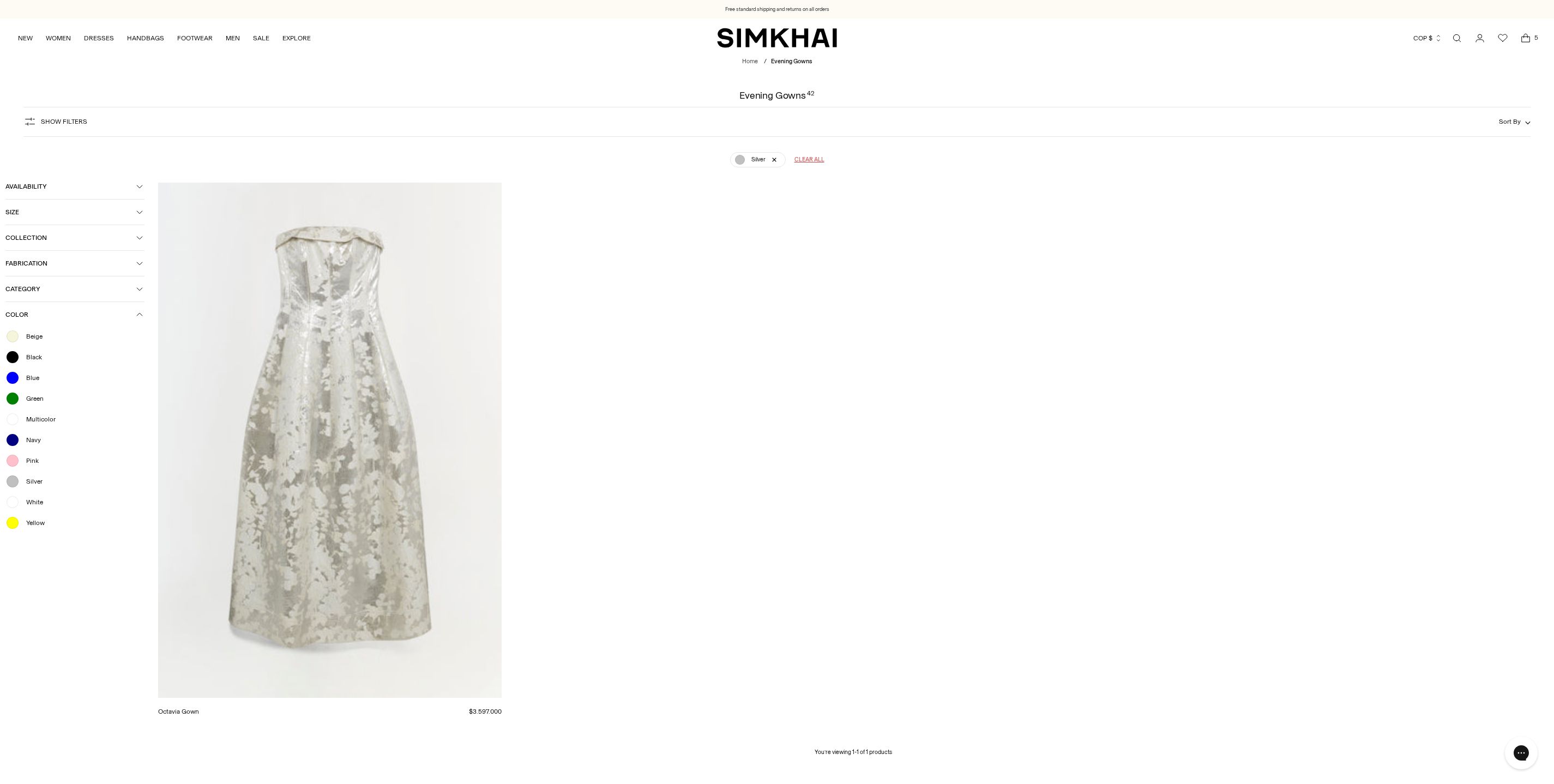 scroll, scrollTop: 87, scrollLeft: 0, axis: vertical 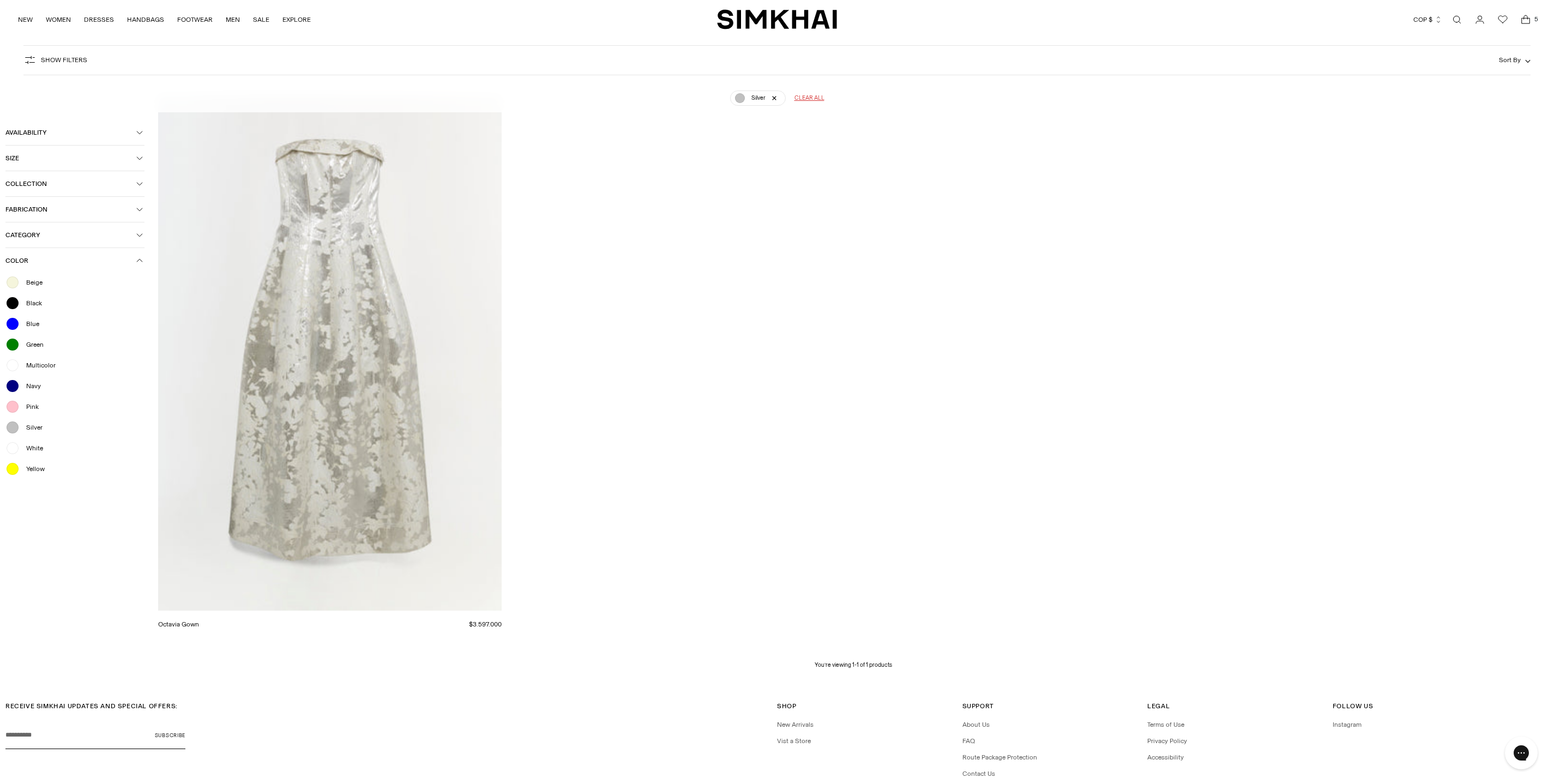 click on "Silver
Clear all" at bounding box center [777, 94] 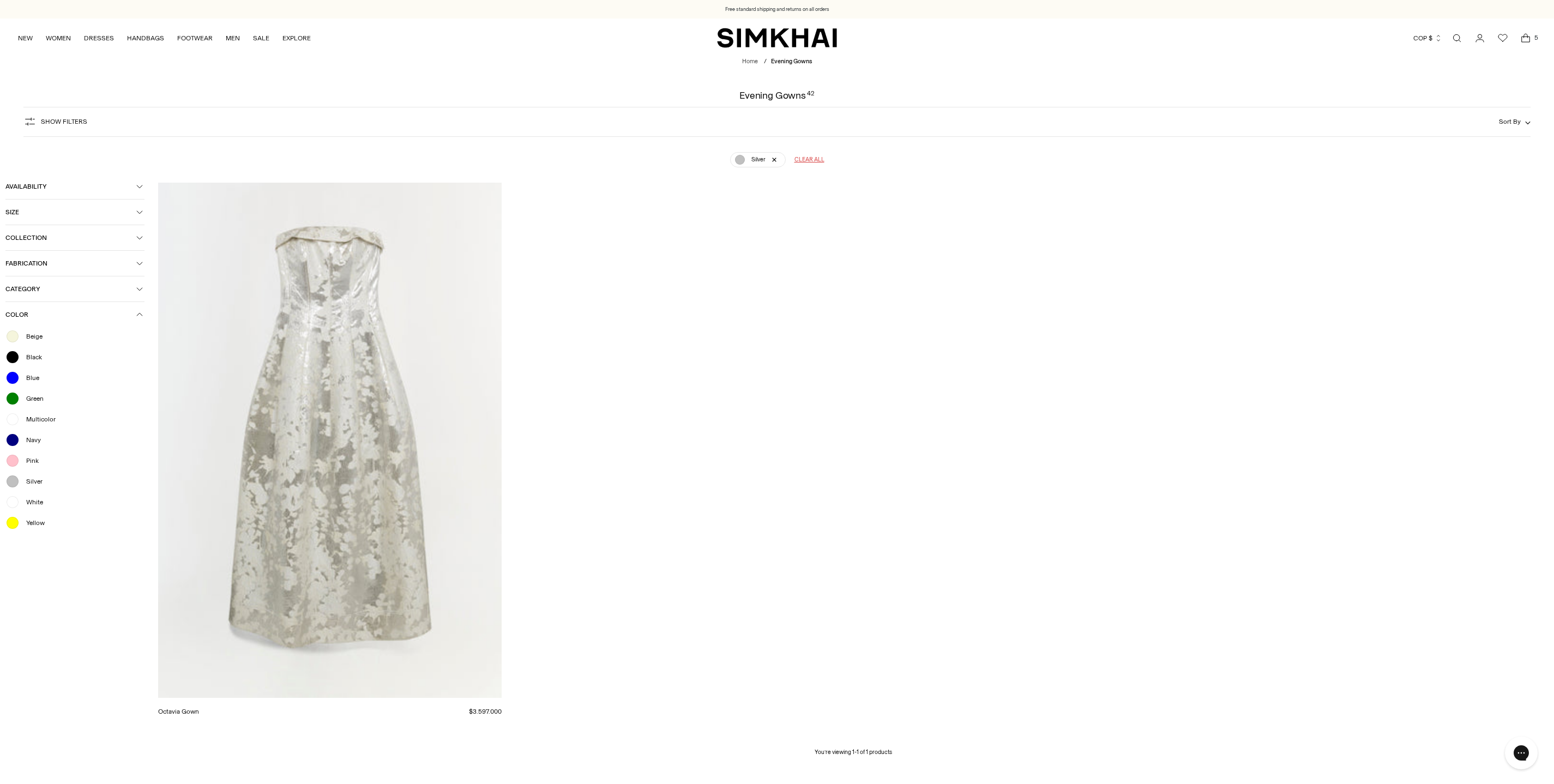 scroll, scrollTop: 0, scrollLeft: 0, axis: both 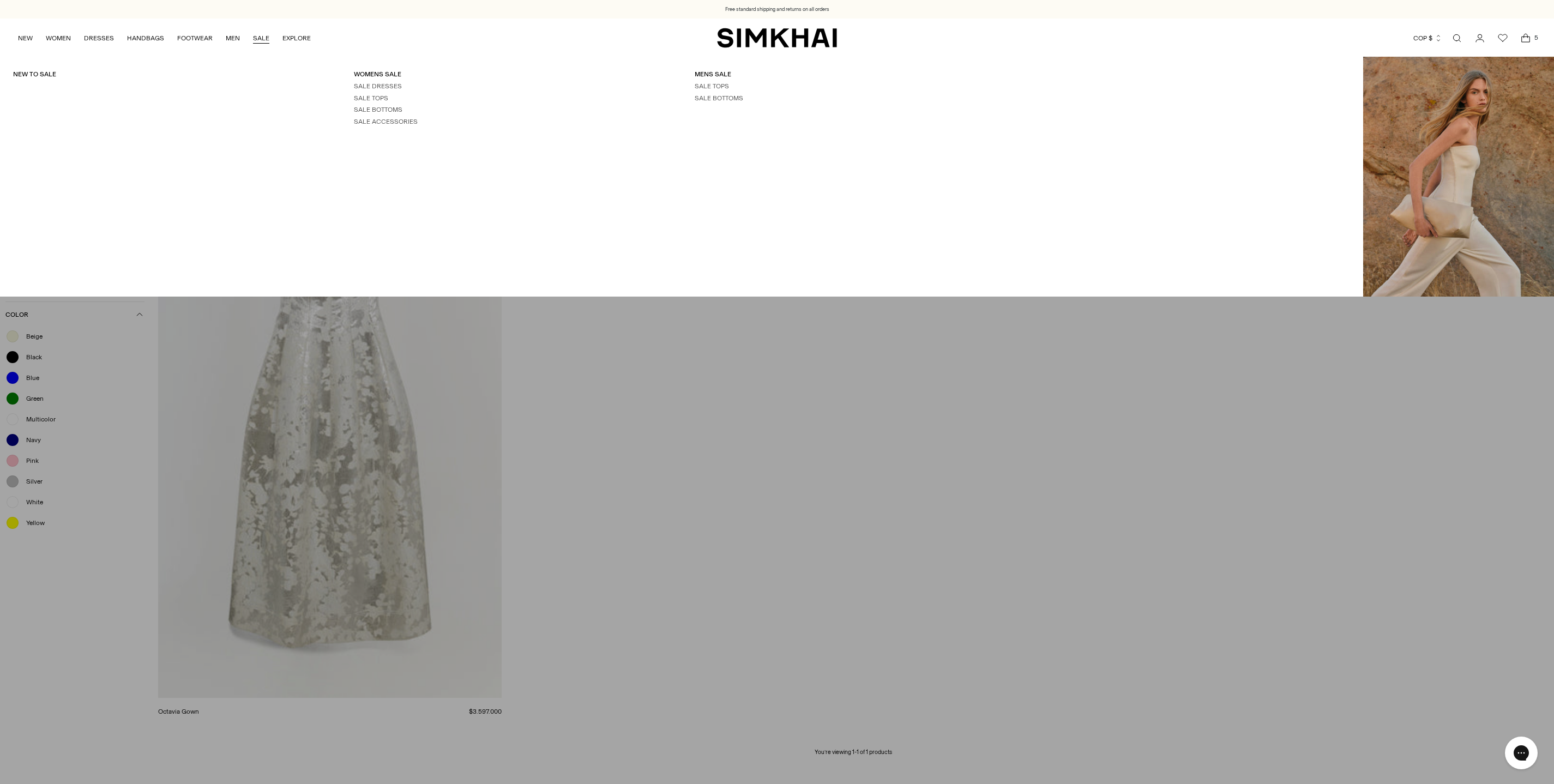 click on "SALE" at bounding box center [261, 38] 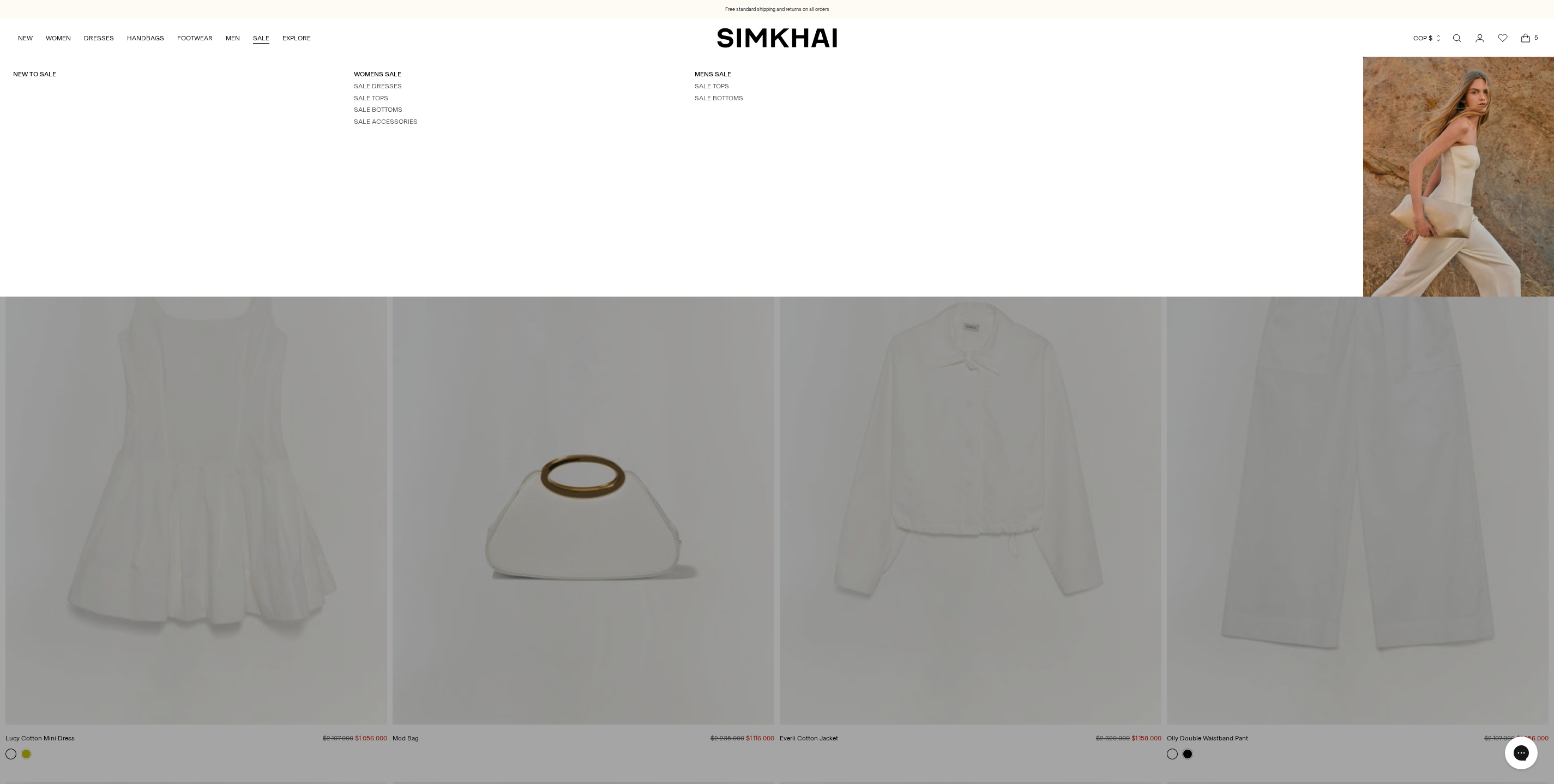 scroll, scrollTop: 0, scrollLeft: 0, axis: both 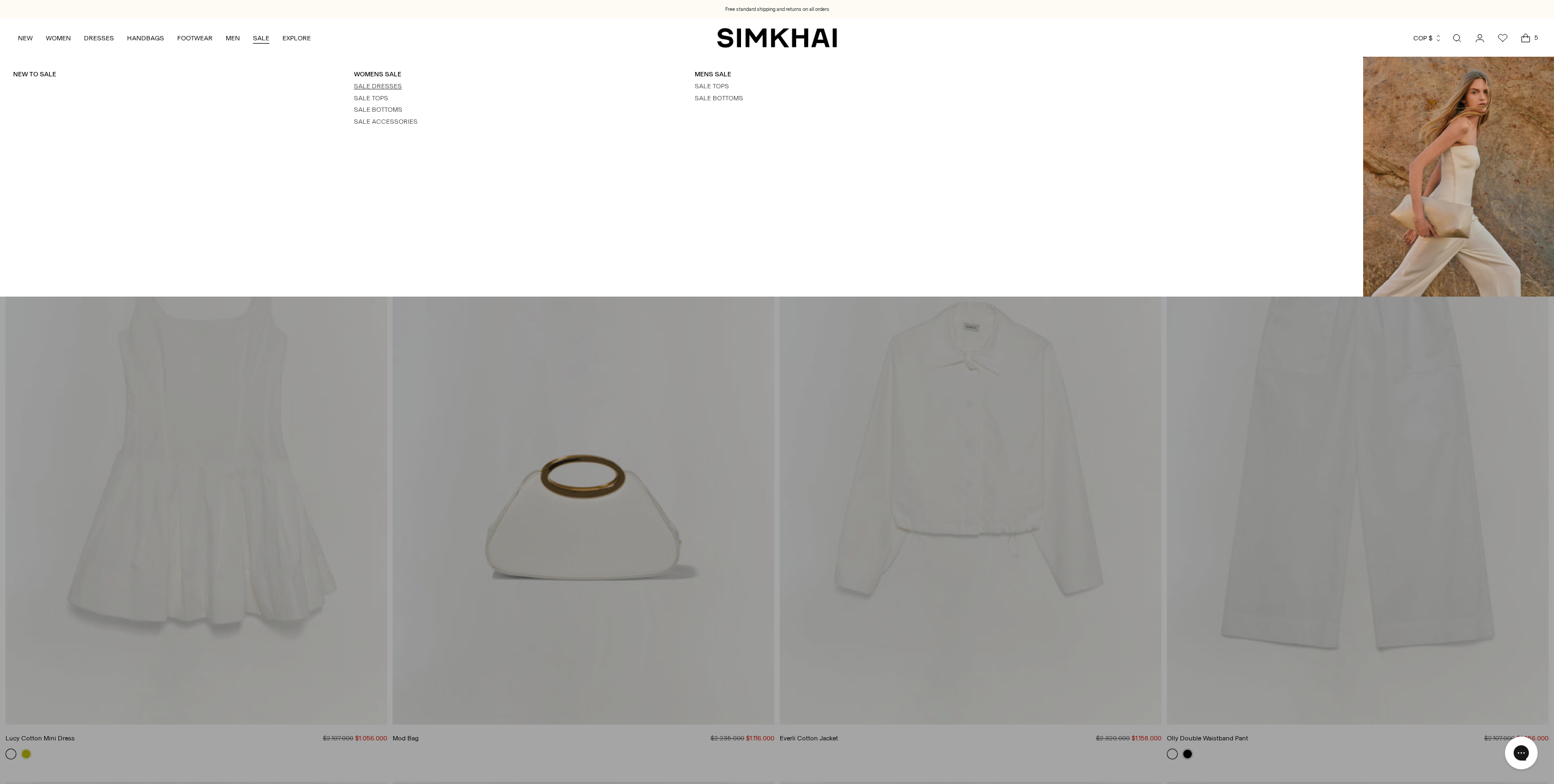 click on "SALE DRESSES" at bounding box center [378, 86] 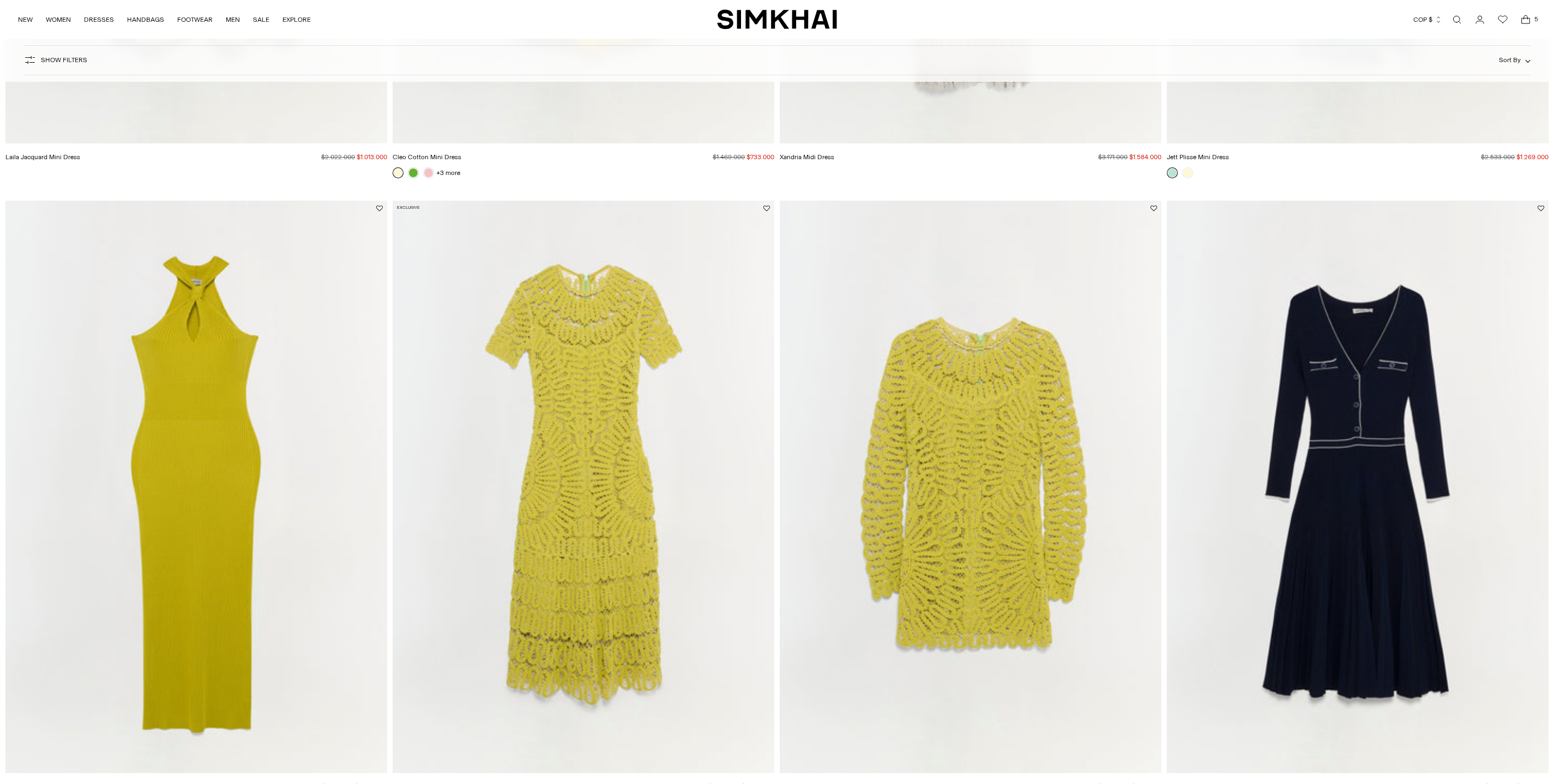 scroll, scrollTop: 1934, scrollLeft: 0, axis: vertical 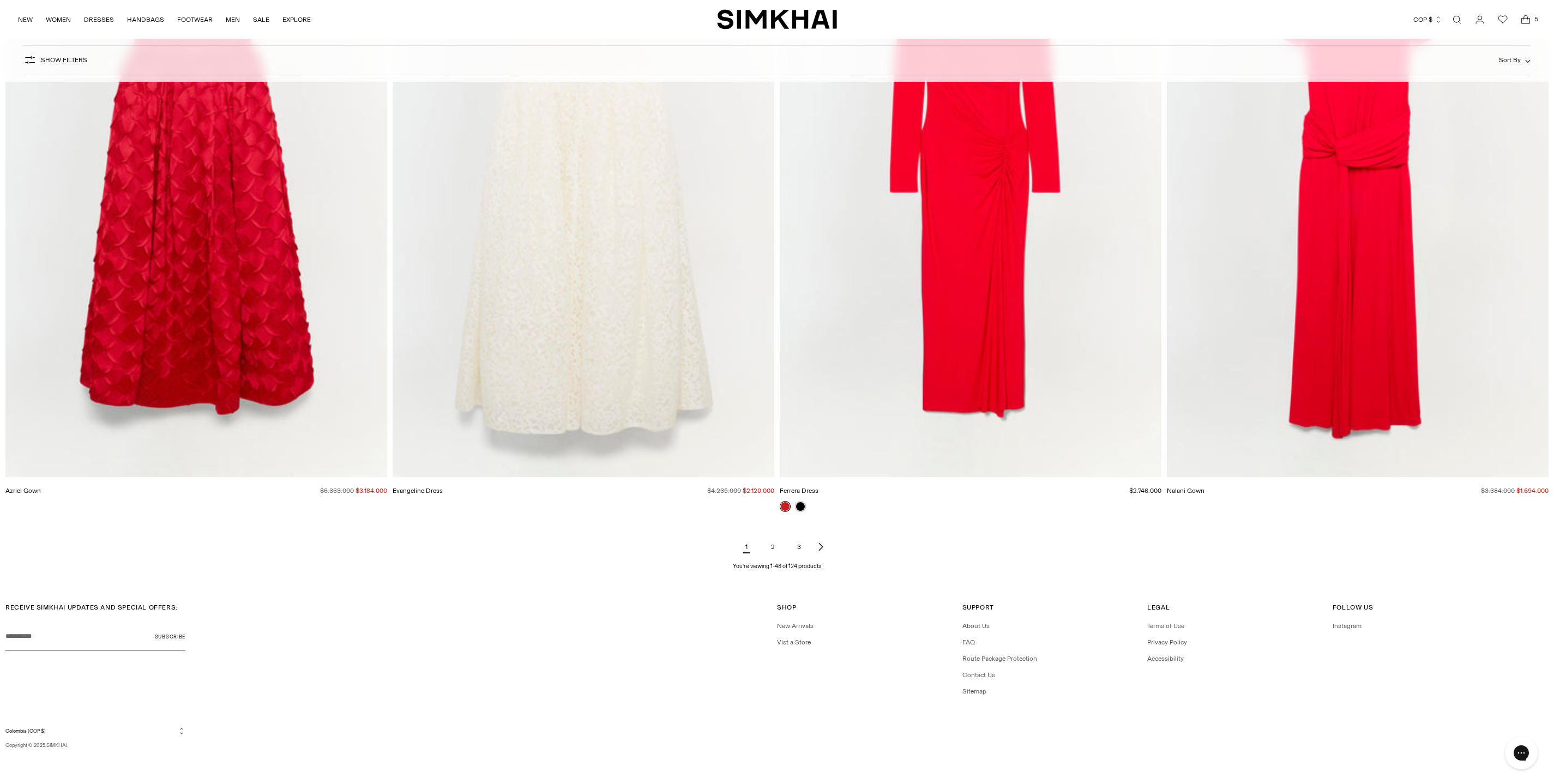 click on "2" at bounding box center (773, 547) 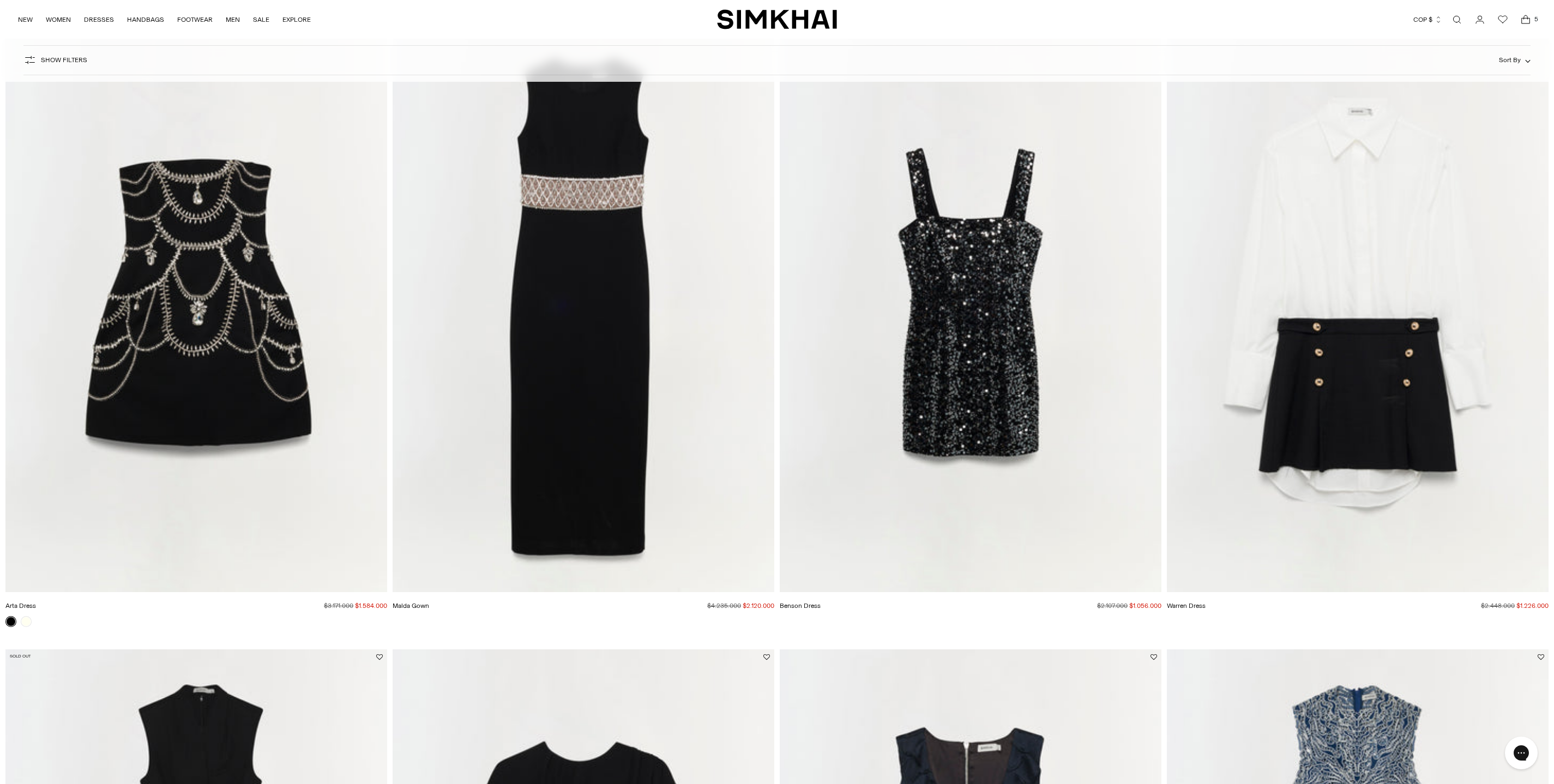 scroll, scrollTop: 0, scrollLeft: 0, axis: both 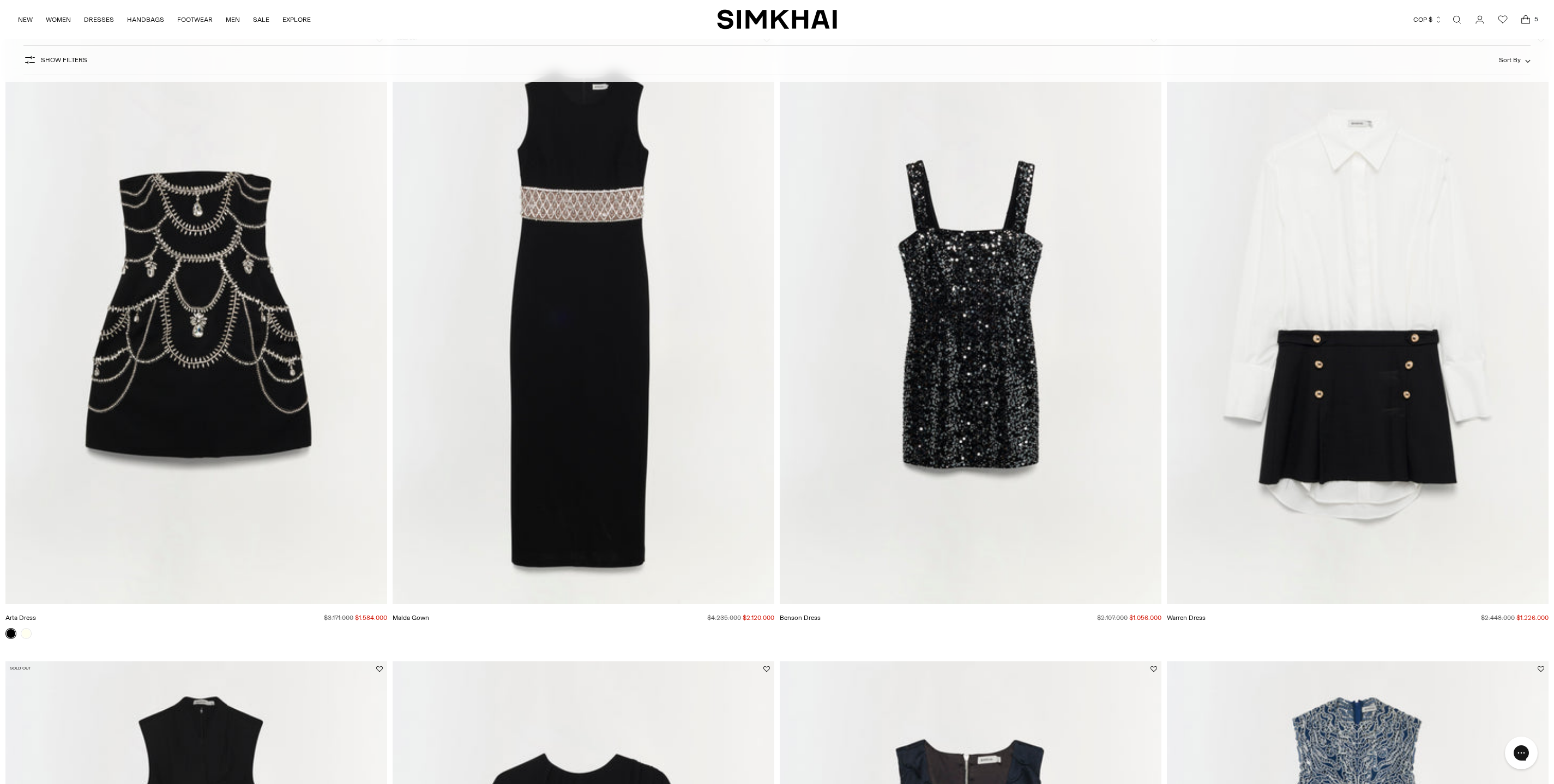 click at bounding box center [0, 0] 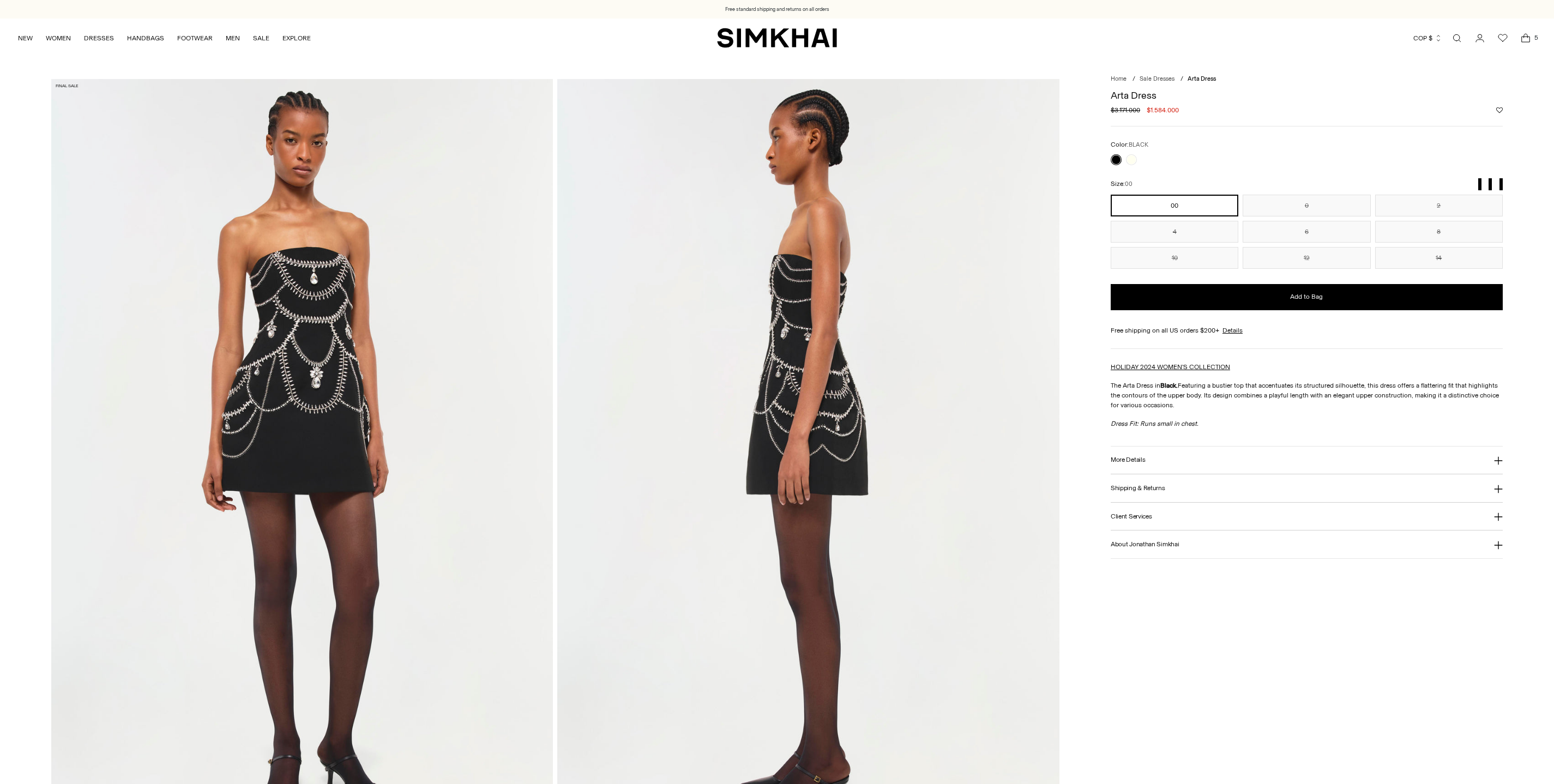 scroll, scrollTop: 0, scrollLeft: 0, axis: both 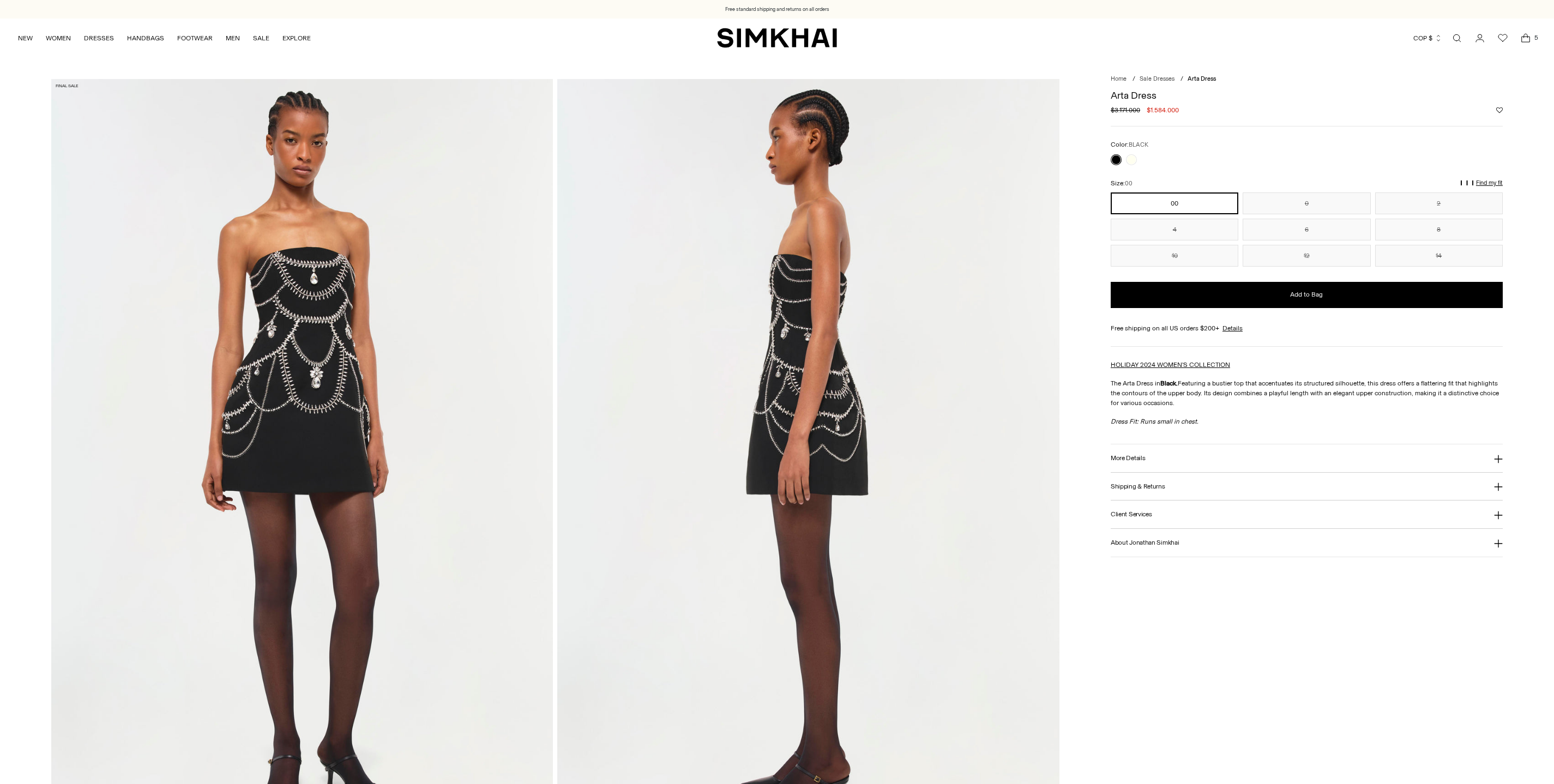 click at bounding box center (302, 455) 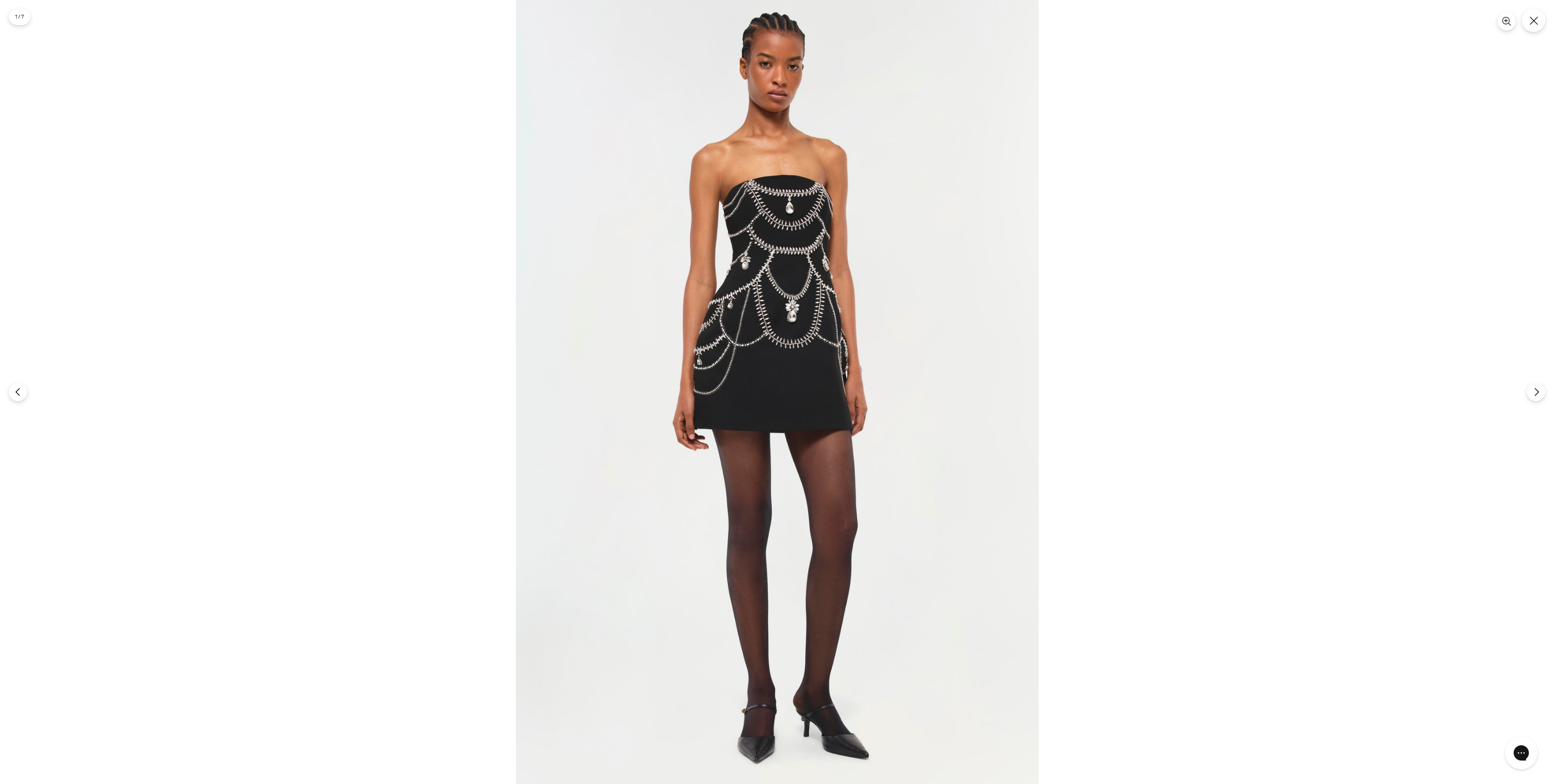 scroll, scrollTop: 0, scrollLeft: 0, axis: both 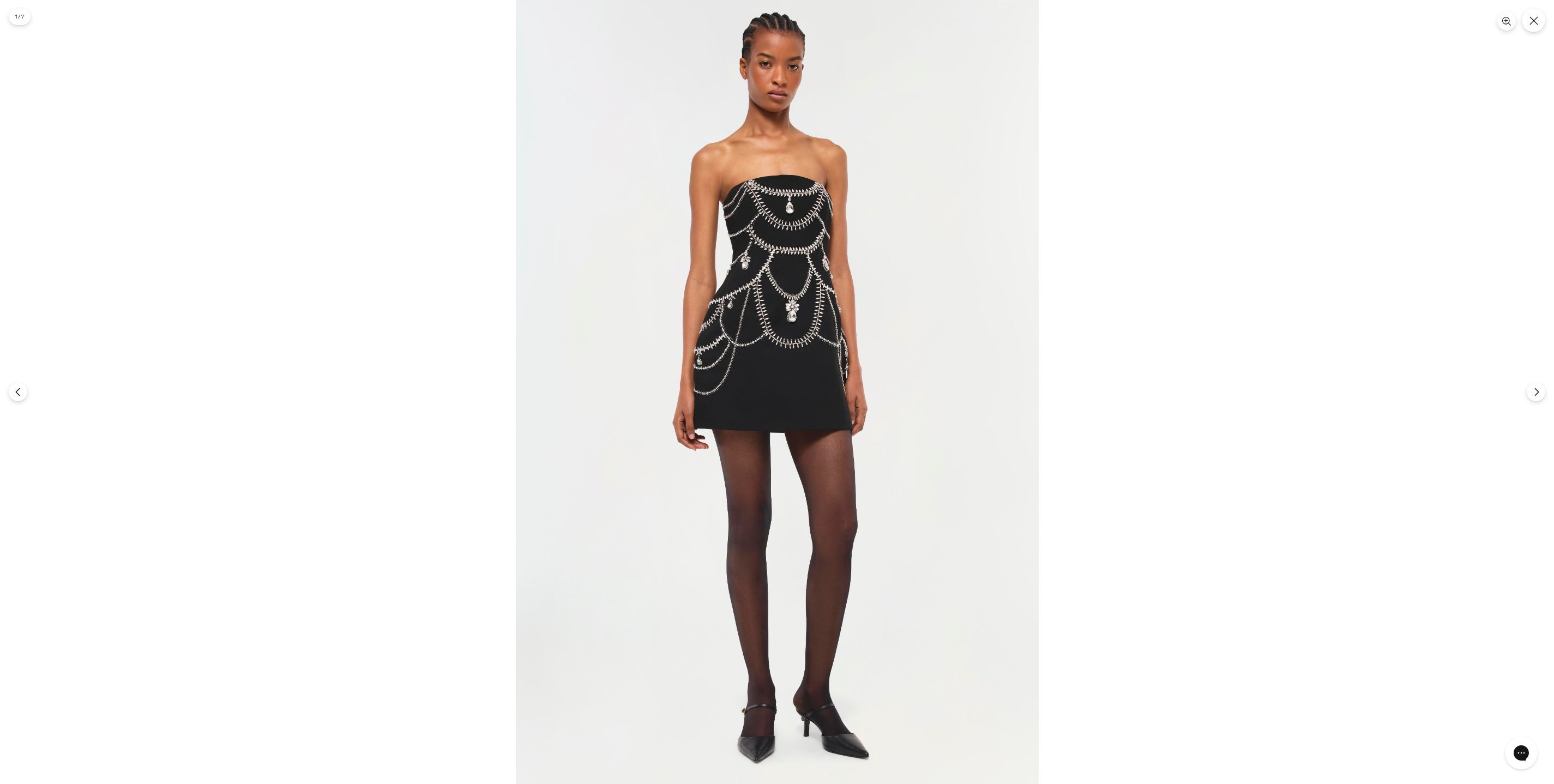 click at bounding box center (777, 392) 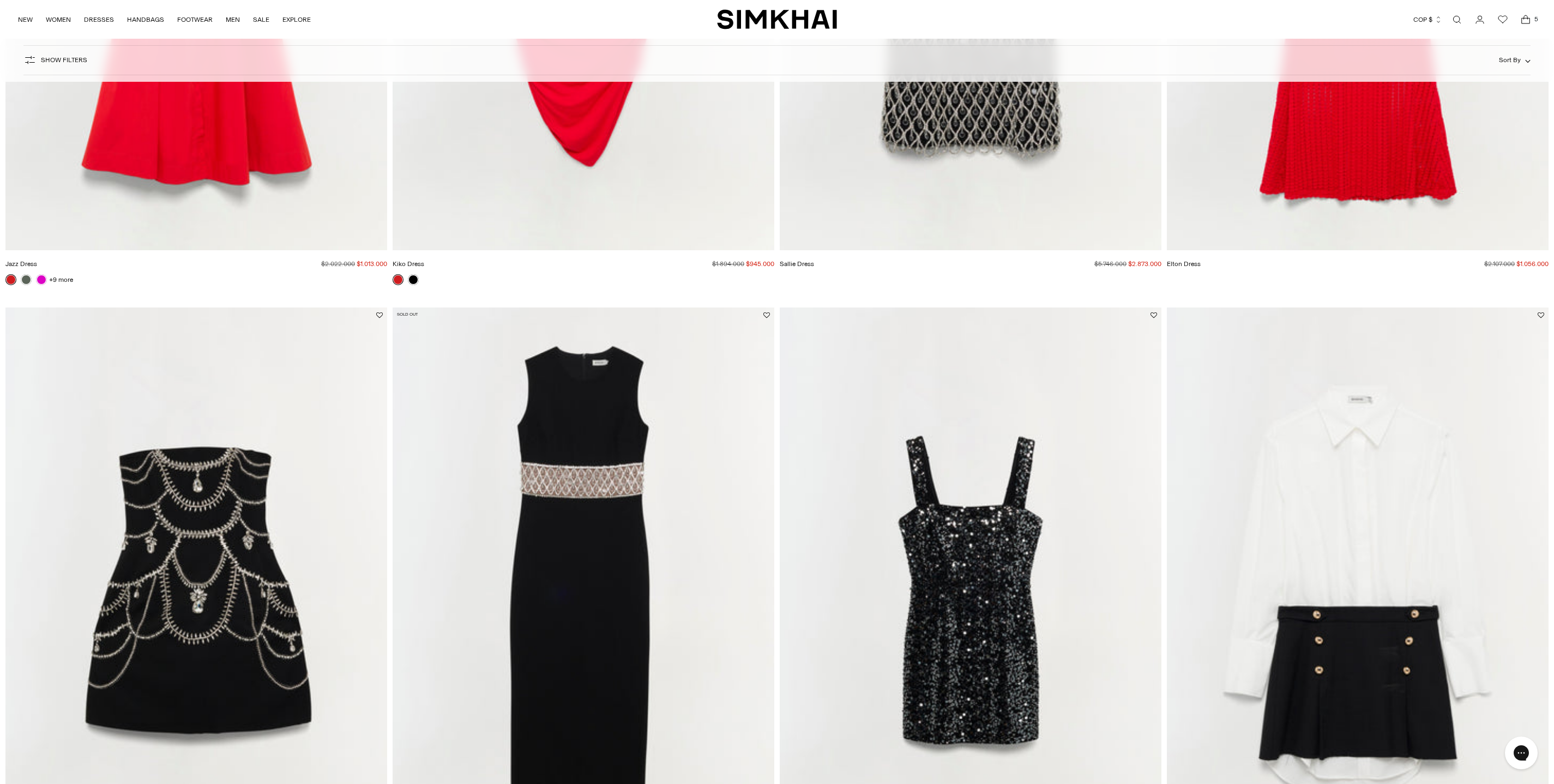 scroll, scrollTop: 0, scrollLeft: 0, axis: both 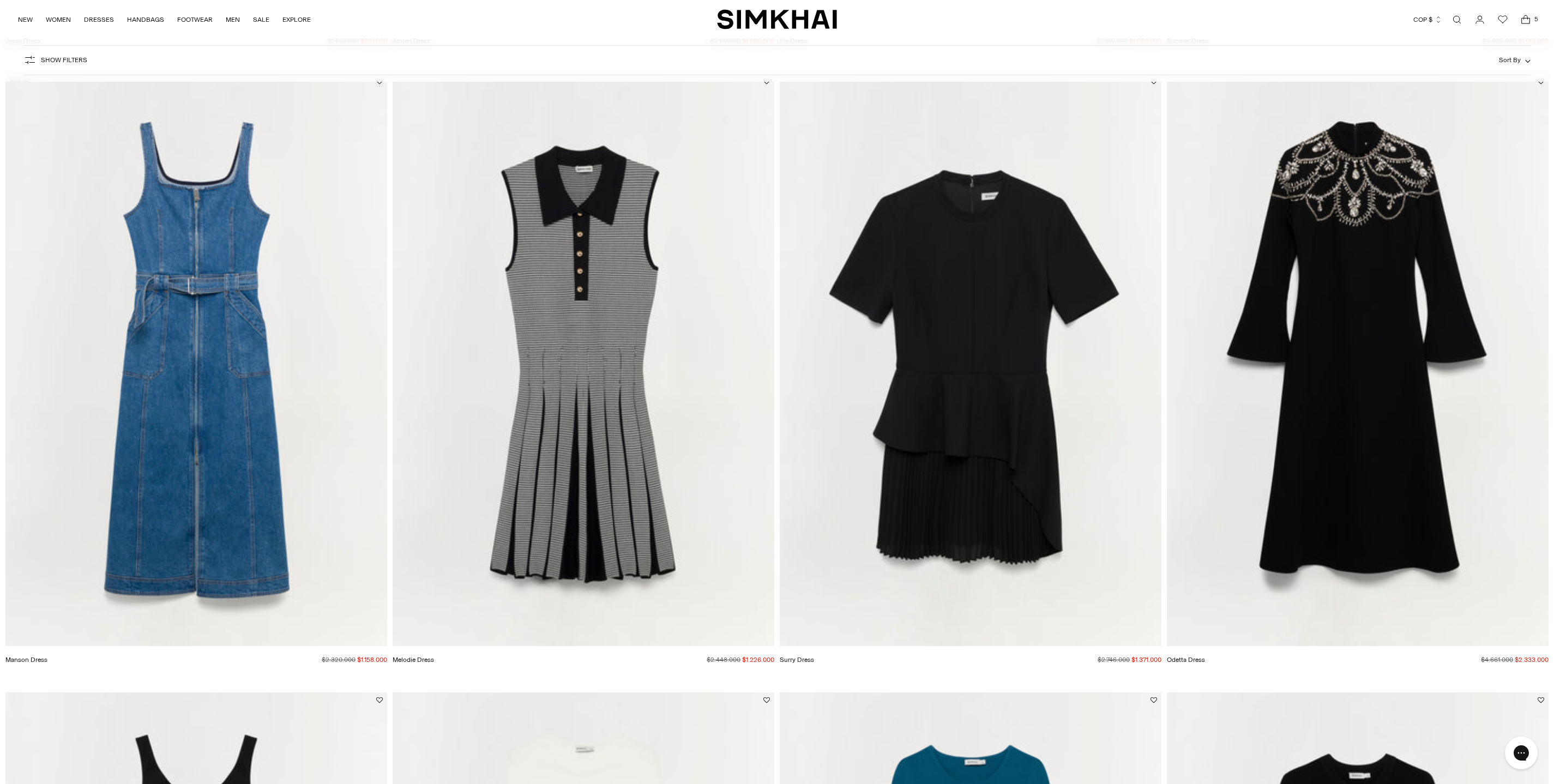 click at bounding box center [0, 0] 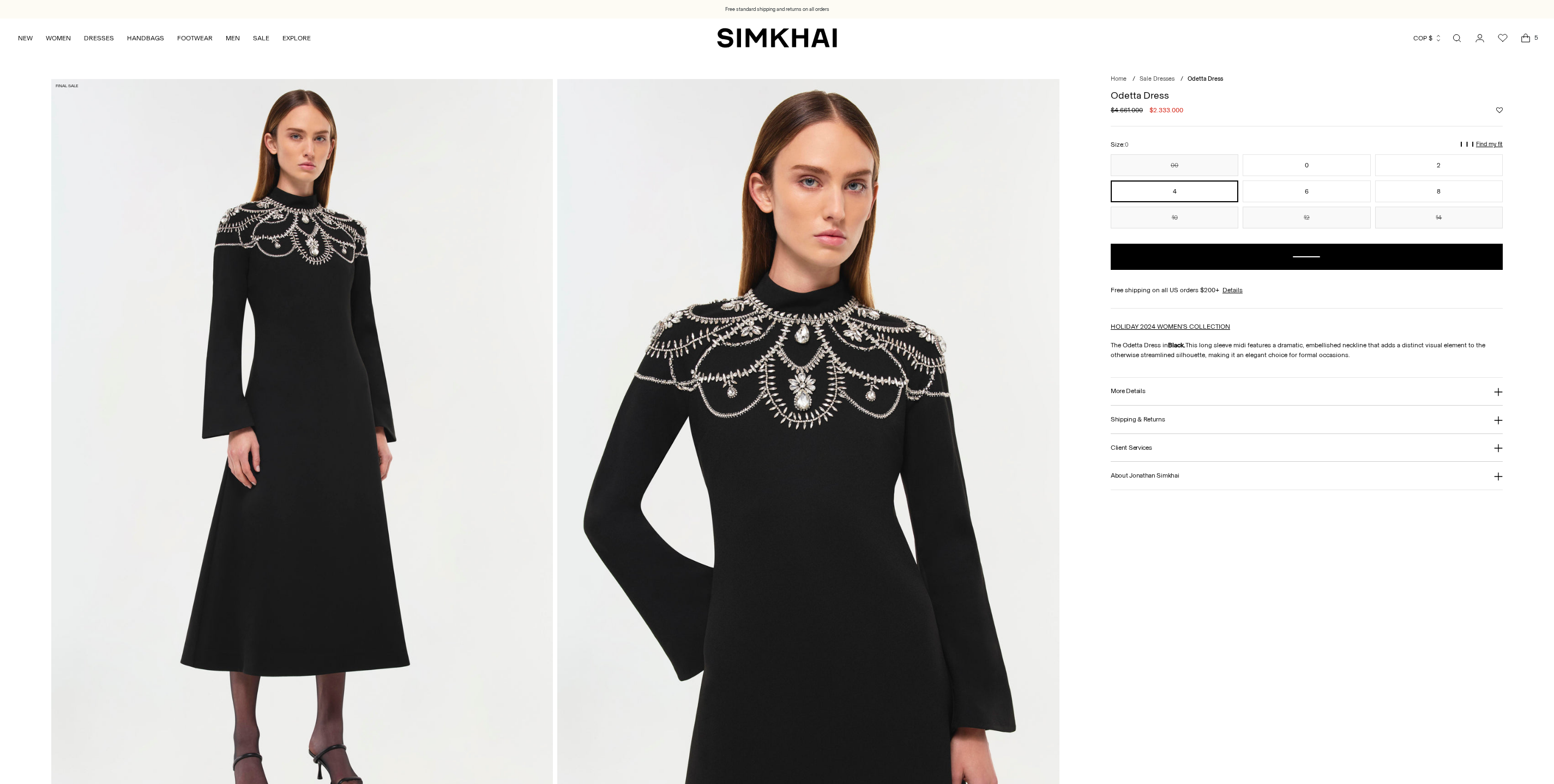 scroll, scrollTop: 0, scrollLeft: 0, axis: both 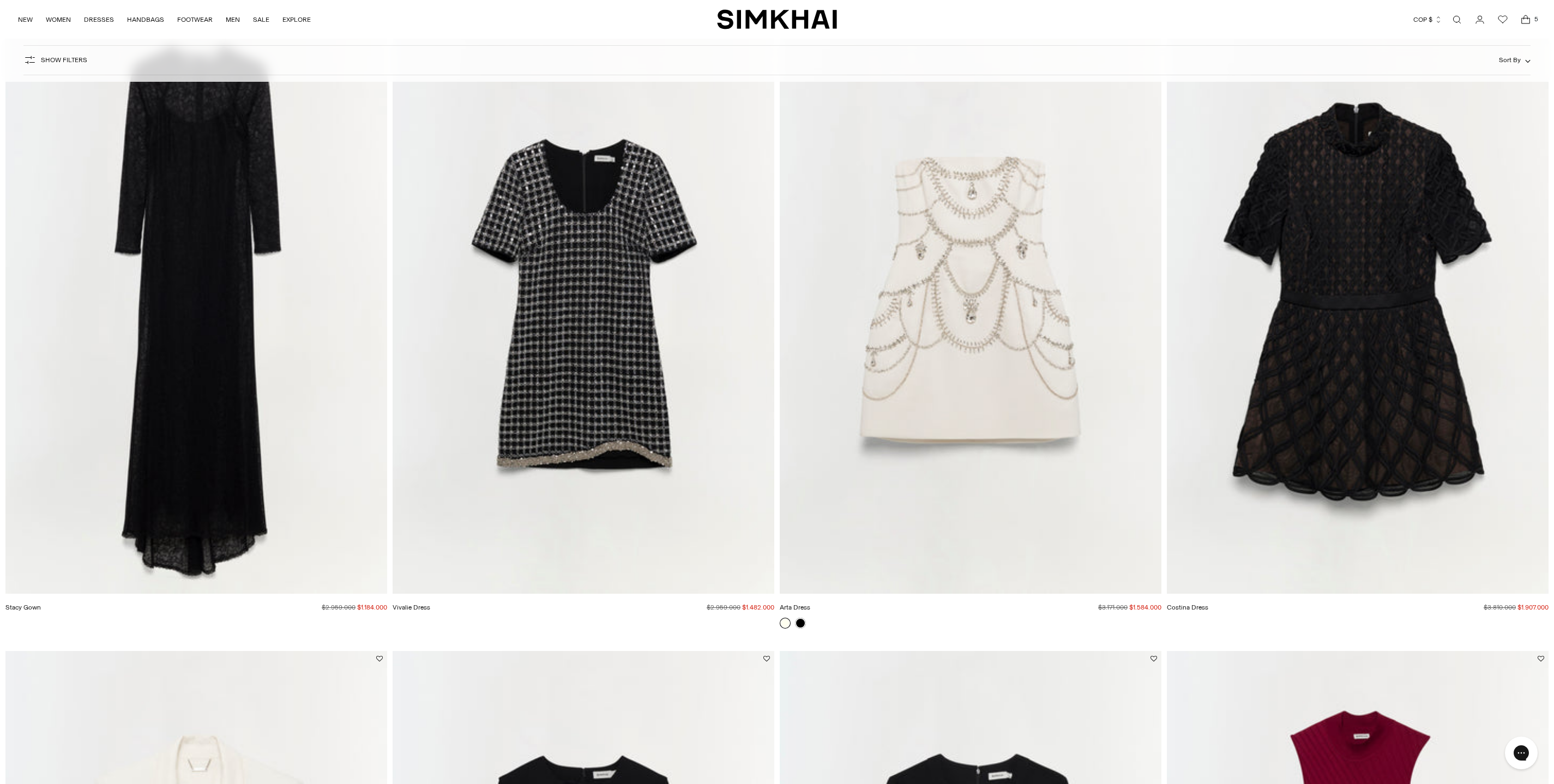 click at bounding box center (0, 0) 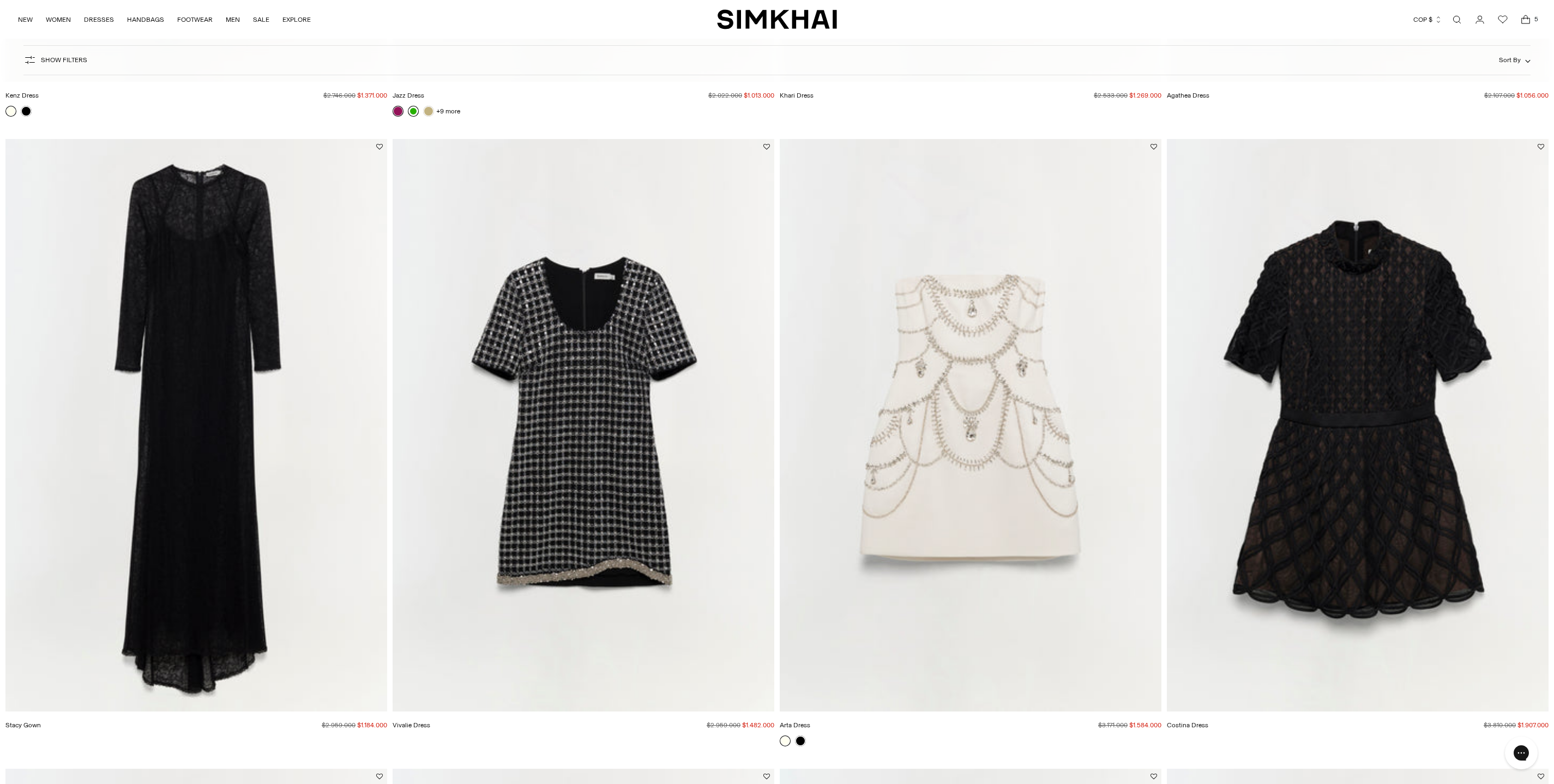 scroll, scrollTop: 0, scrollLeft: 0, axis: both 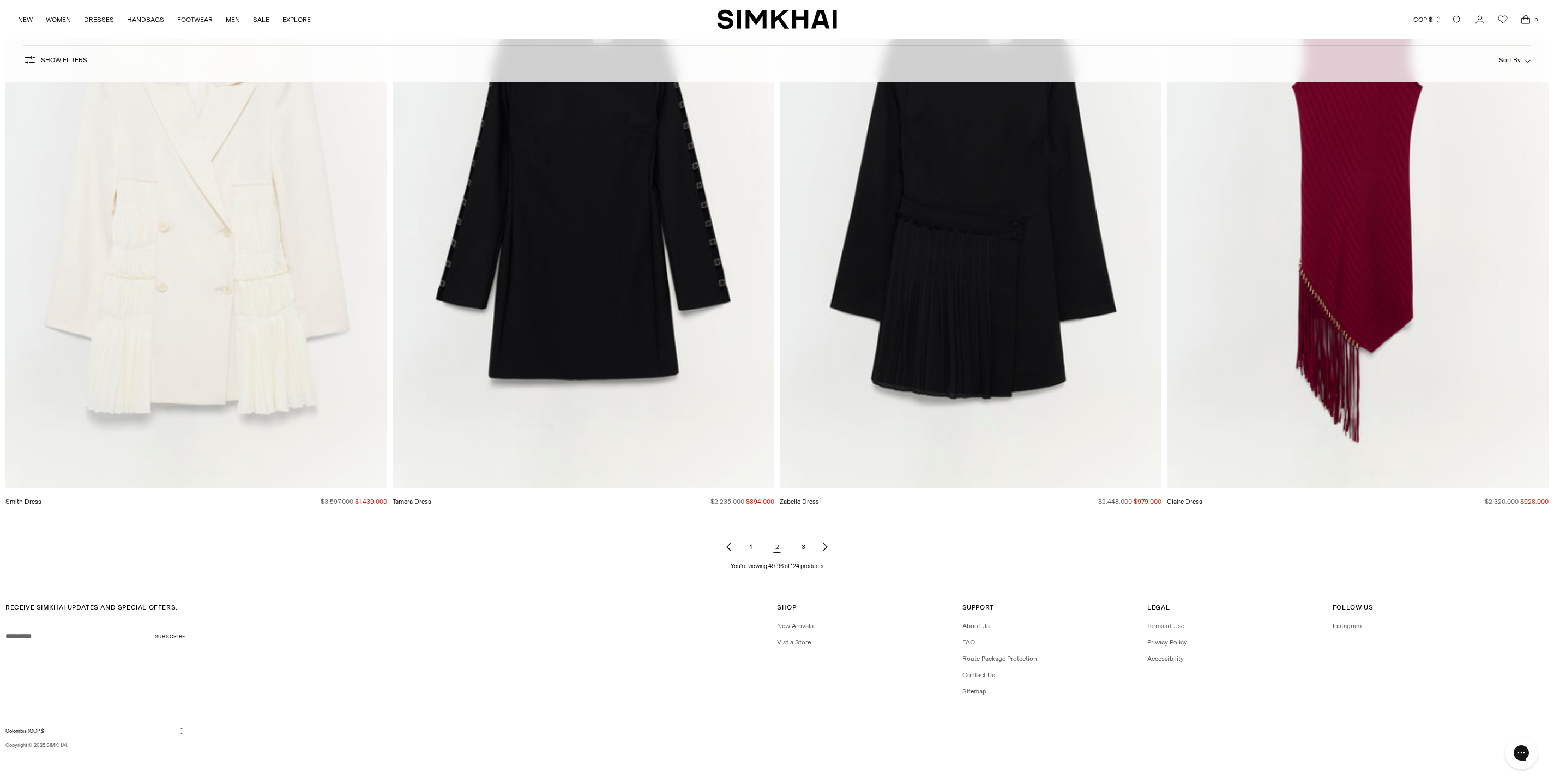 click on "3" at bounding box center (803, 547) 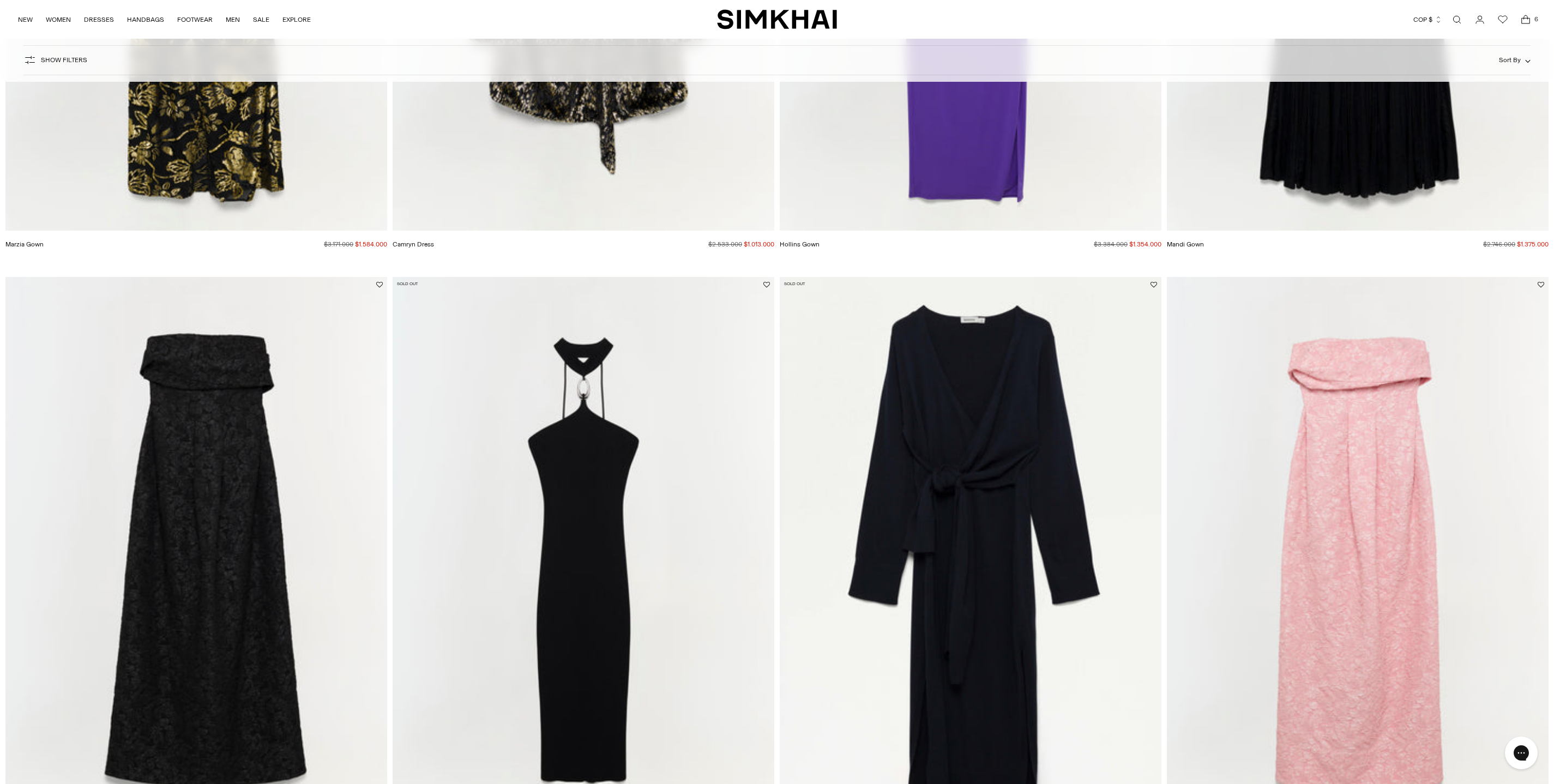 scroll, scrollTop: 0, scrollLeft: 0, axis: both 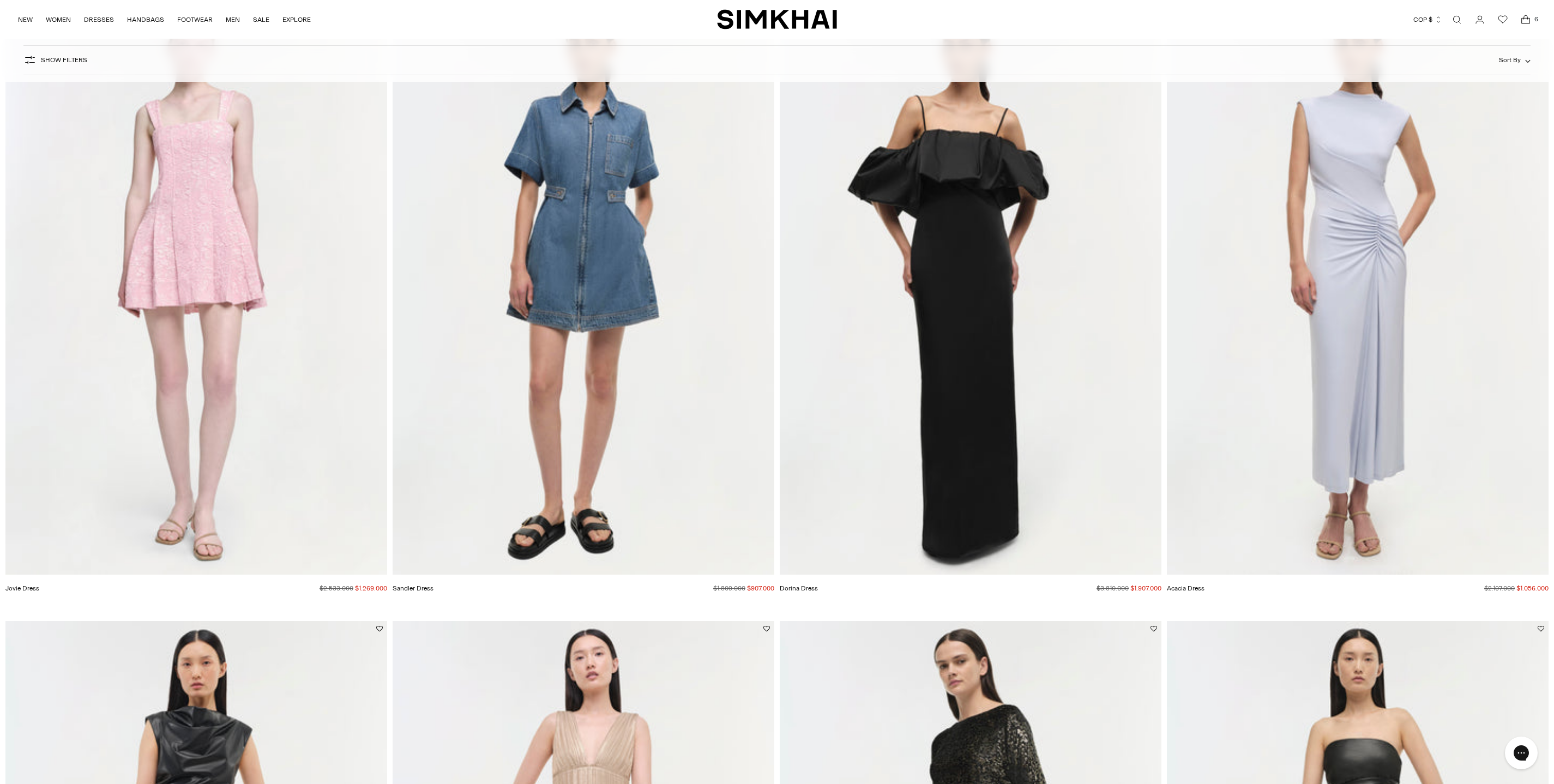 click at bounding box center (0, 0) 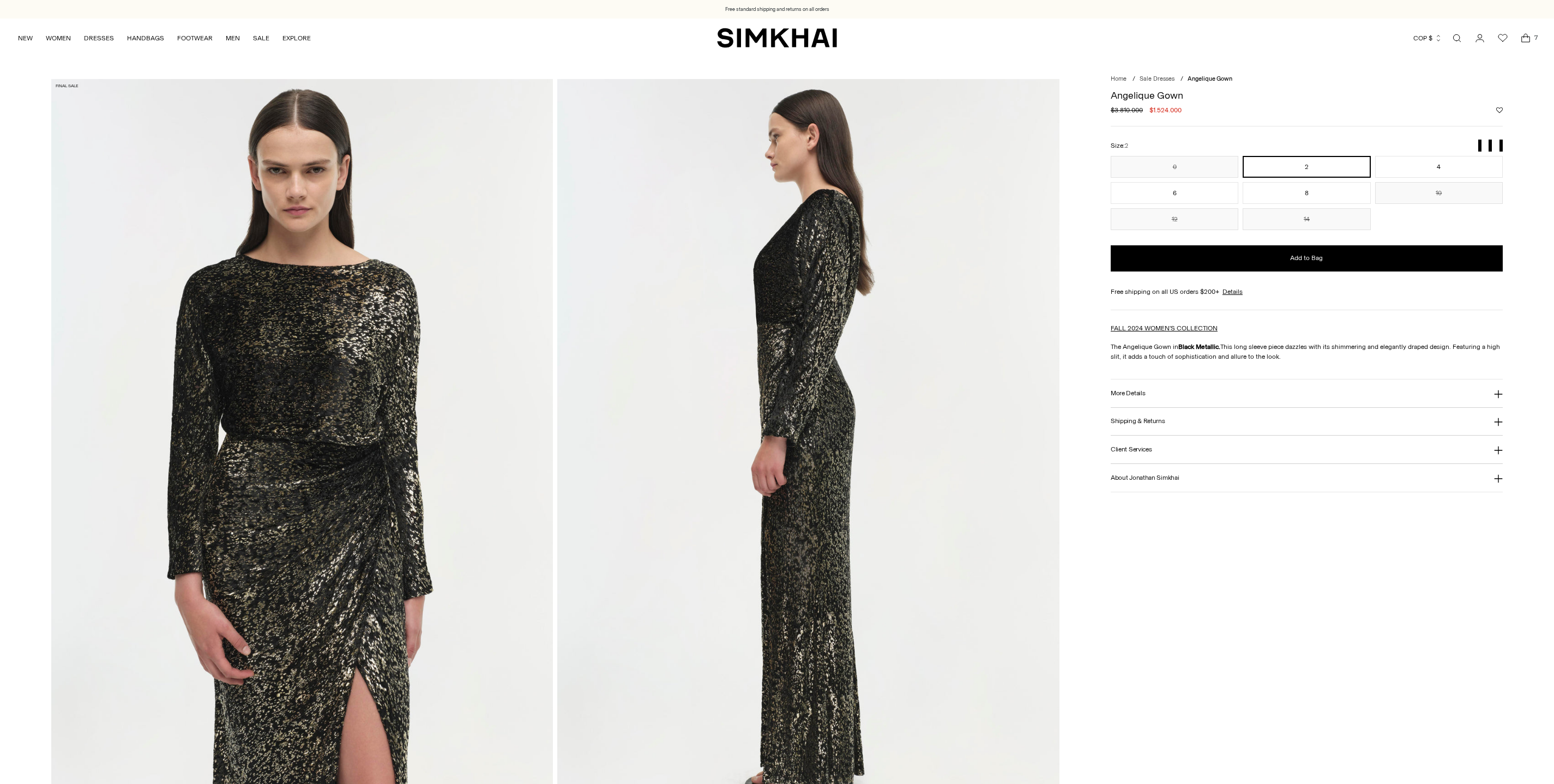 scroll, scrollTop: 0, scrollLeft: 0, axis: both 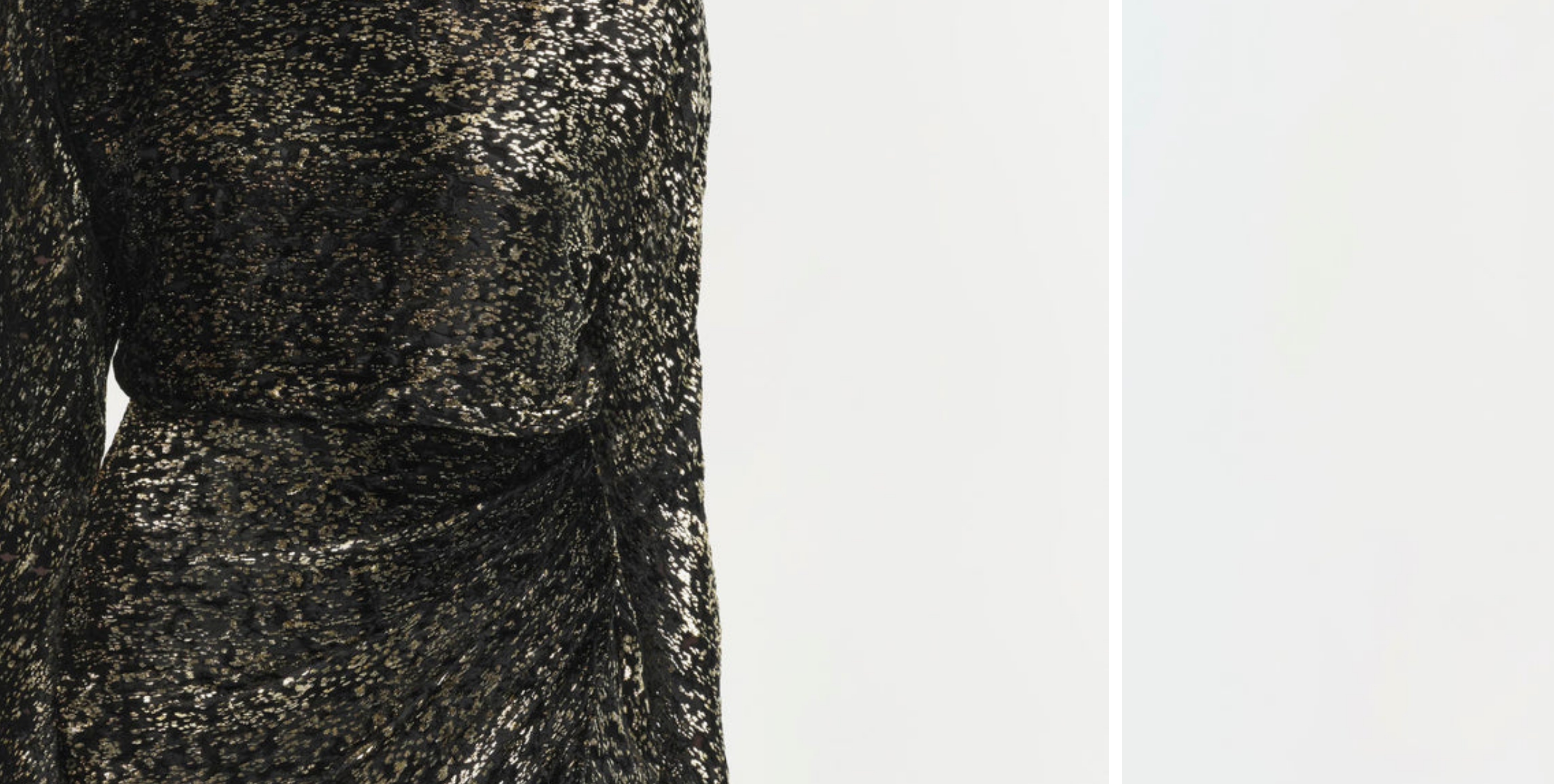 click at bounding box center [302, 455] 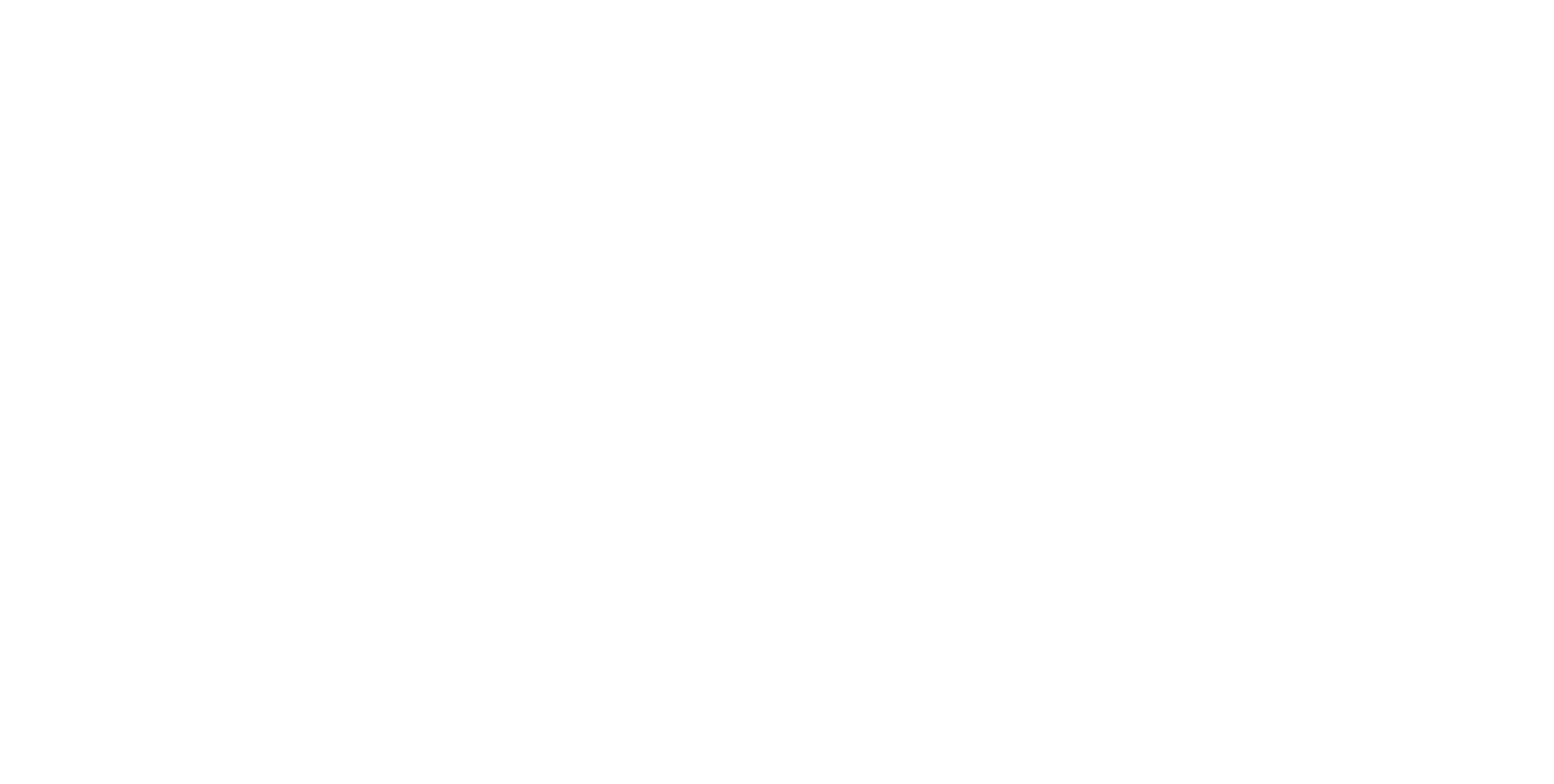 scroll, scrollTop: 0, scrollLeft: 0, axis: both 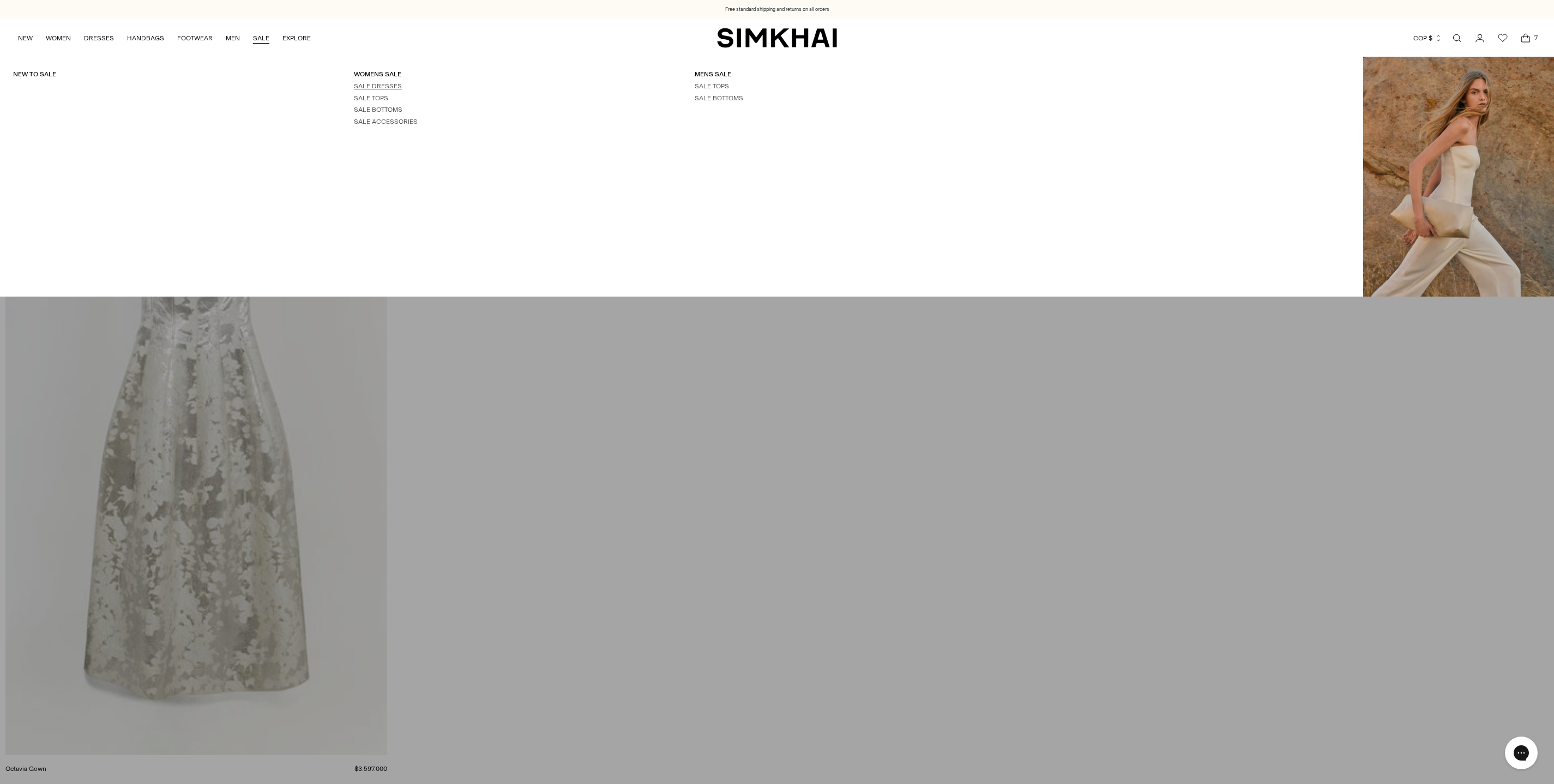 click on "SALE DRESSES" at bounding box center (378, 86) 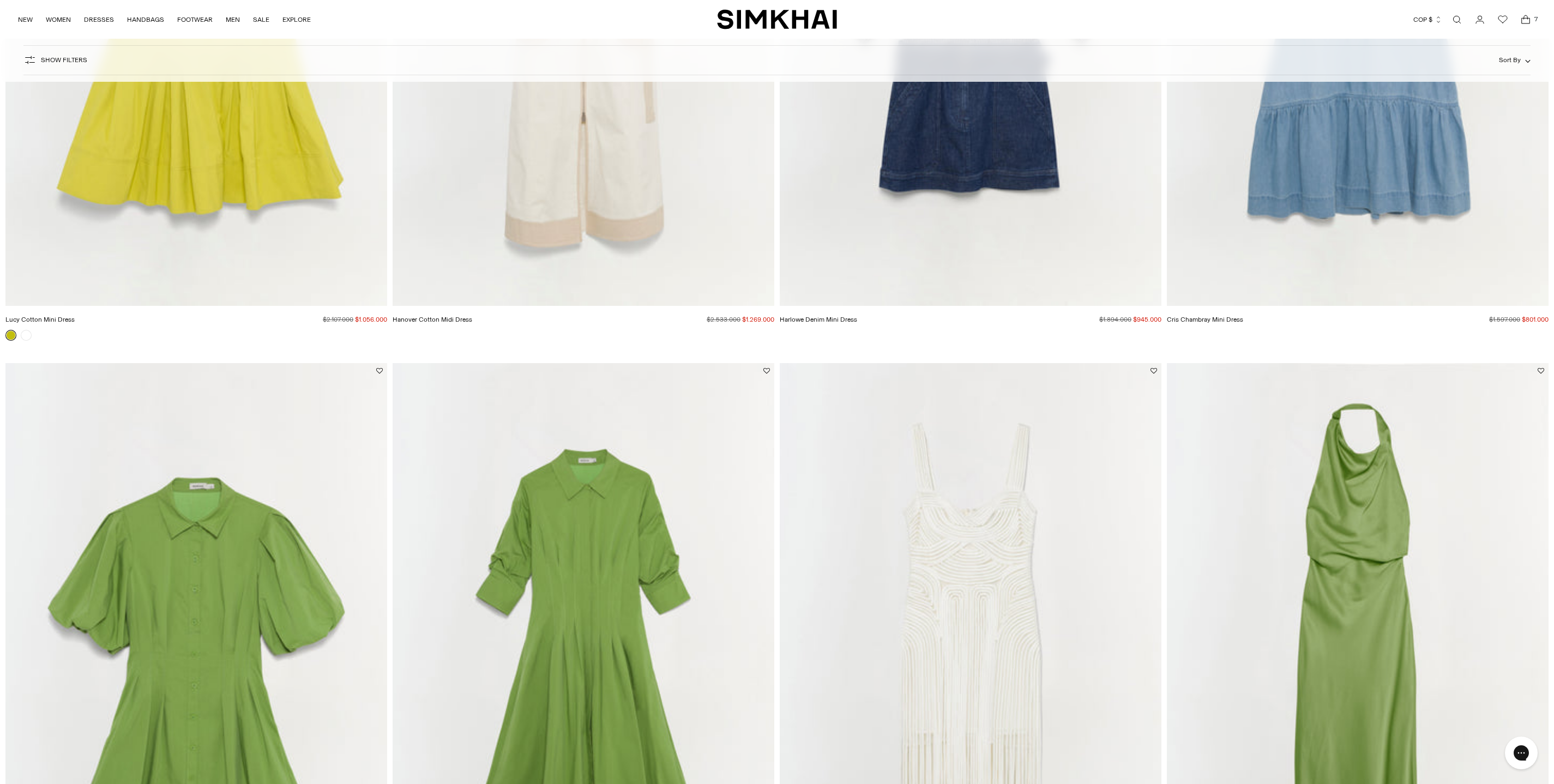scroll, scrollTop: 3732, scrollLeft: 0, axis: vertical 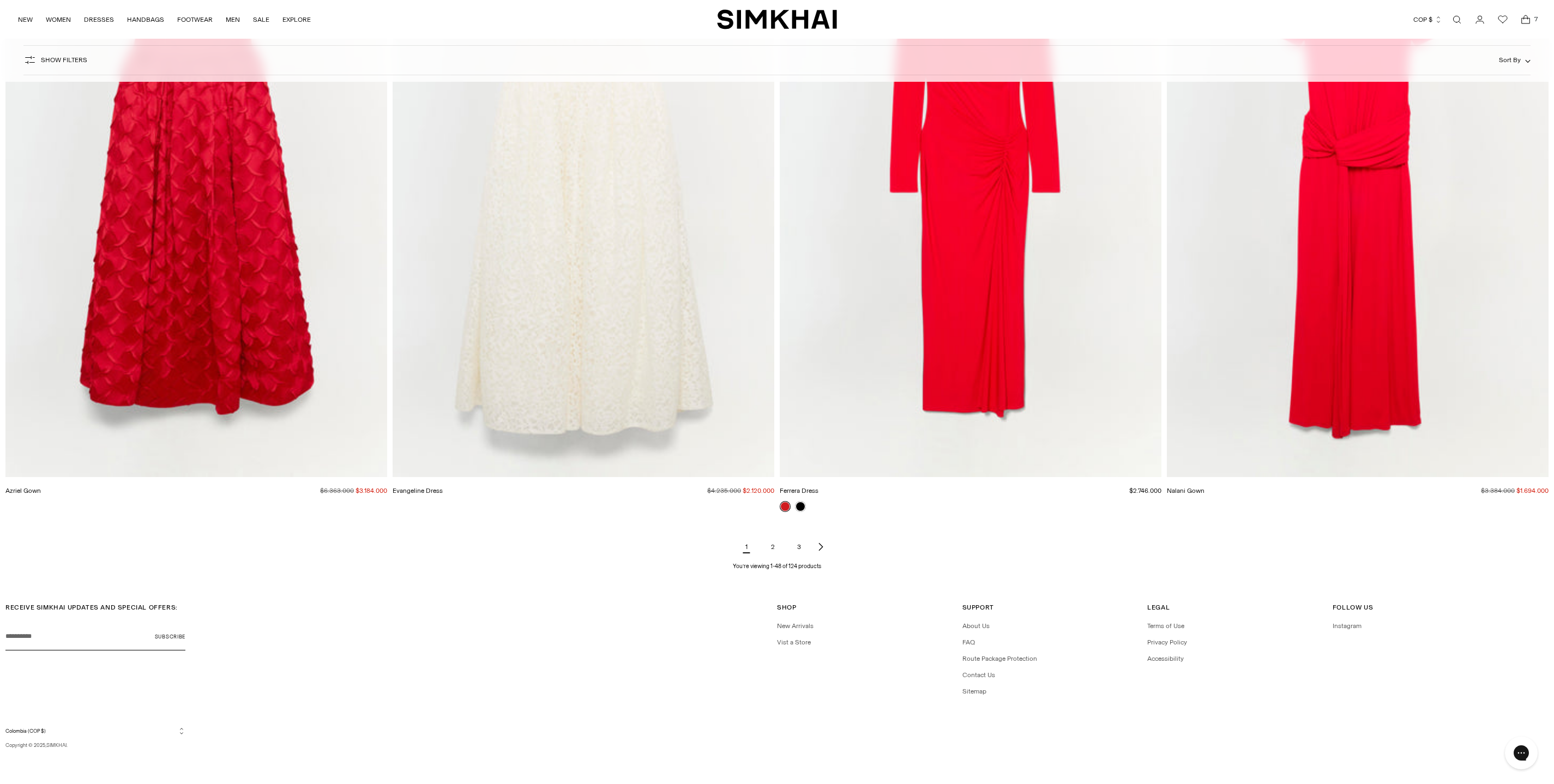 click on "3" at bounding box center (799, 547) 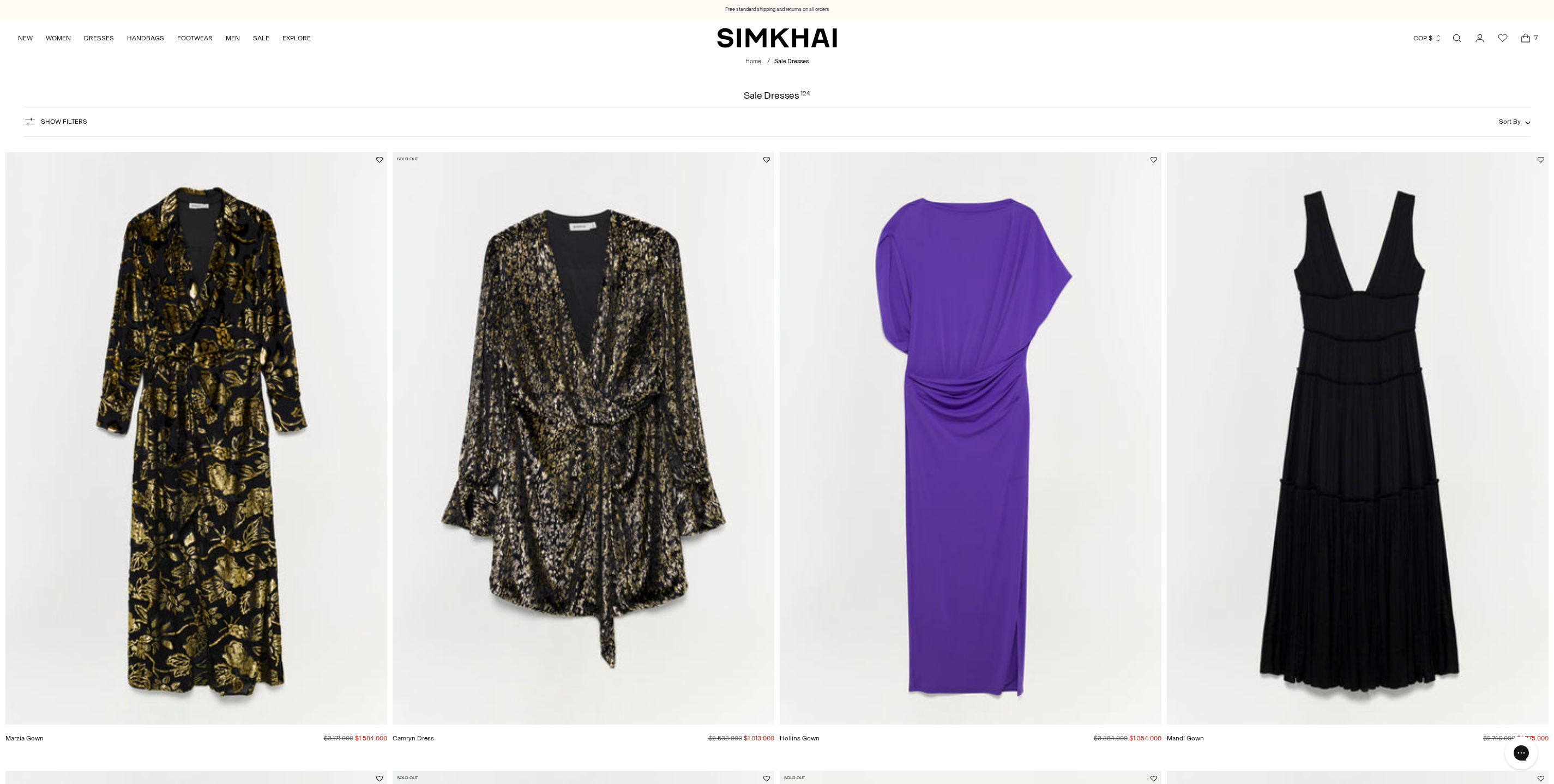scroll, scrollTop: 0, scrollLeft: 0, axis: both 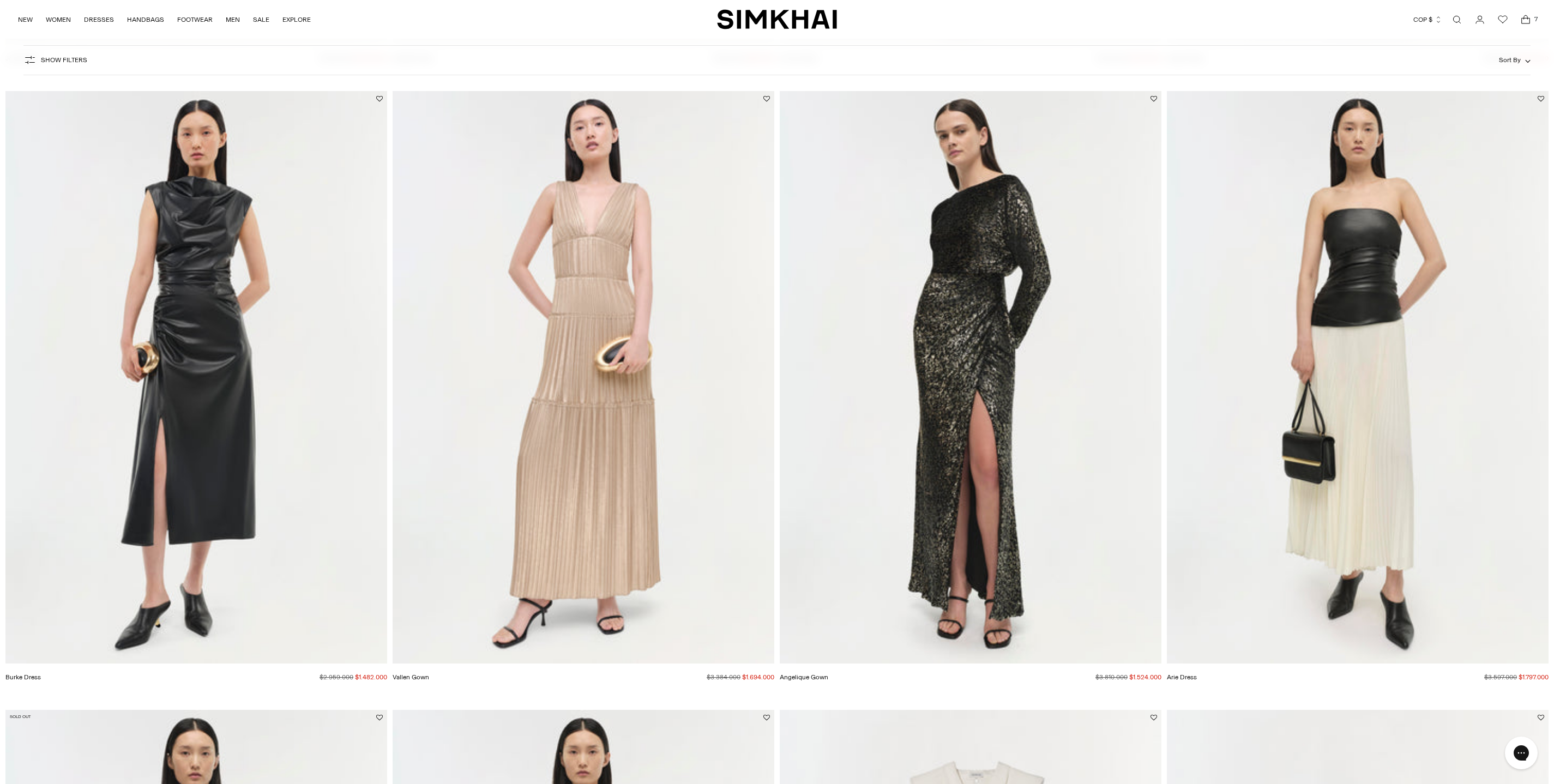 click at bounding box center [0, 0] 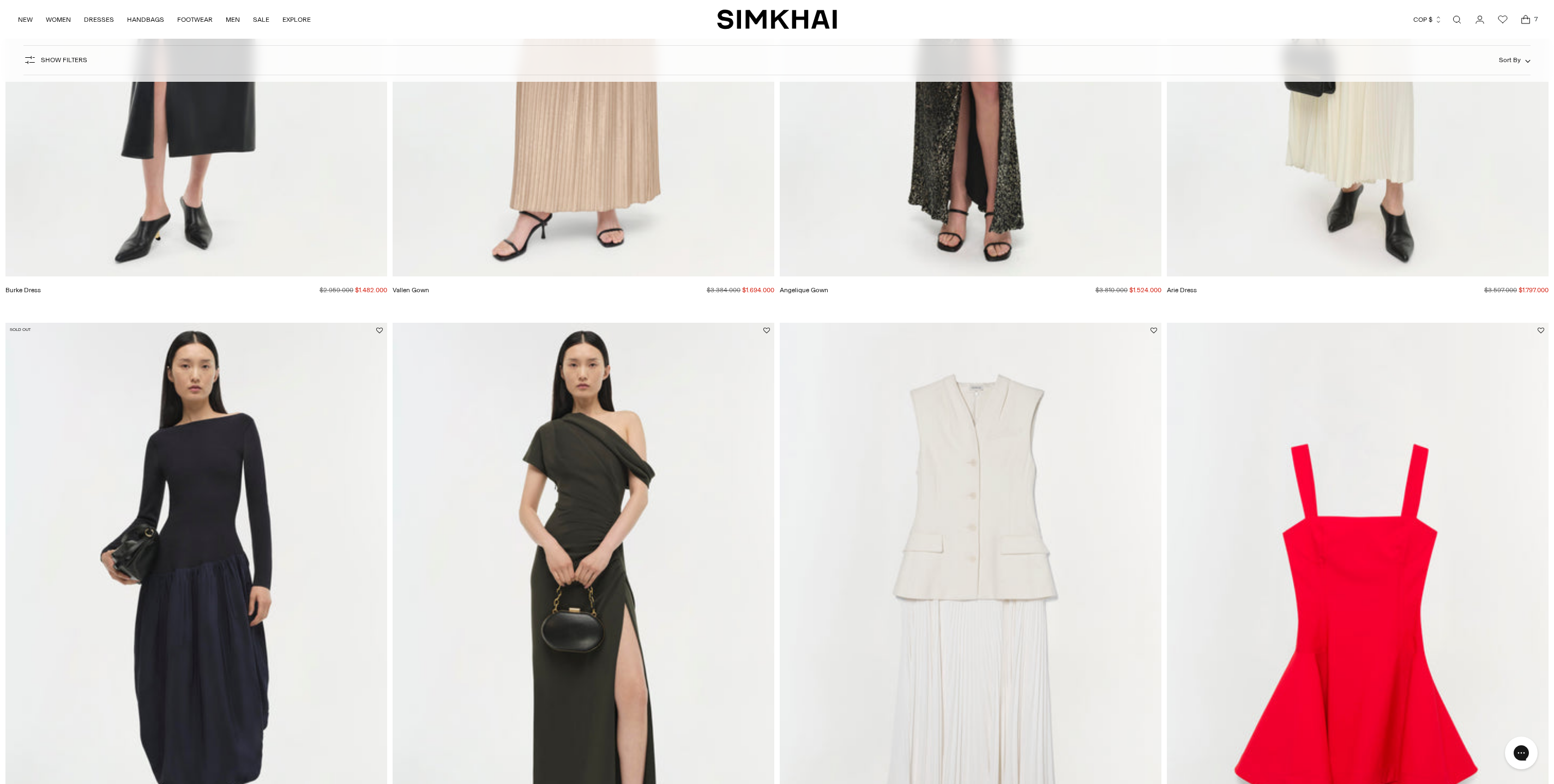 scroll, scrollTop: 2938, scrollLeft: 0, axis: vertical 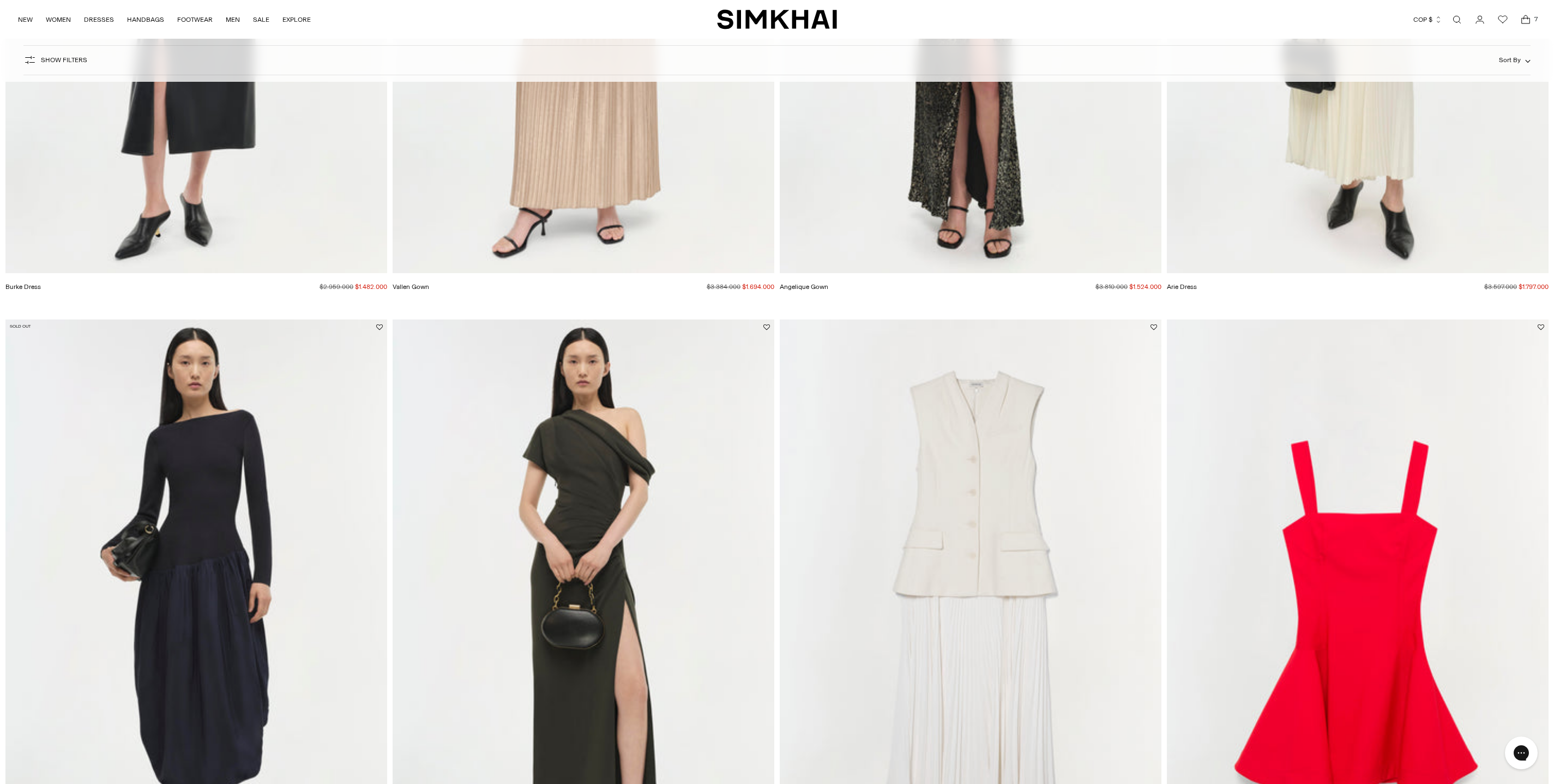 click at bounding box center [0, 0] 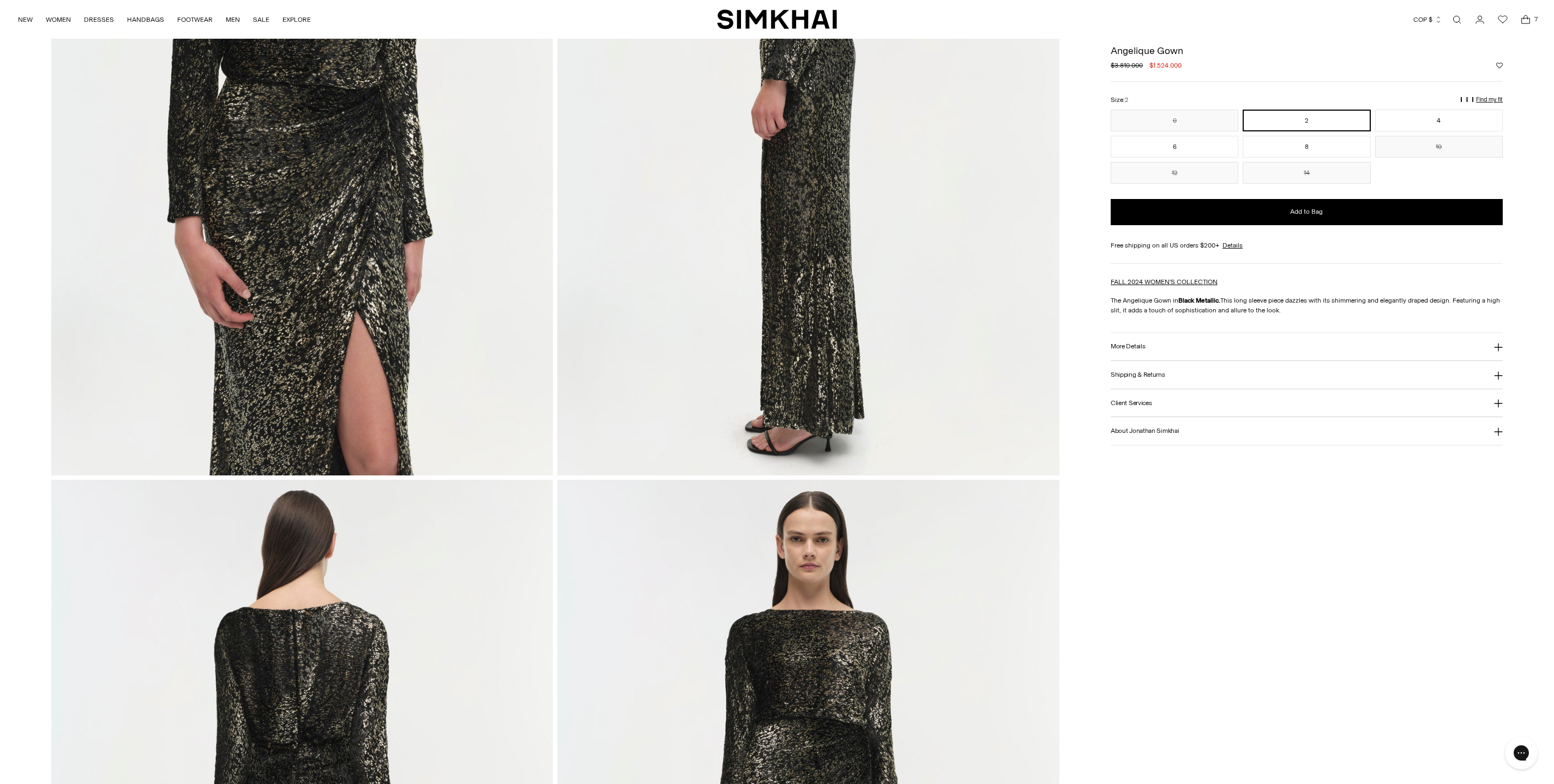 scroll, scrollTop: 636, scrollLeft: 0, axis: vertical 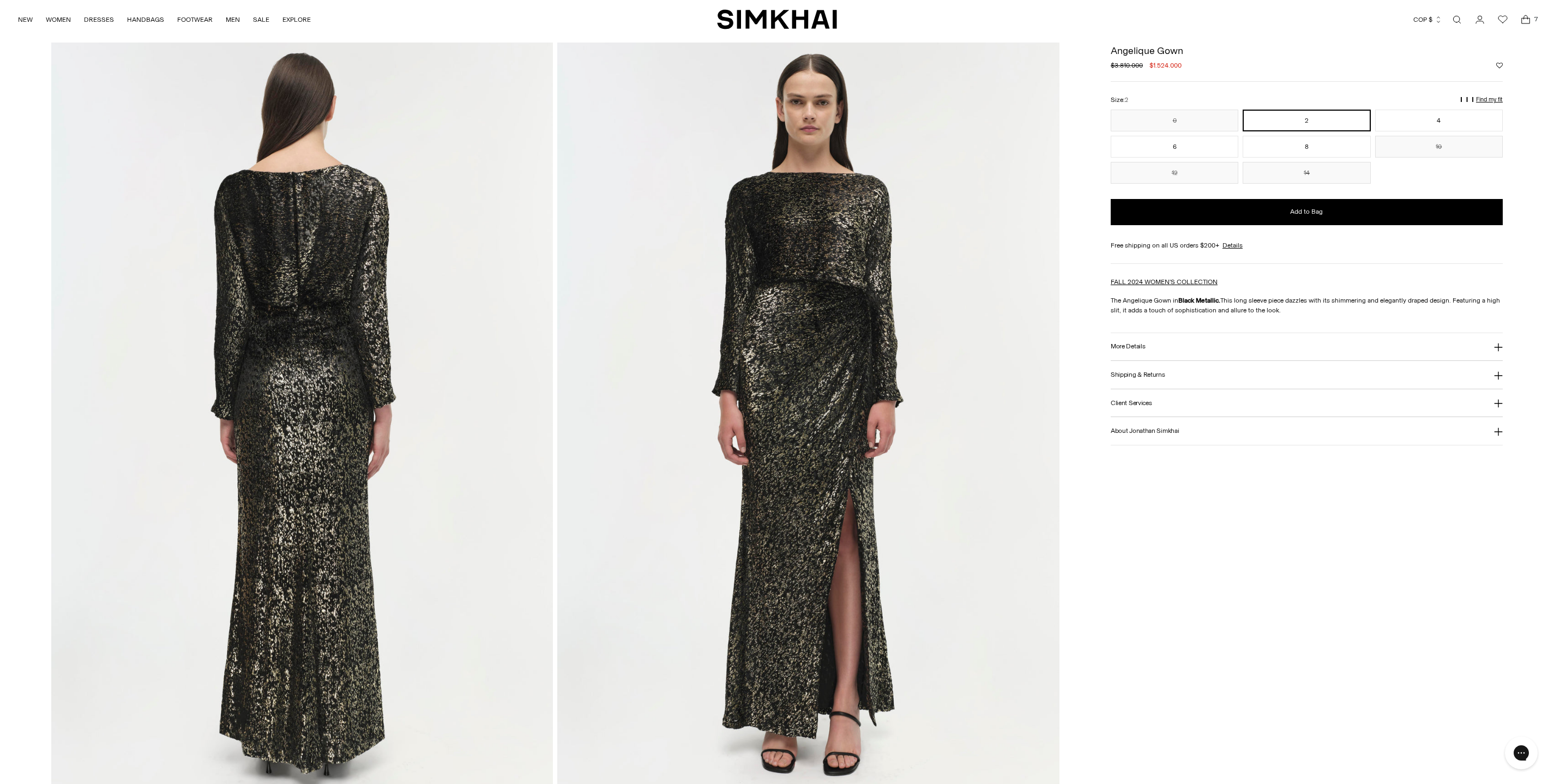 click at bounding box center [302, 419] 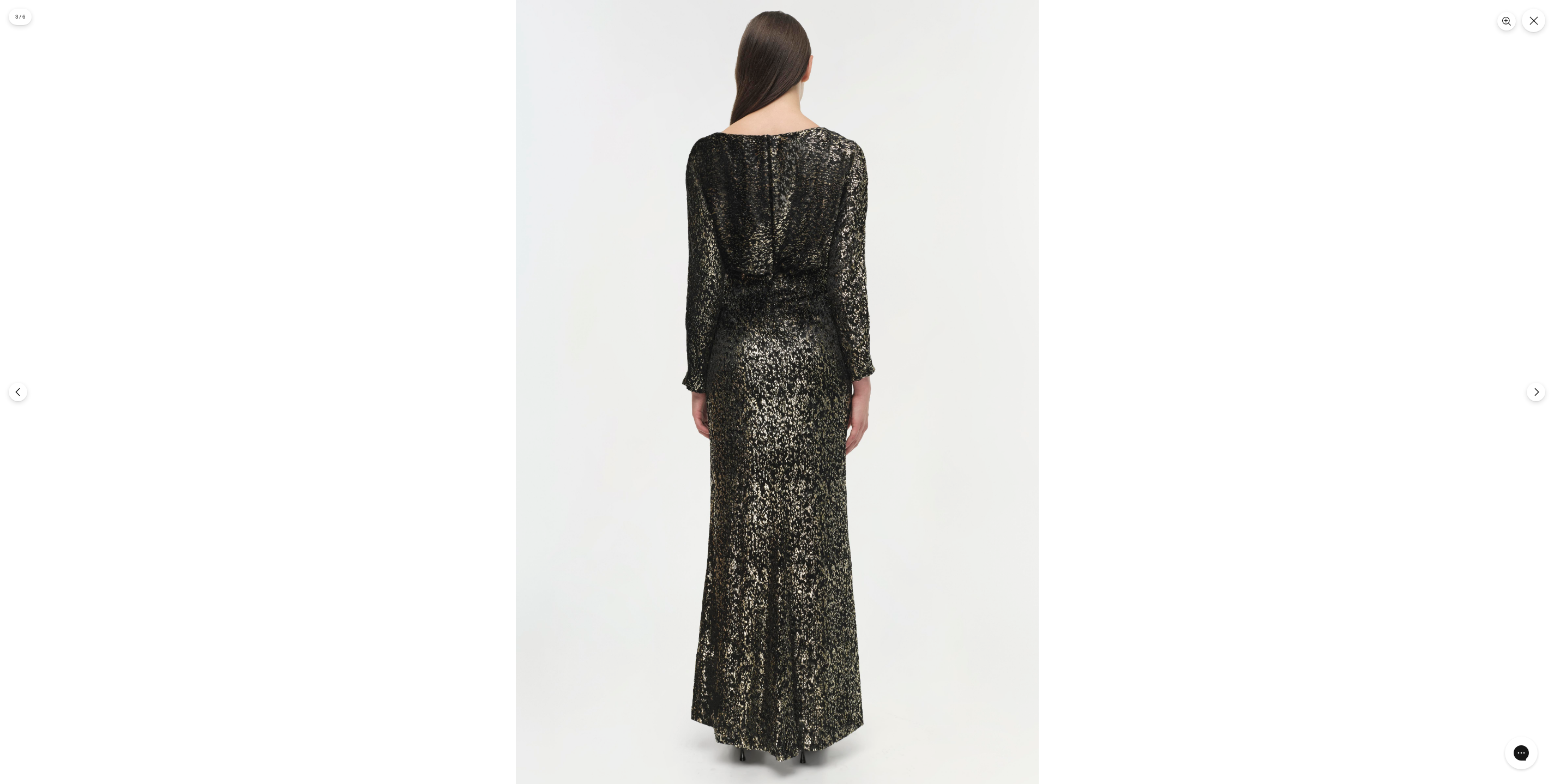 click at bounding box center (777, 392) 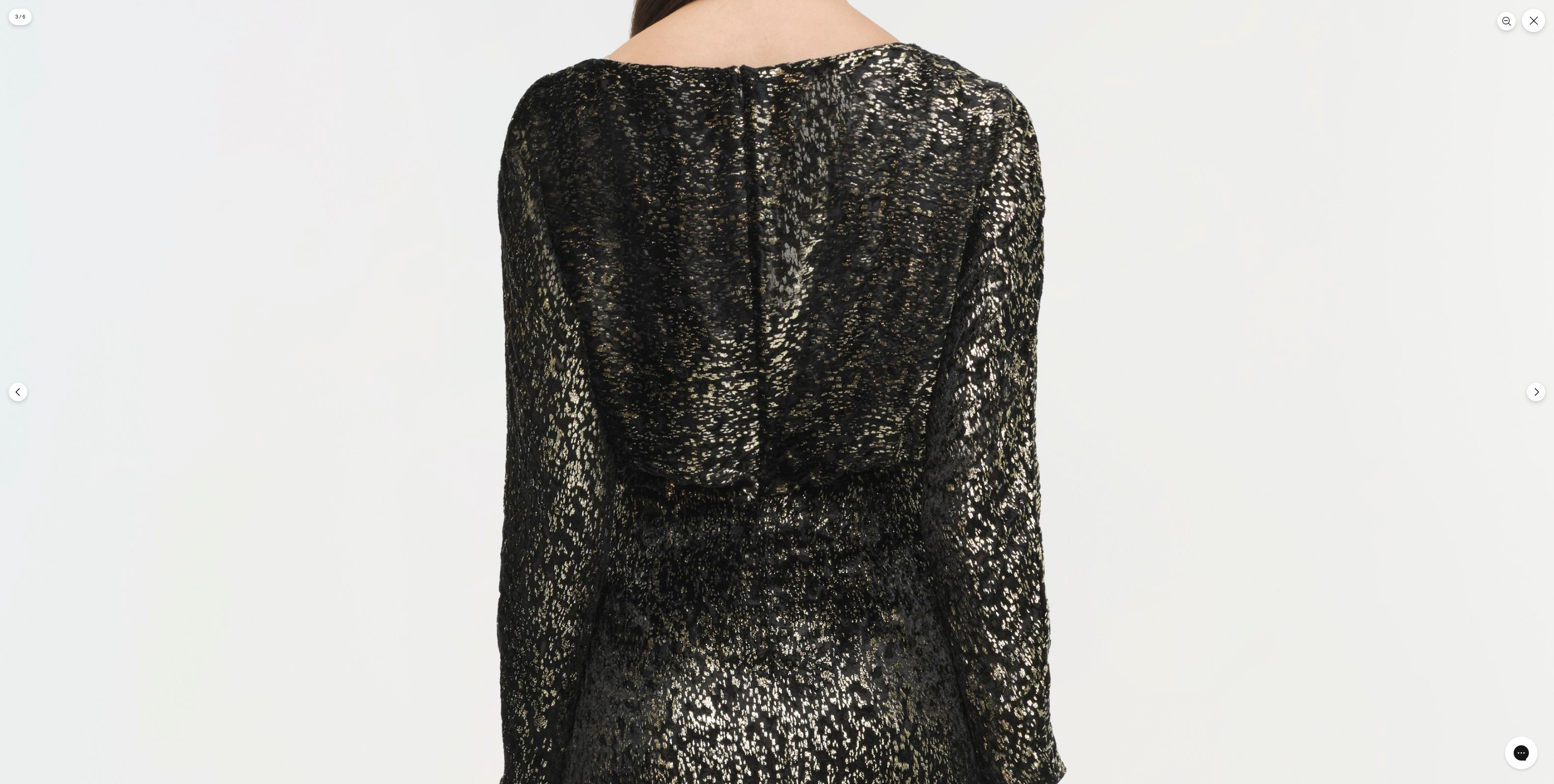 click at bounding box center (773, 837) 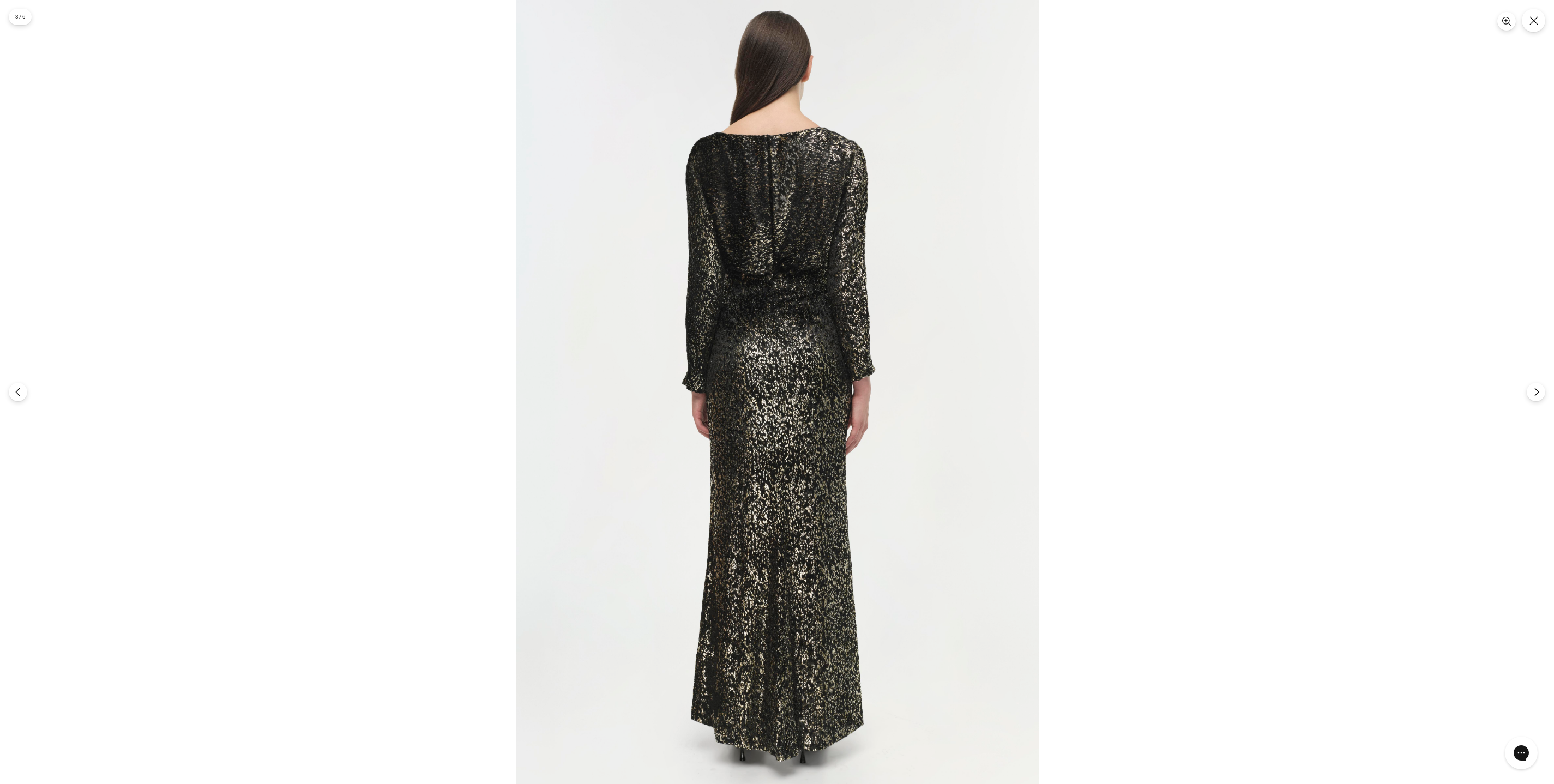 click at bounding box center [777, 392] 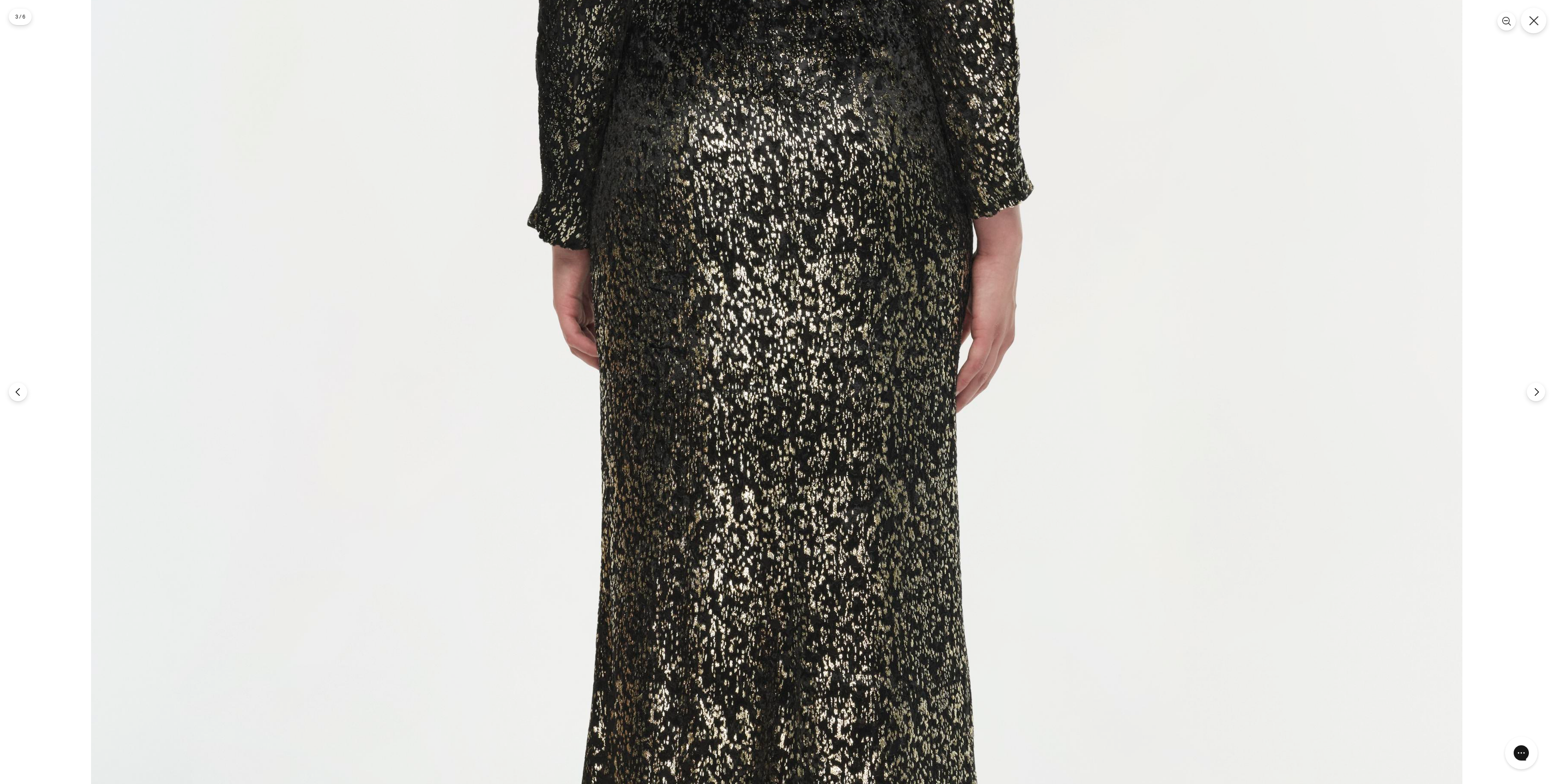 click 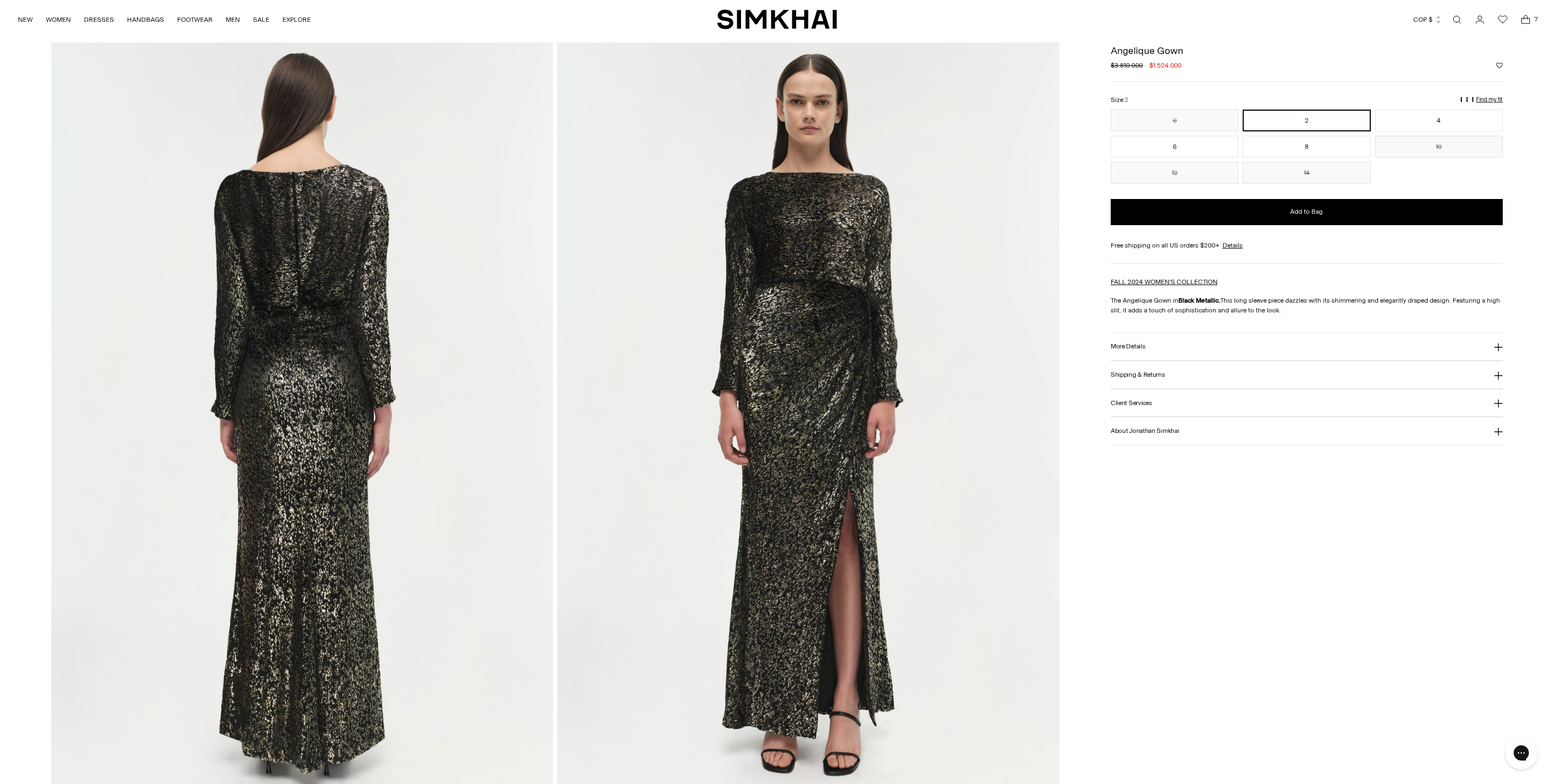 click at bounding box center [808, 419] 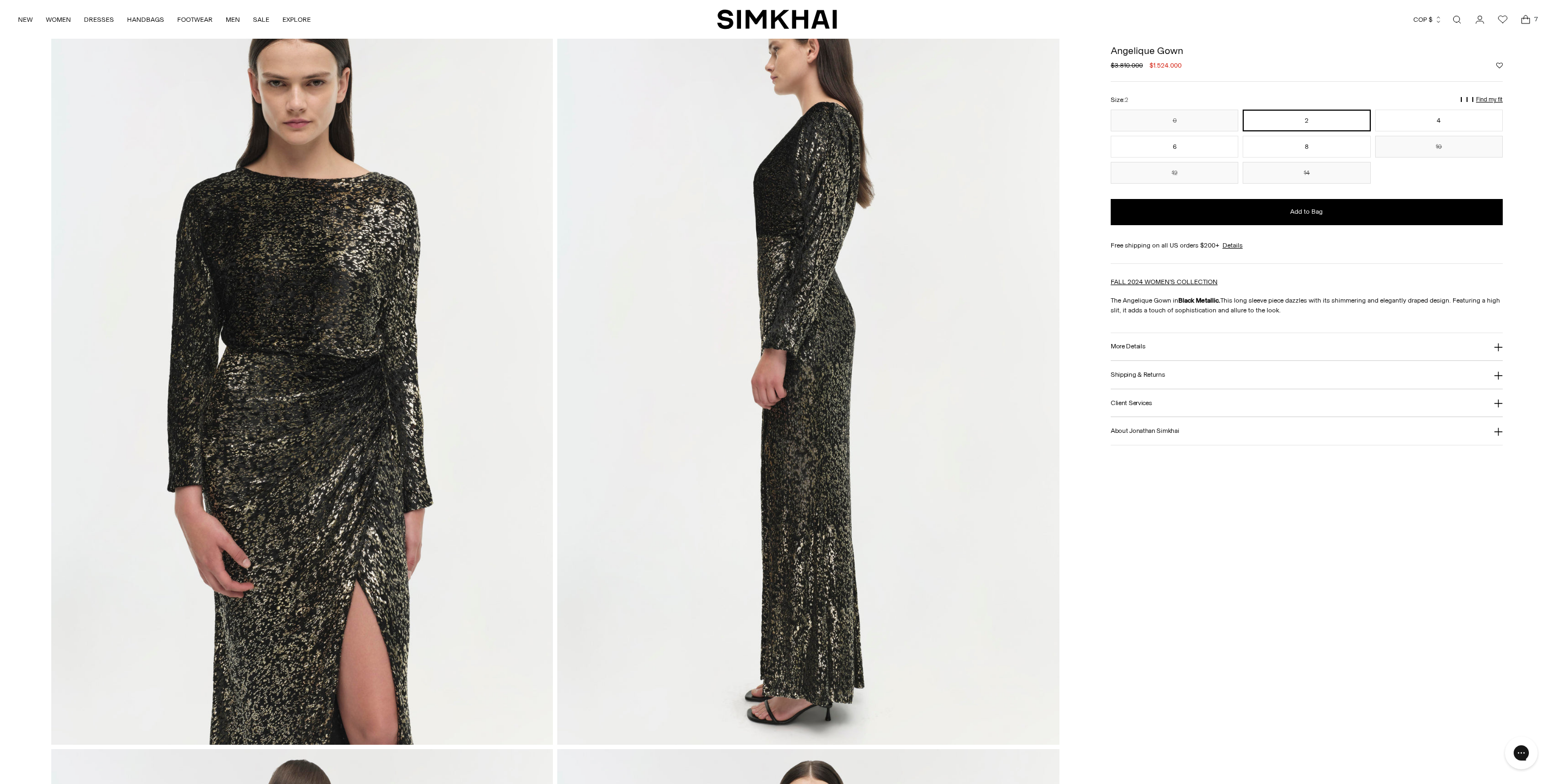 scroll, scrollTop: 0, scrollLeft: 0, axis: both 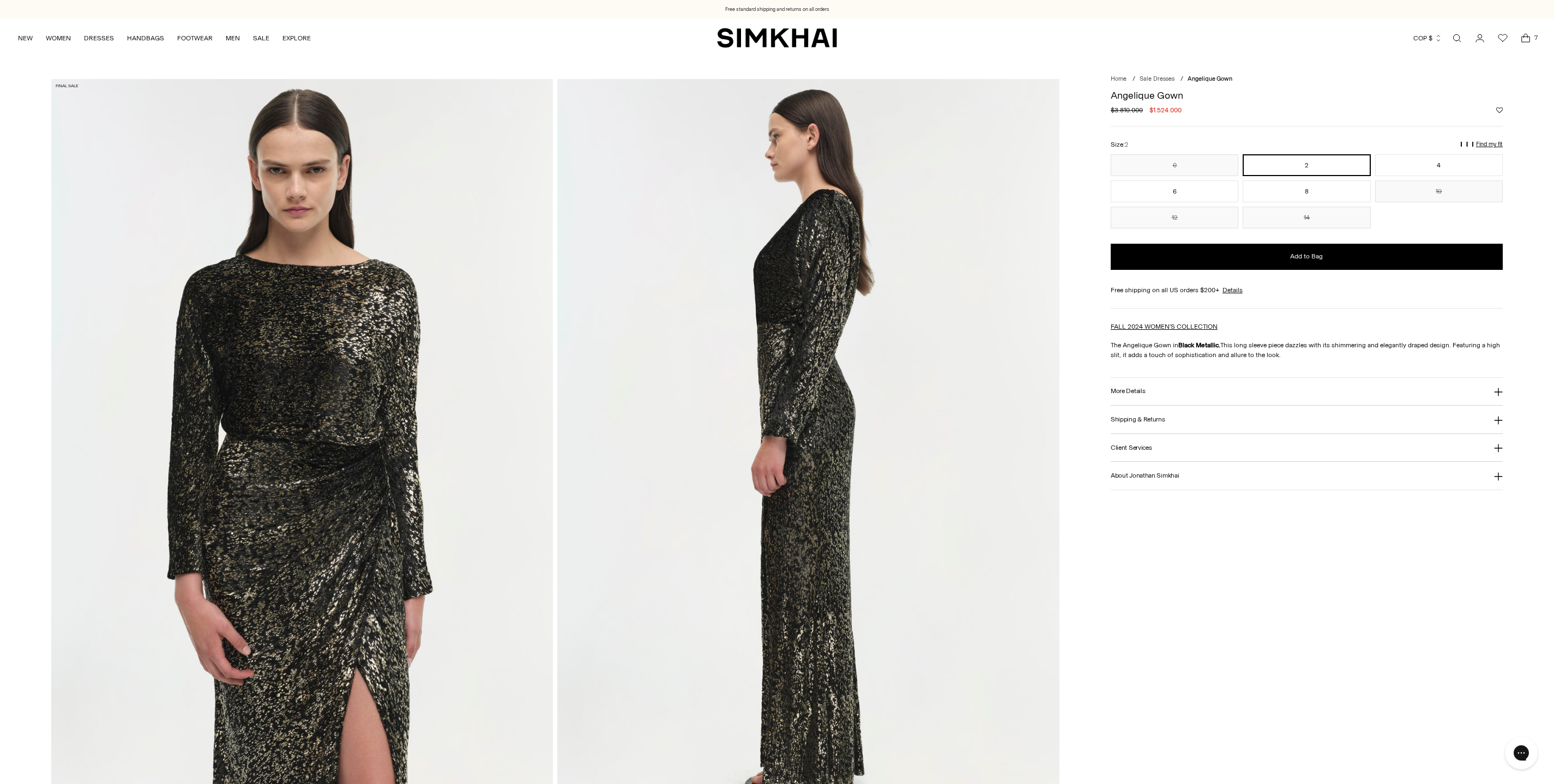 click at bounding box center (808, 455) 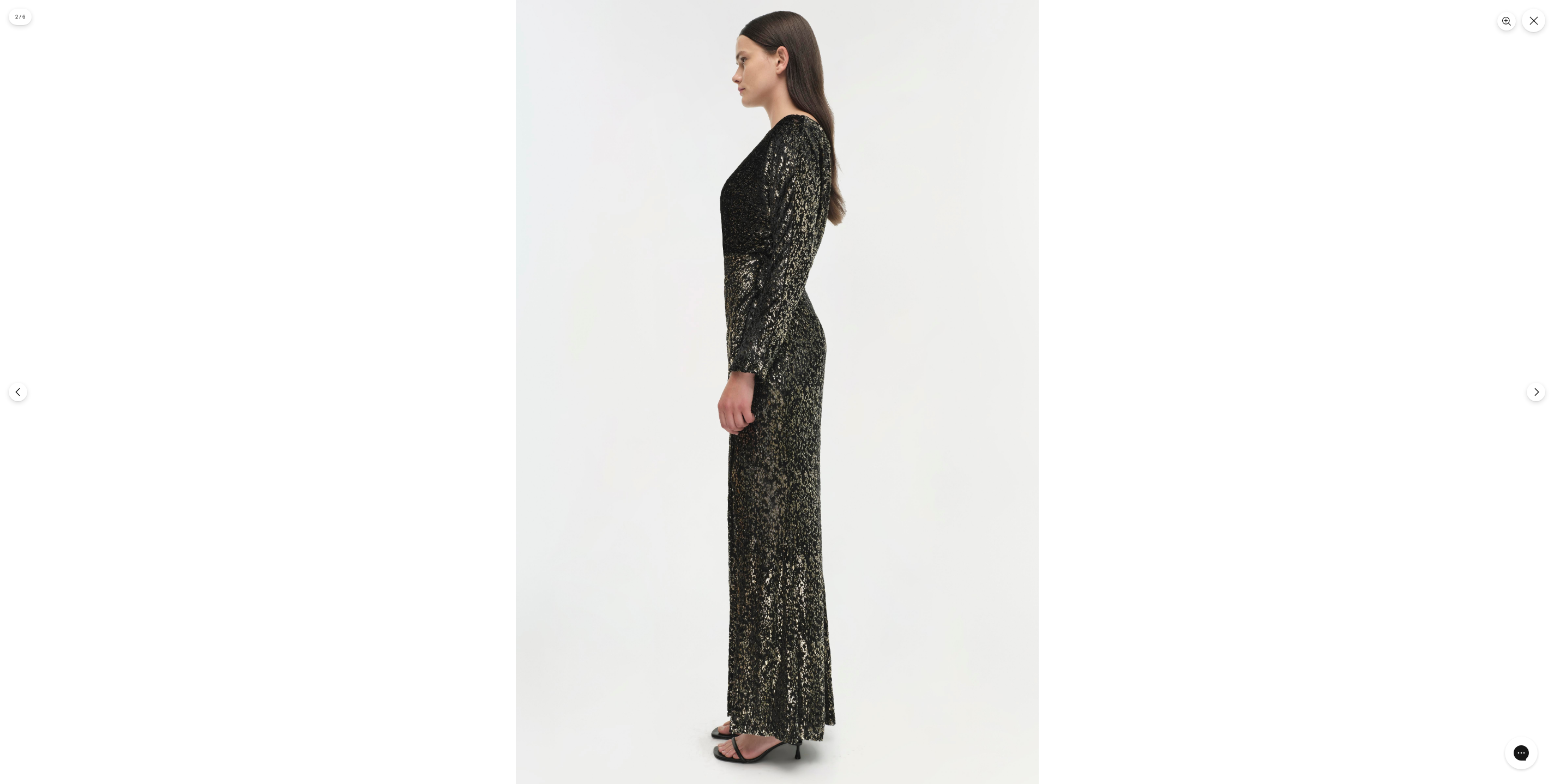 click at bounding box center [777, 392] 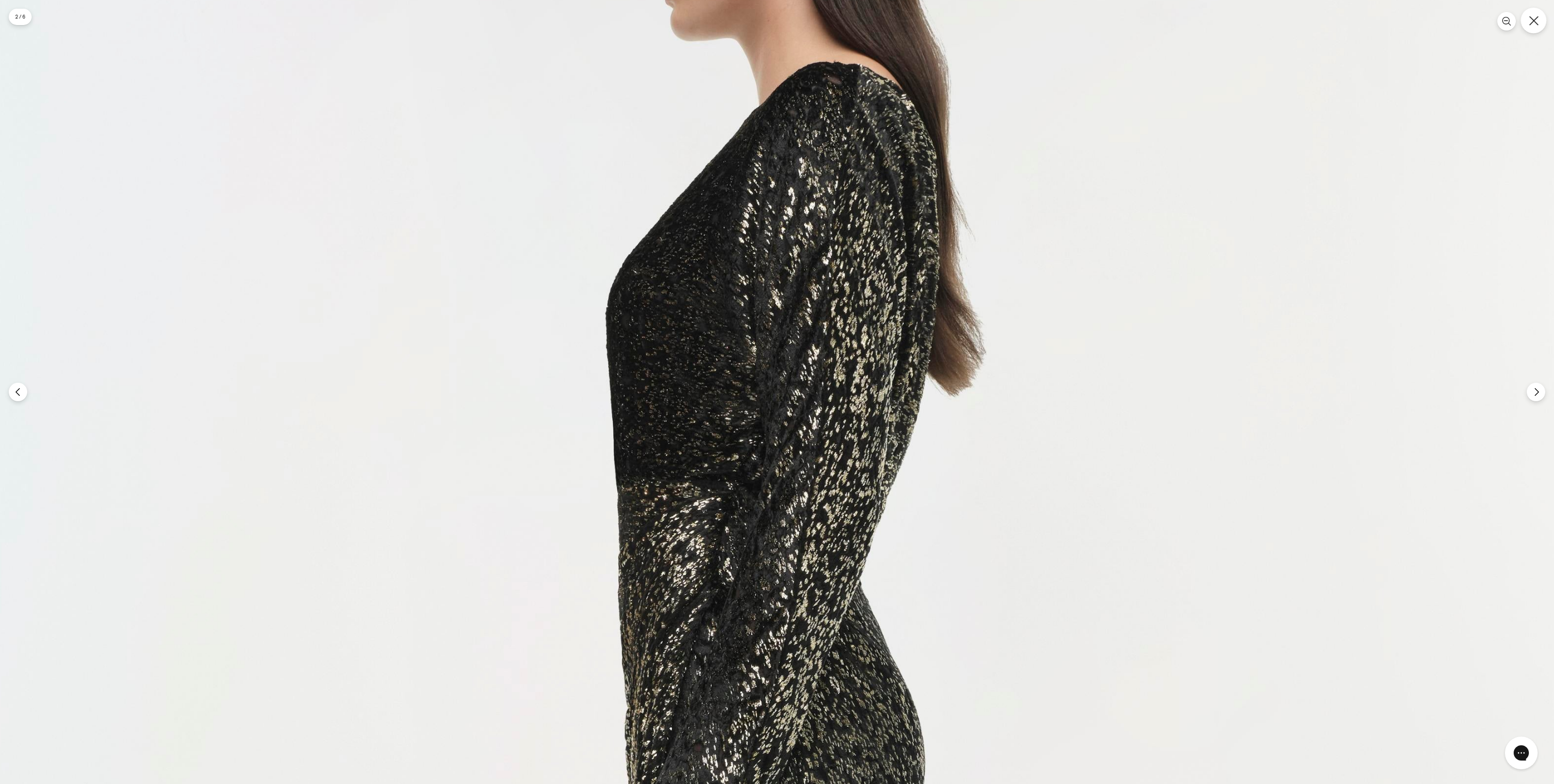 click 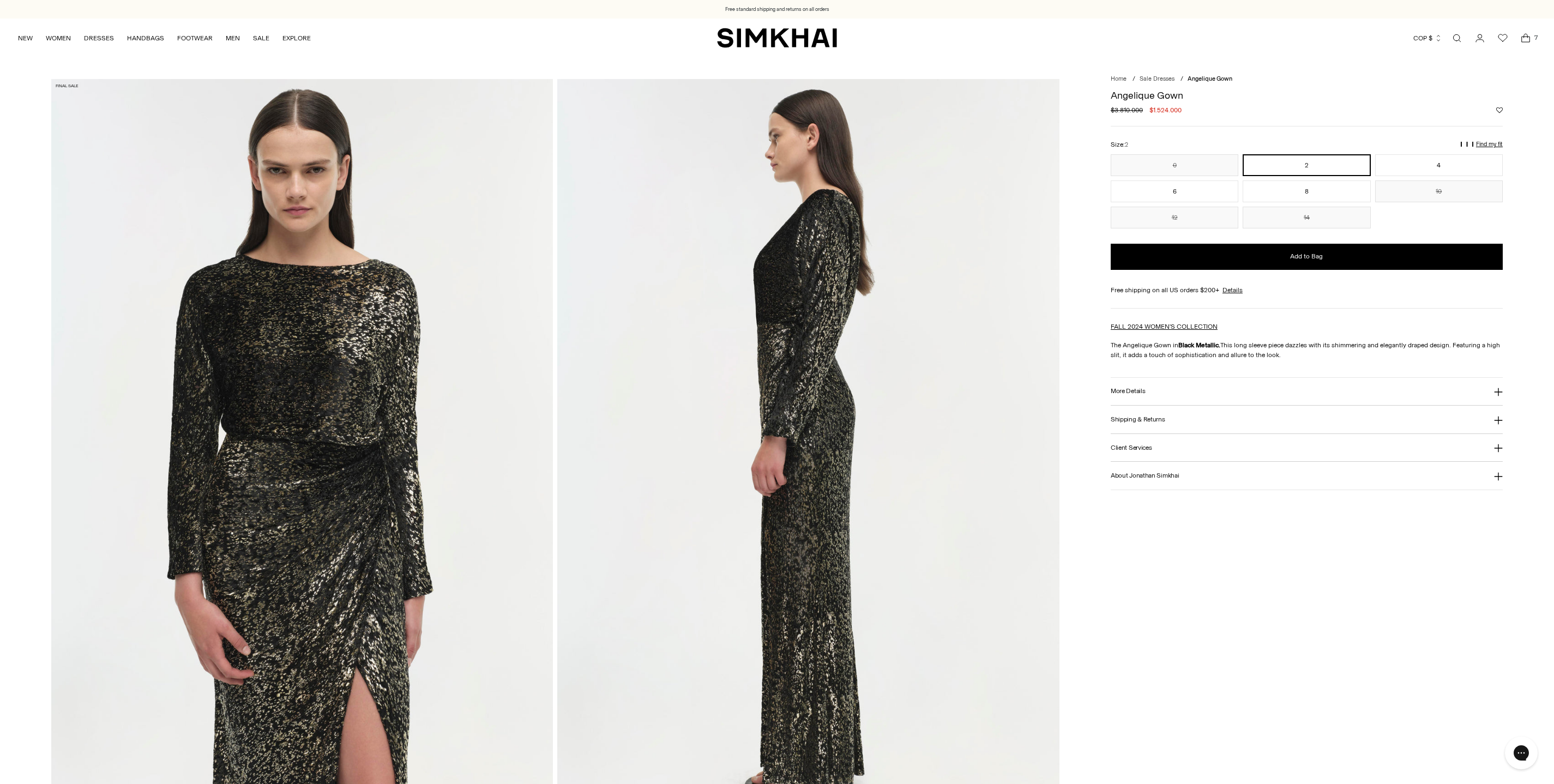 scroll, scrollTop: 0, scrollLeft: 0, axis: both 